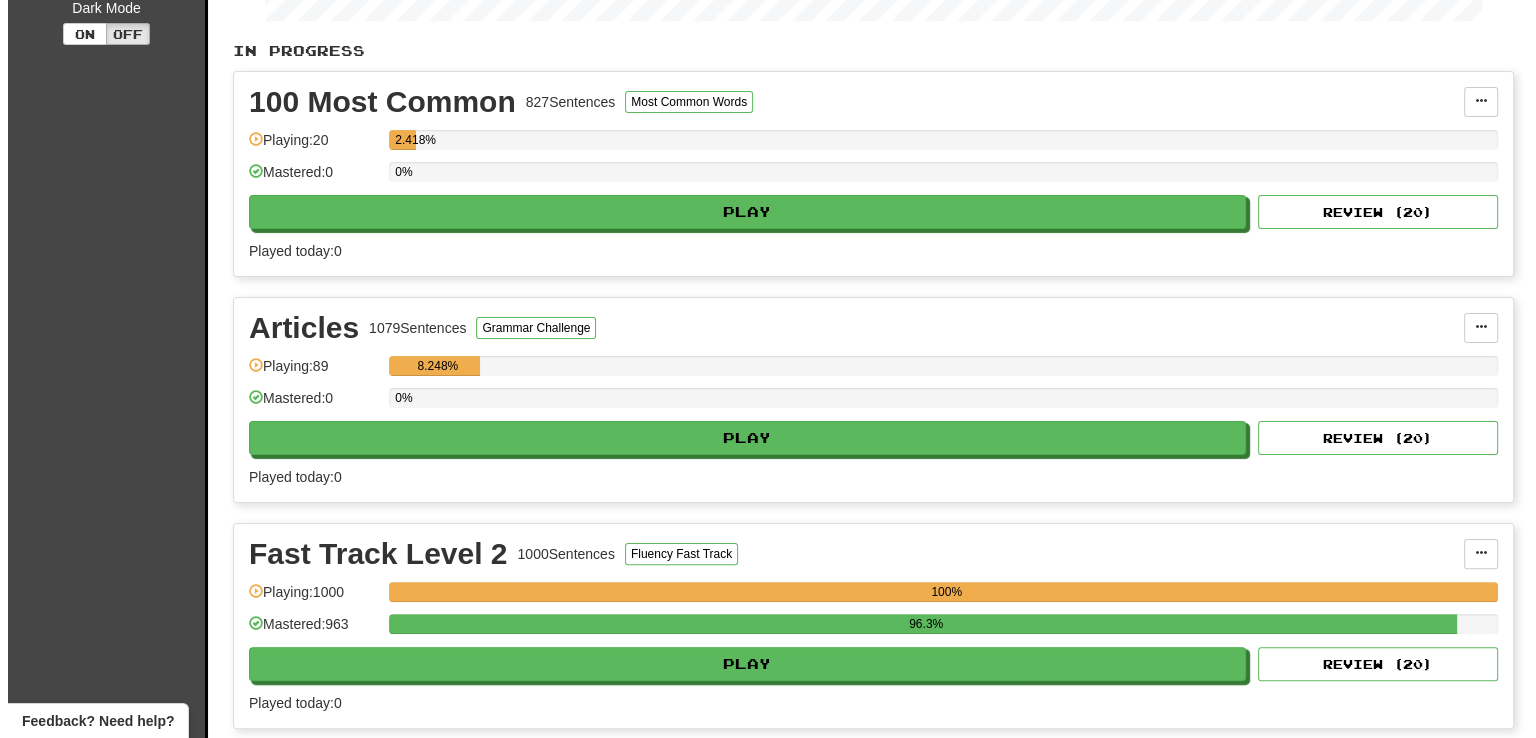 scroll, scrollTop: 392, scrollLeft: 0, axis: vertical 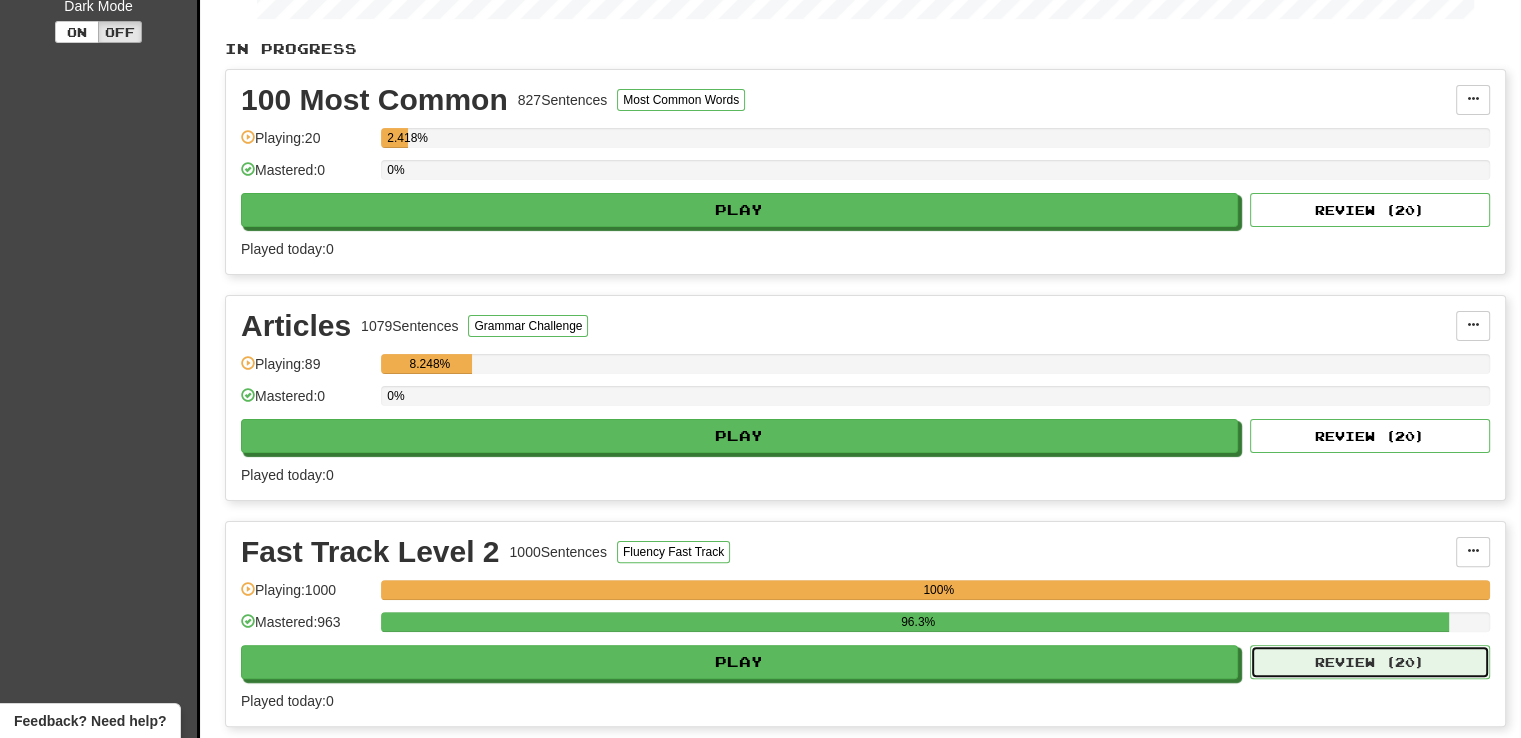 click on "Review ( 20 )" at bounding box center [1370, 662] 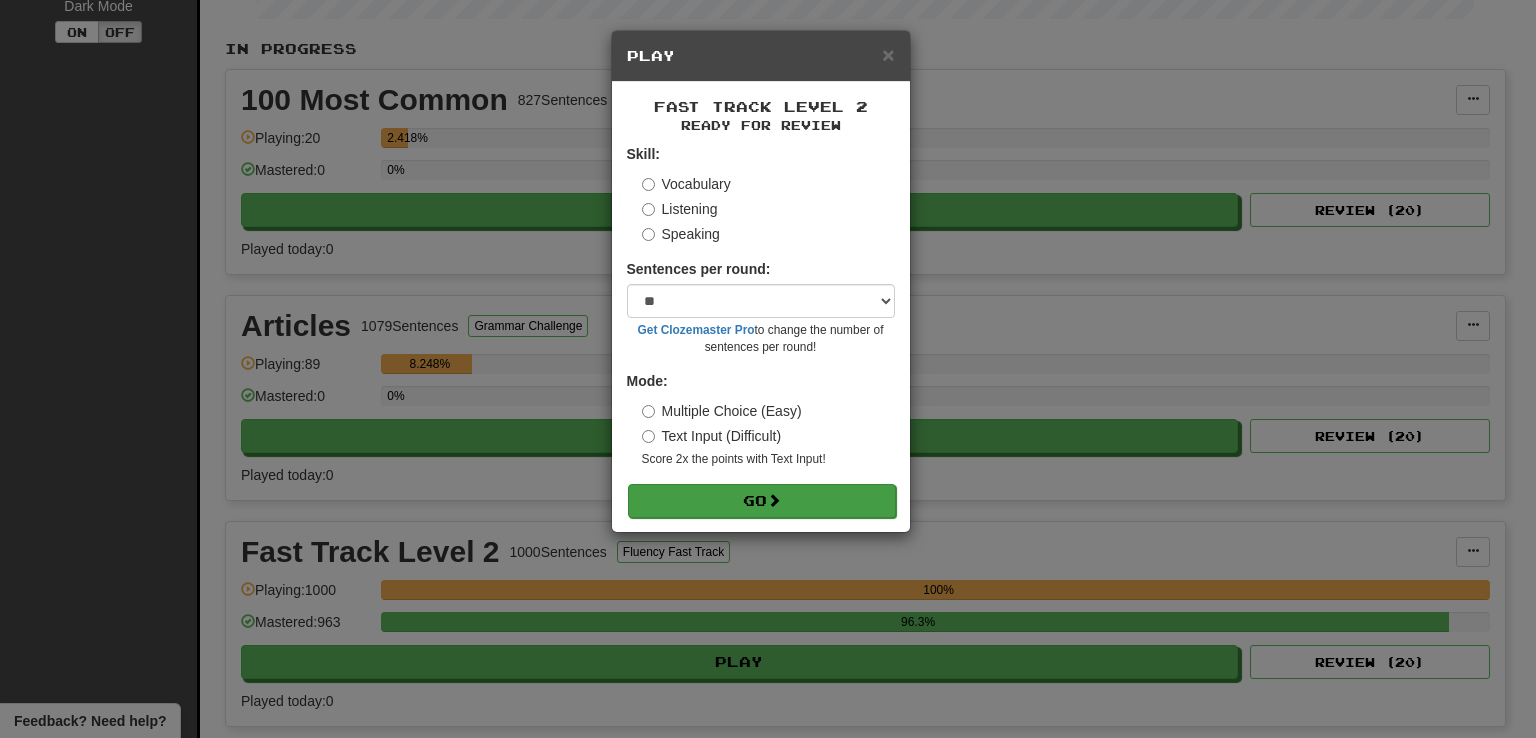 click on "Skill: Vocabulary Listening Speaking Sentences per round: * ** ** ** ** ** *** ******** Get Clozemaster Pro  to change the number of sentences per round! Mode: Multiple Choice (Easy) Text Input (Difficult) Score 2x the points with Text Input ! Go" at bounding box center (761, 330) 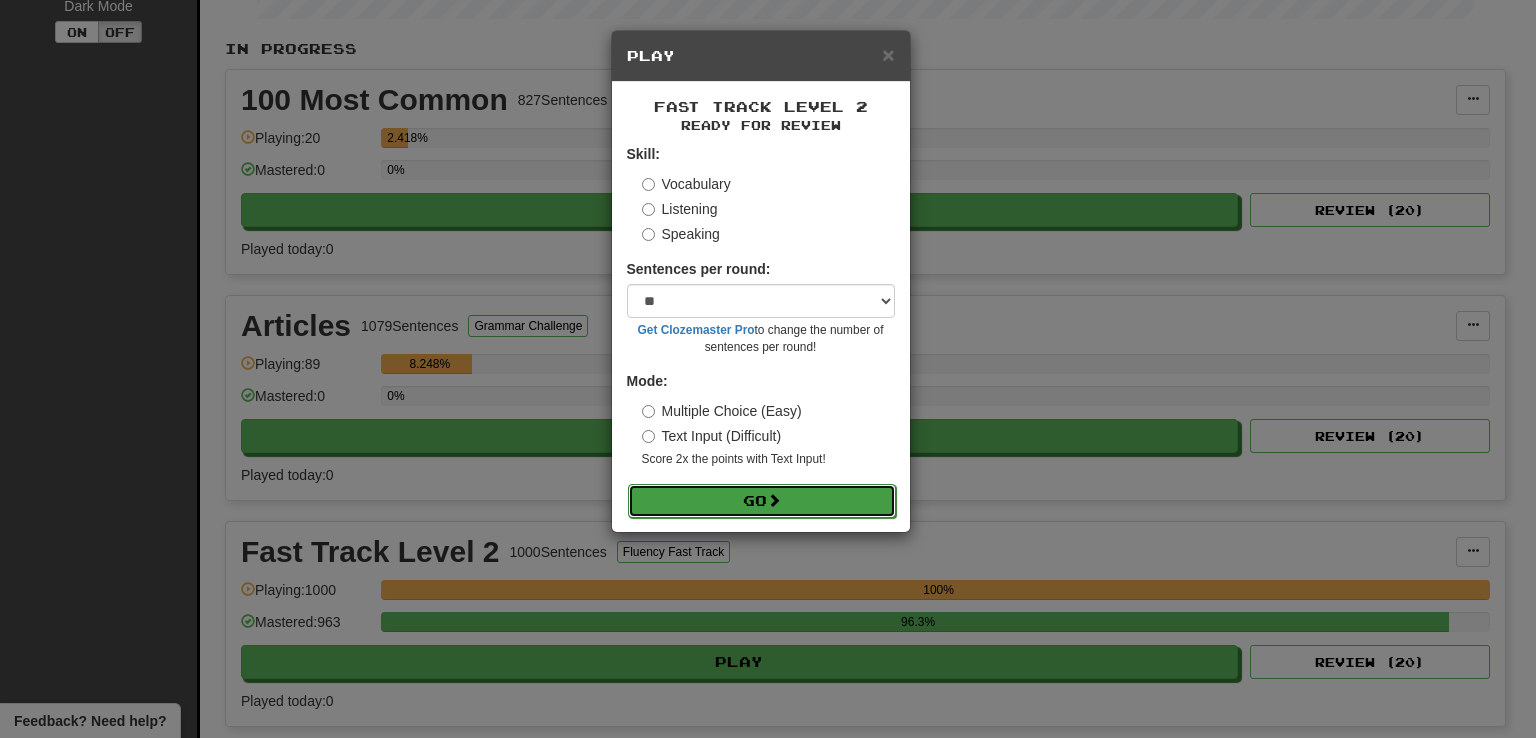 click on "Go" at bounding box center [762, 501] 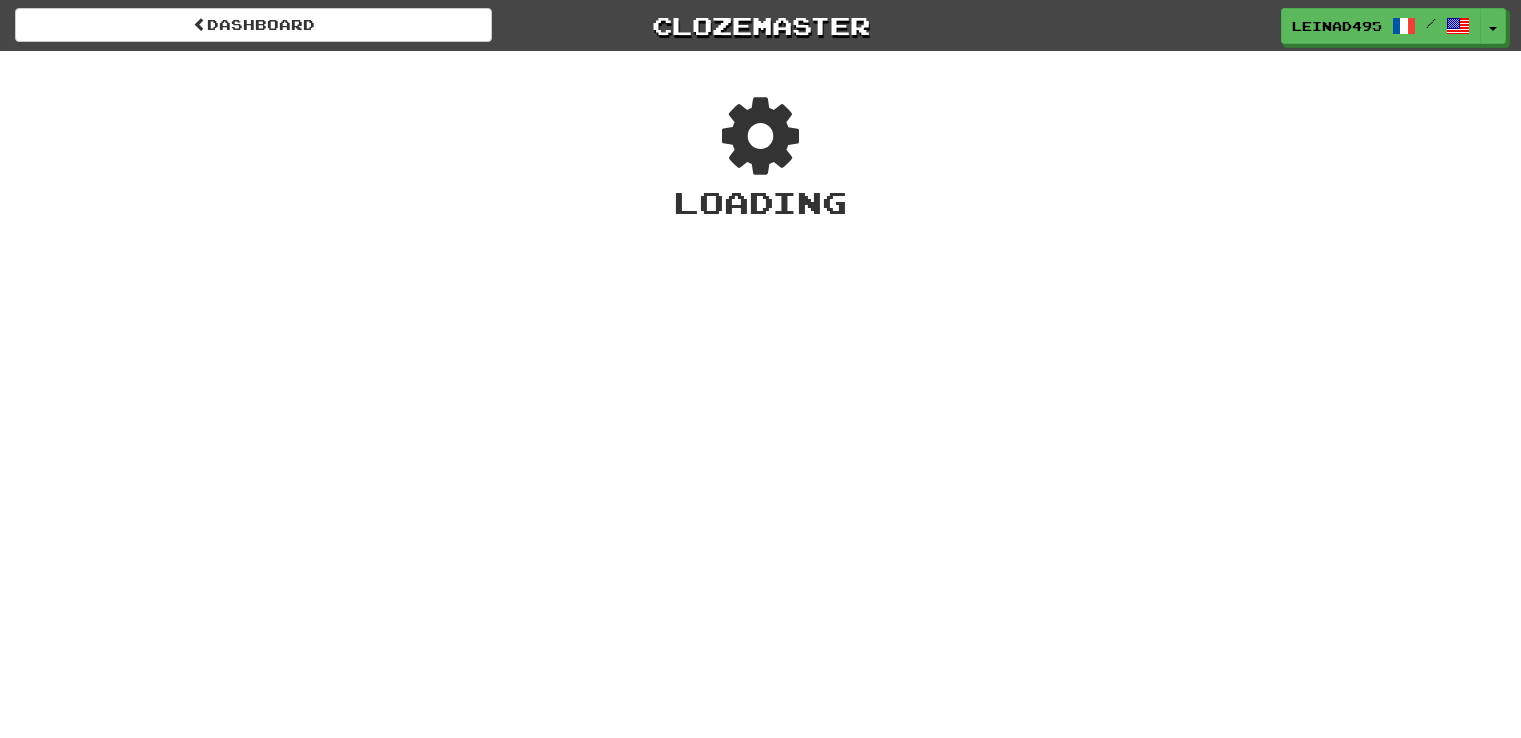 scroll, scrollTop: 0, scrollLeft: 0, axis: both 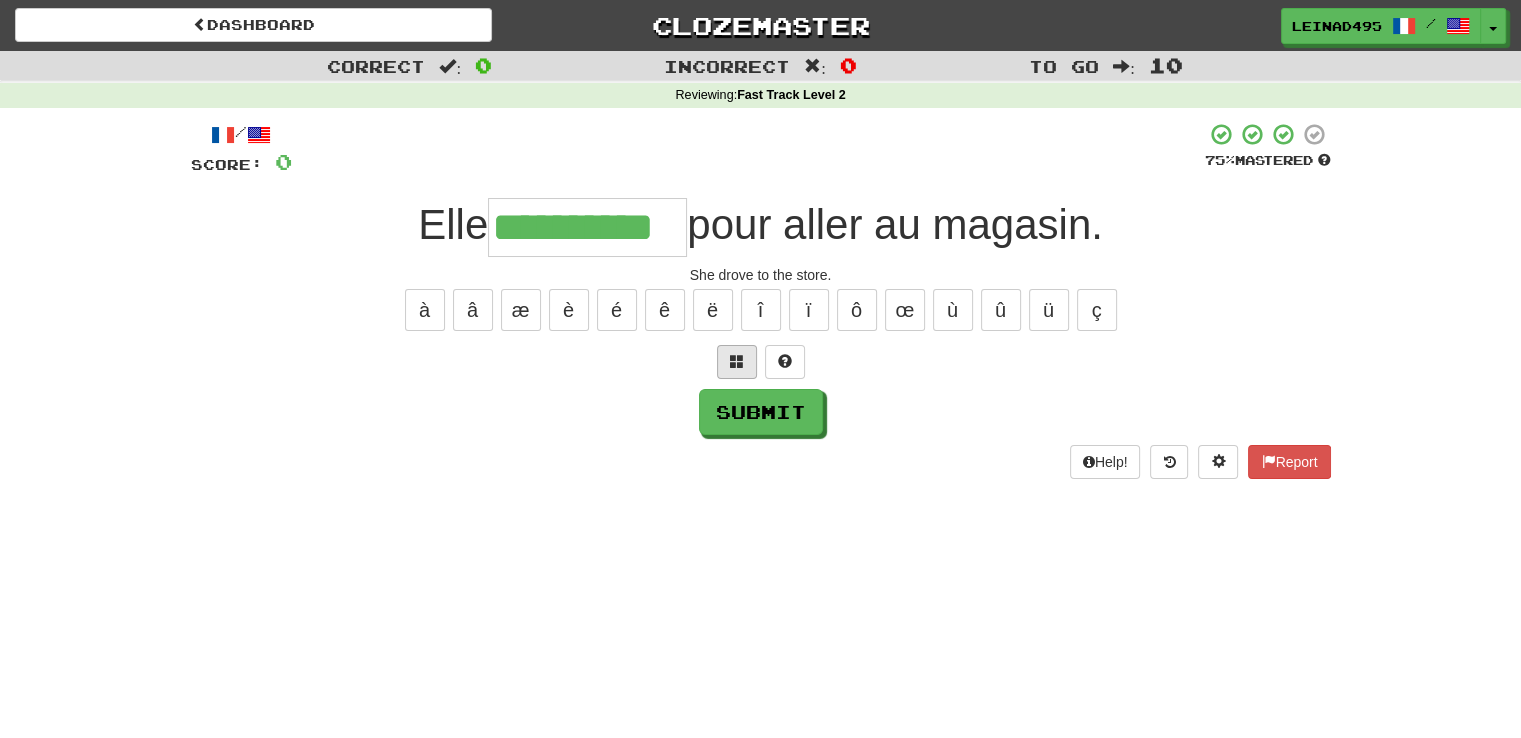 type on "**********" 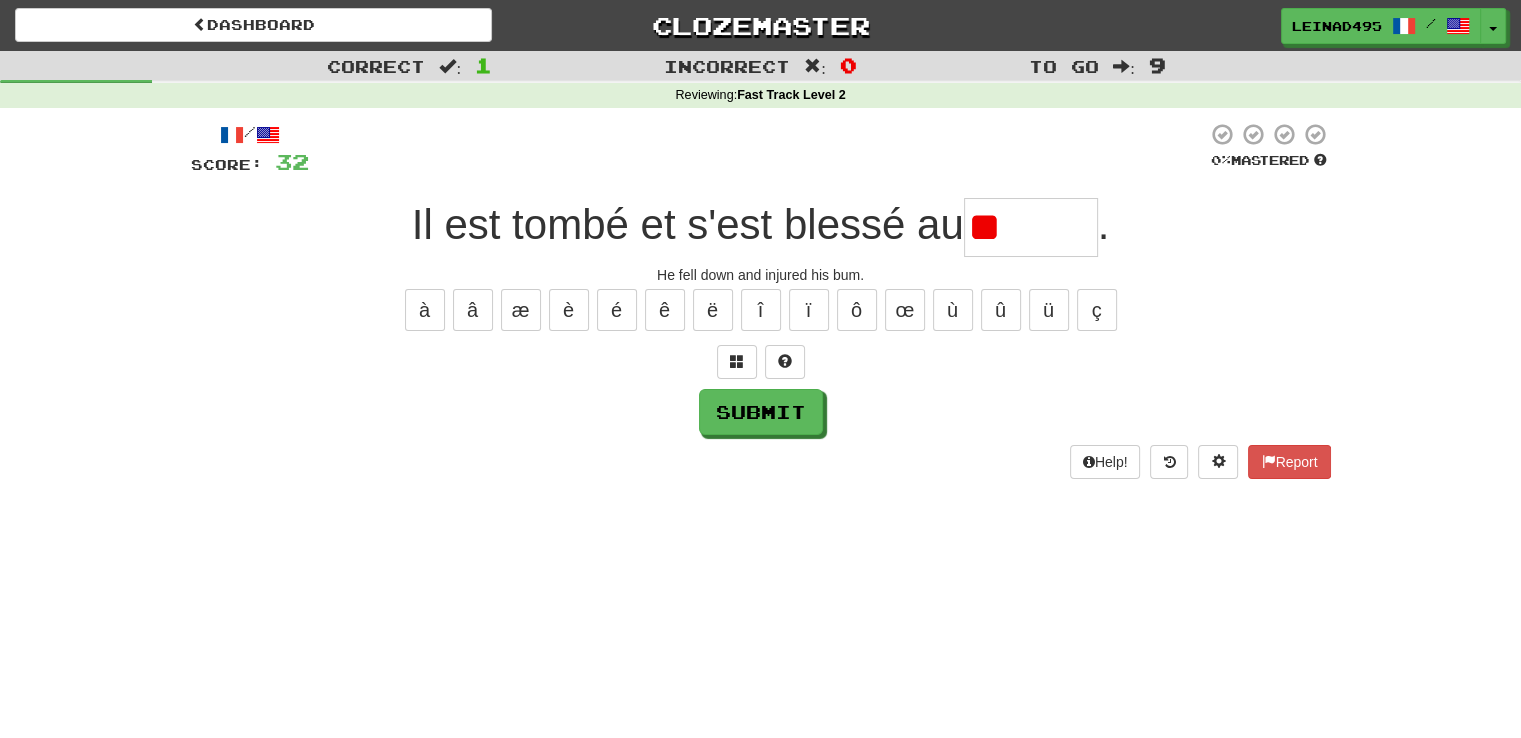 type on "*" 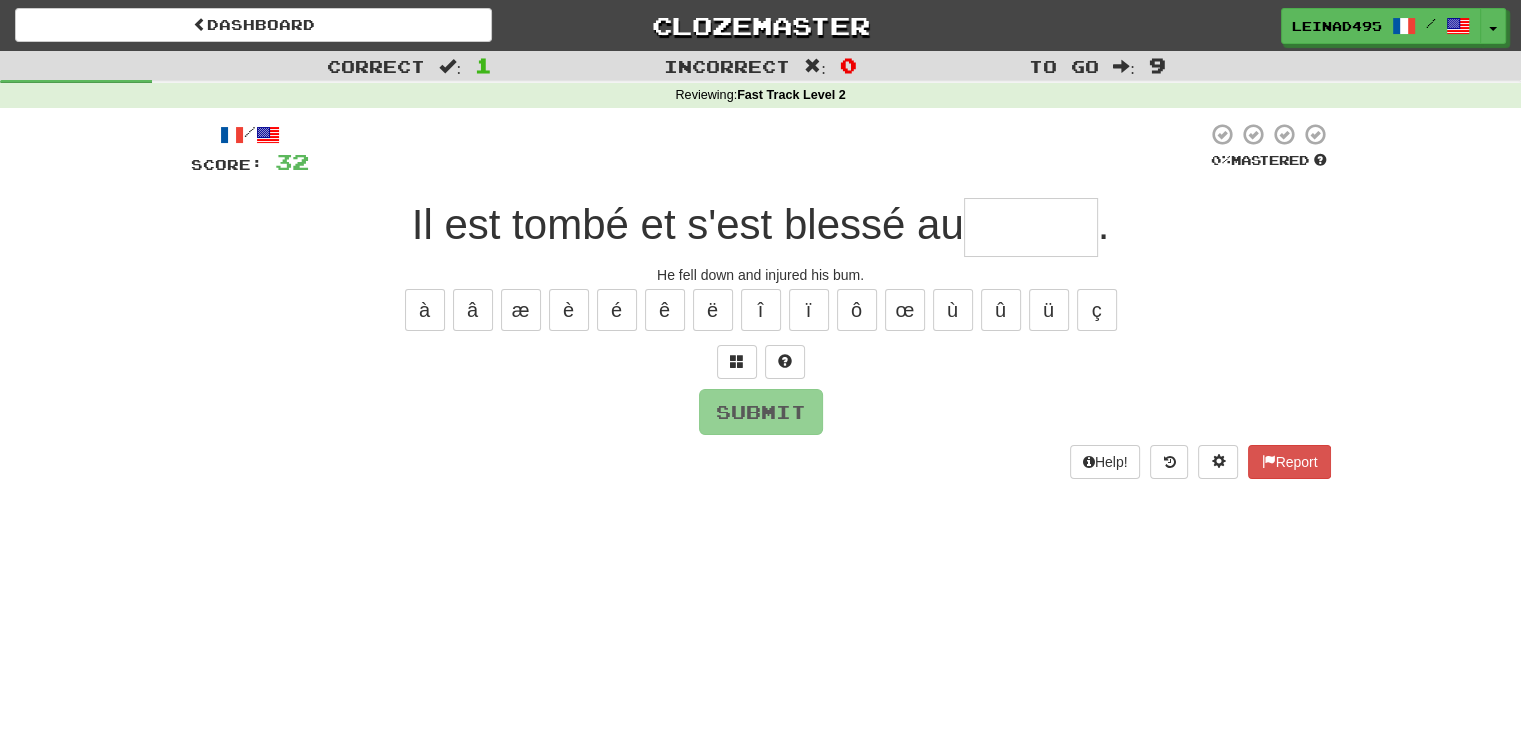 type on "*" 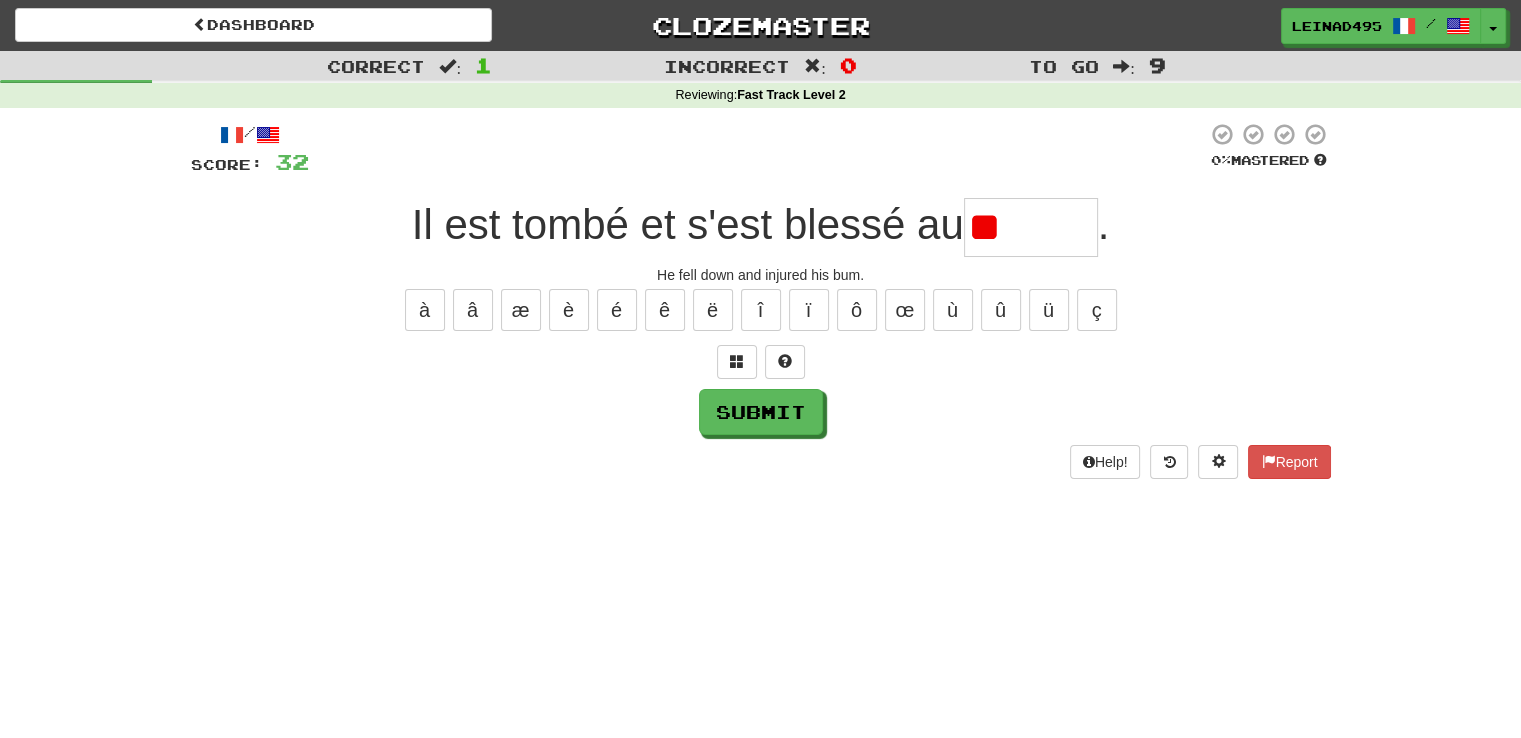 type on "*" 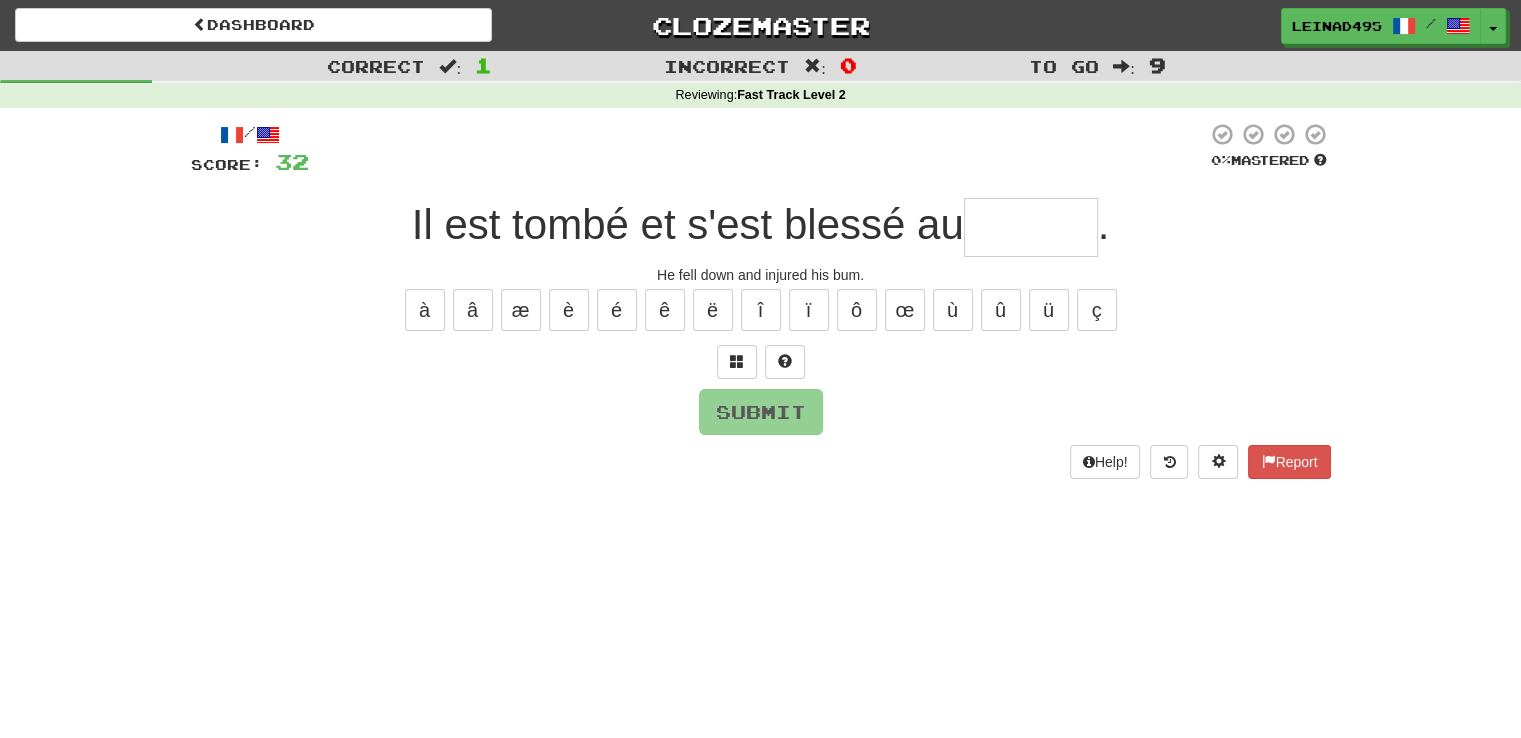 type on "*" 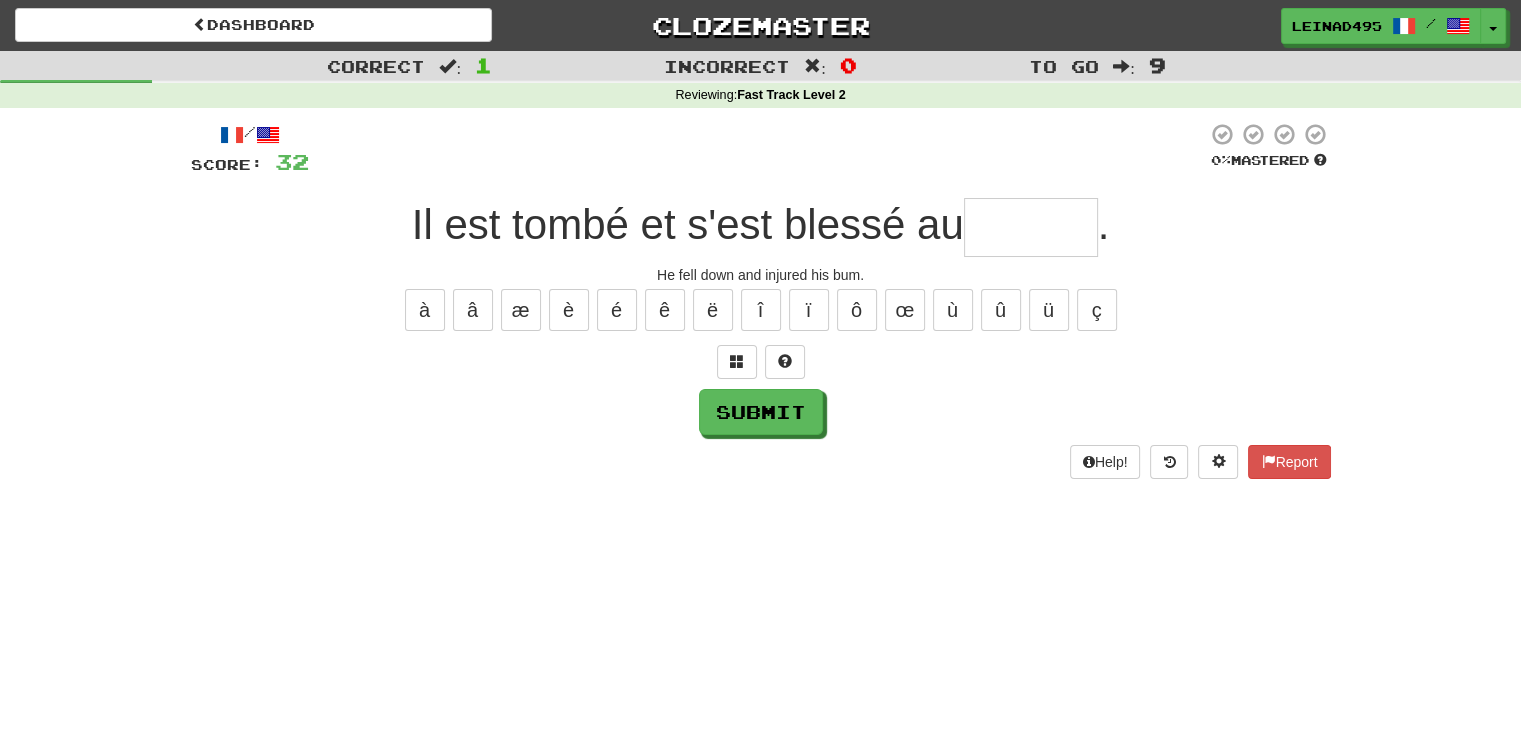 type on "*" 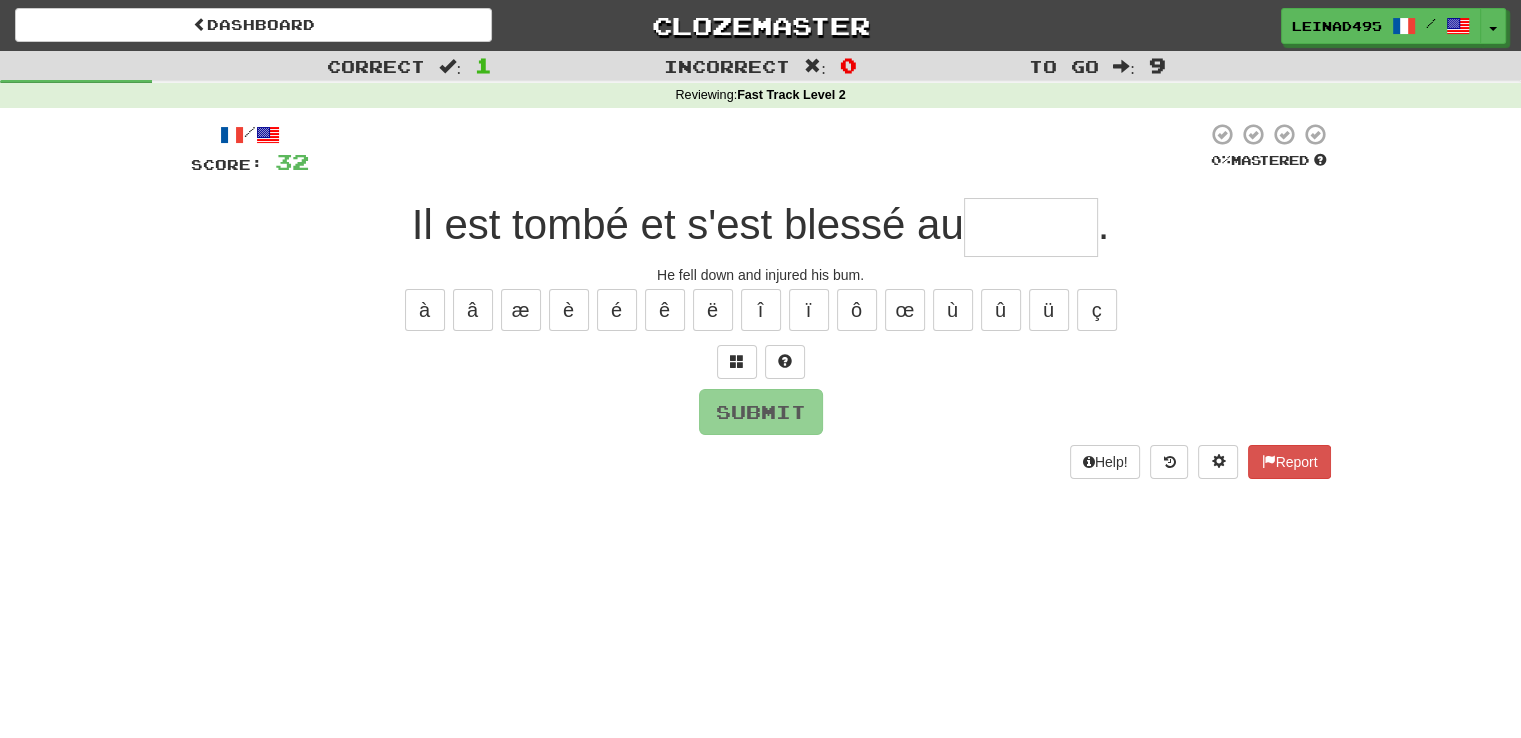 type on "*" 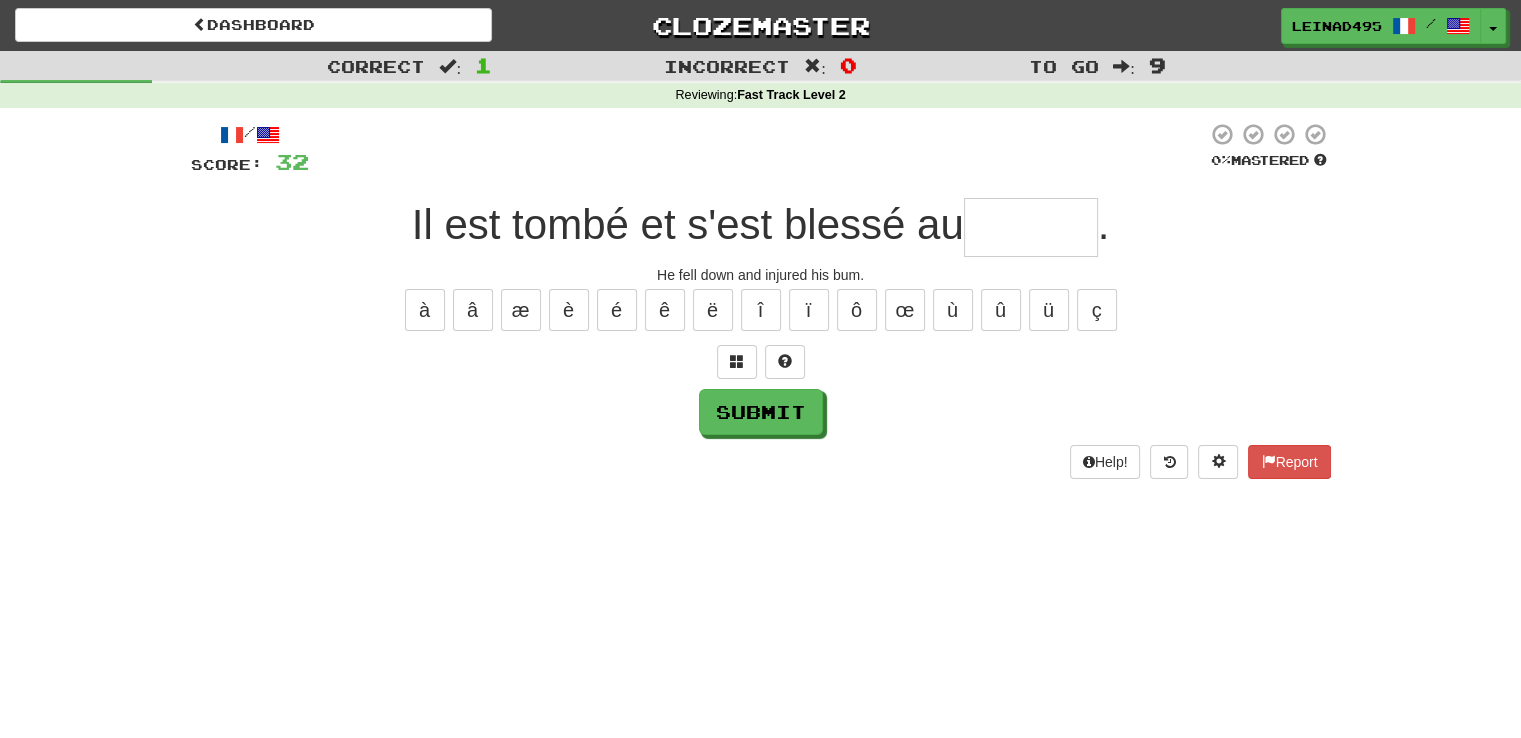 type on "*" 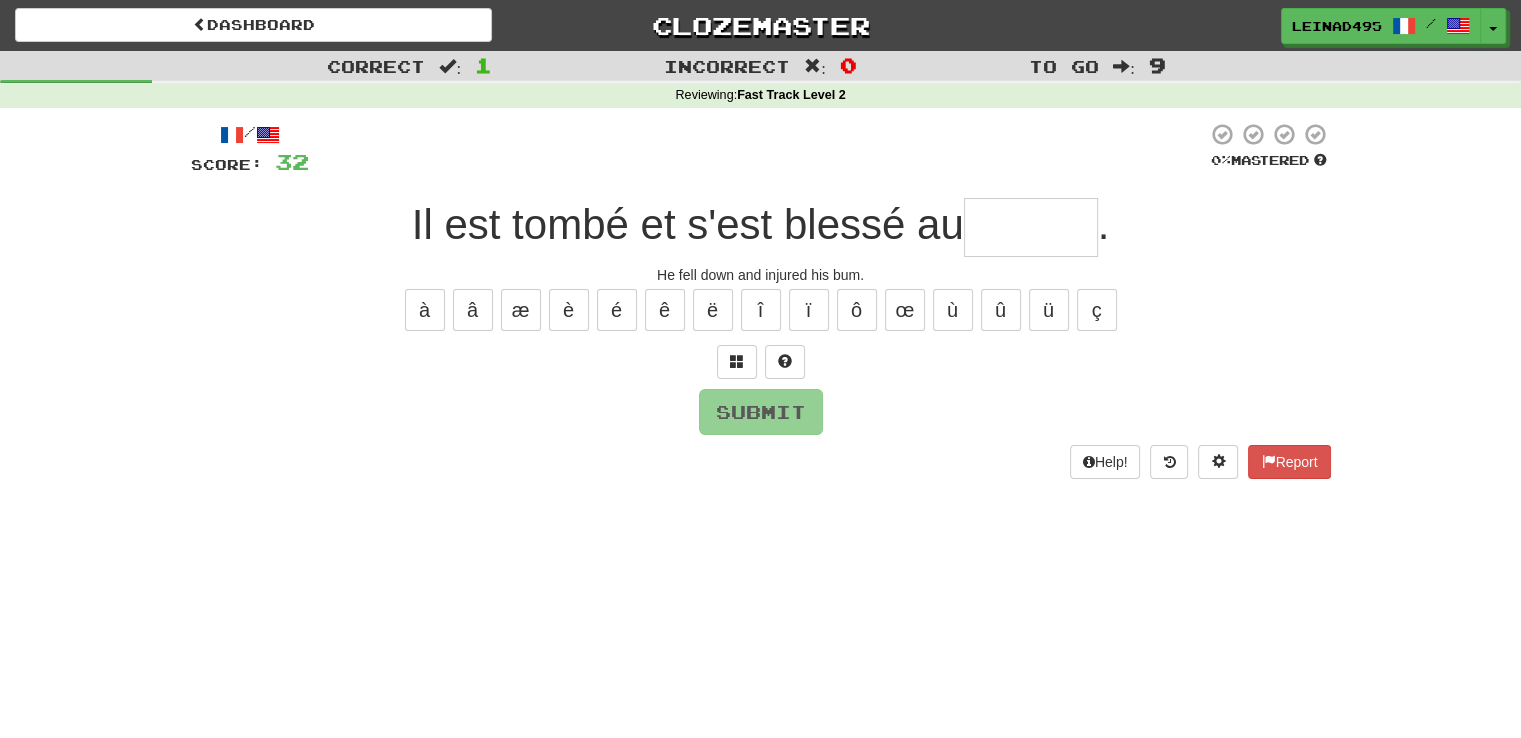 type on "*" 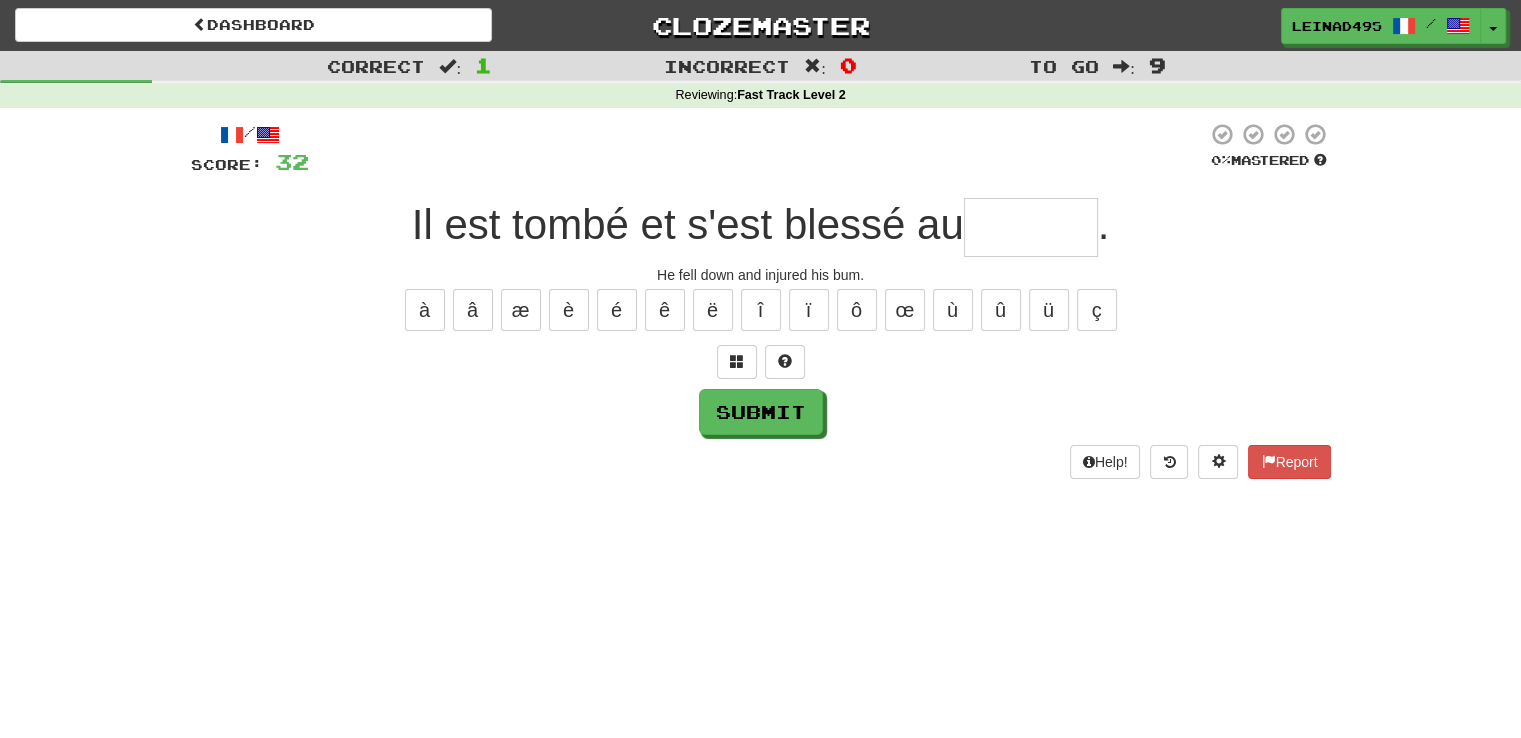 type on "*" 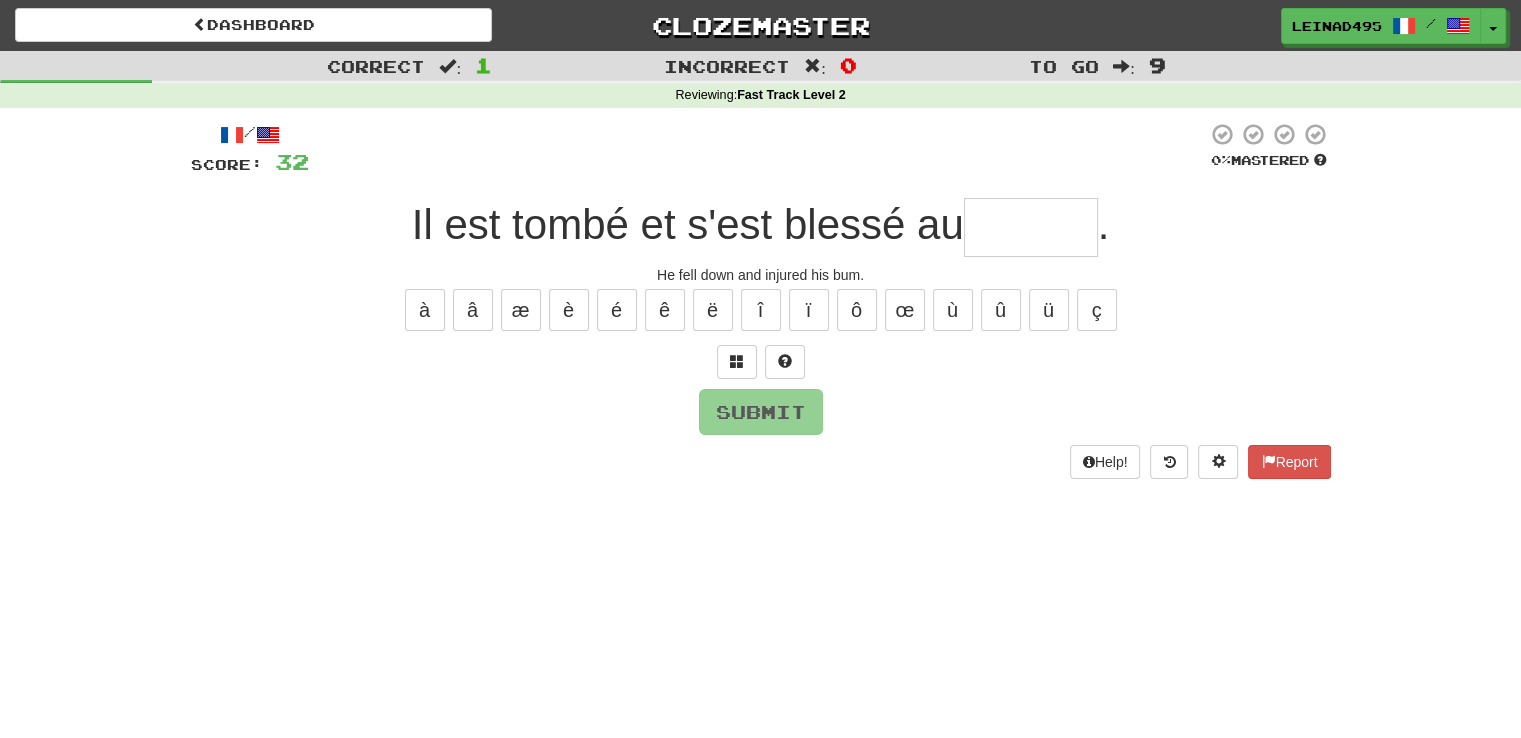 type on "*" 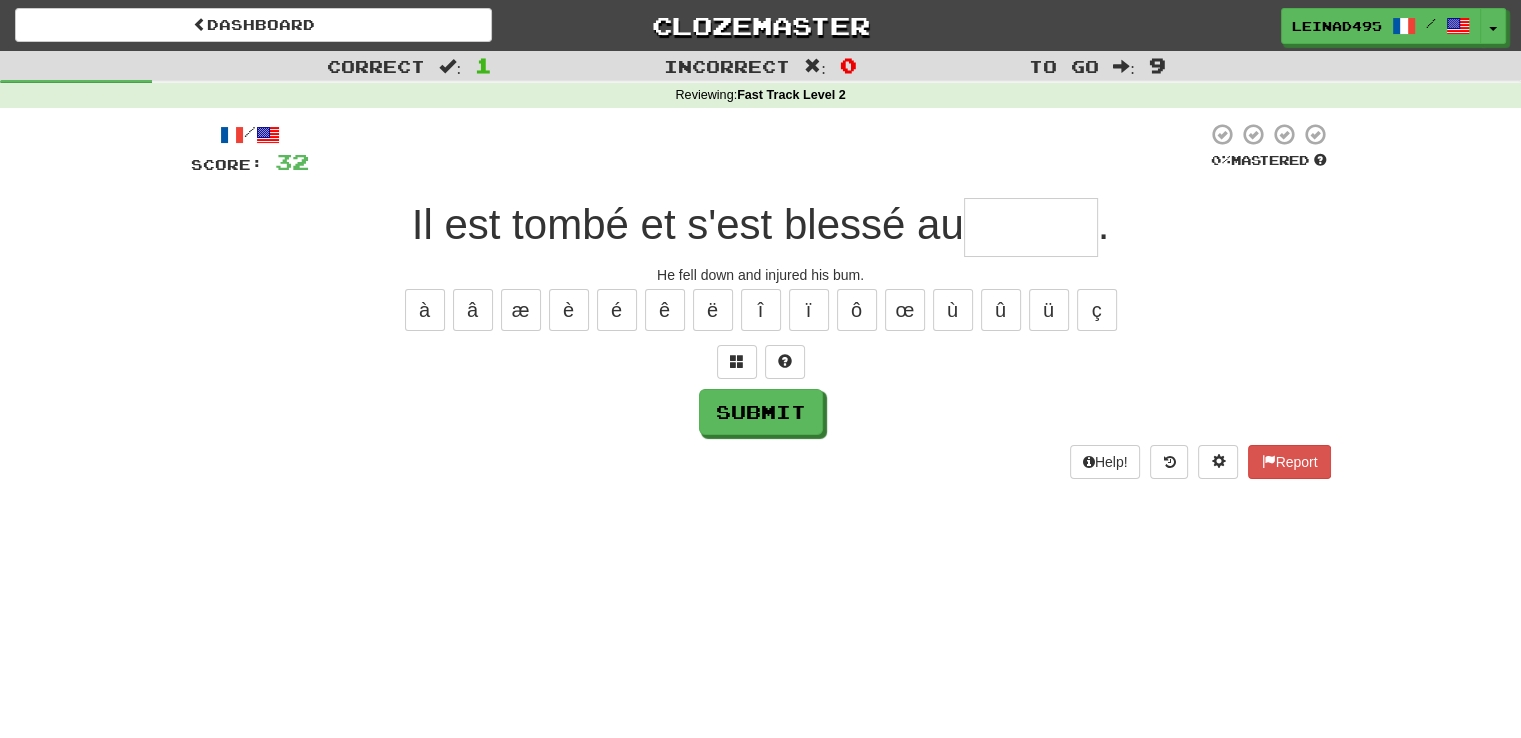 type on "*" 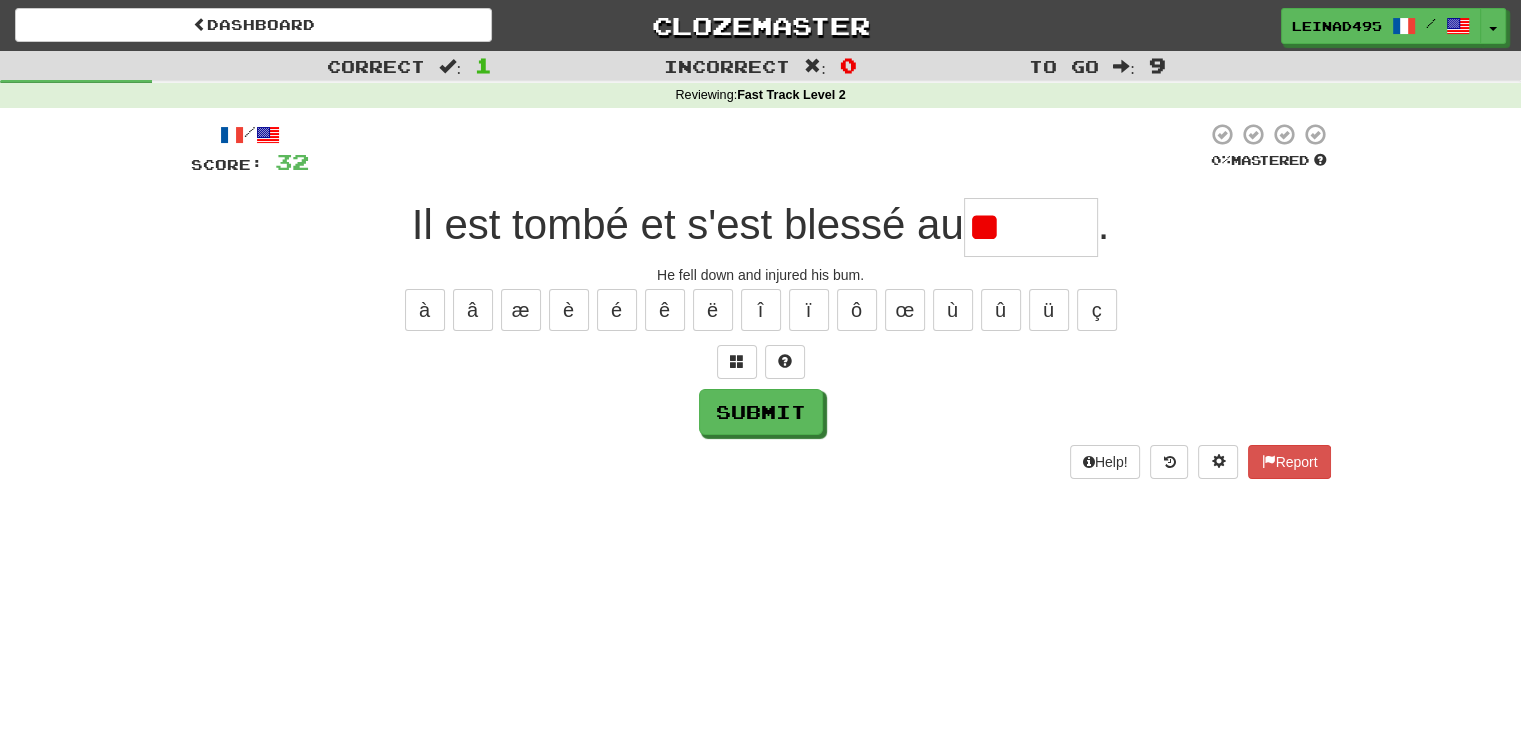 type on "*" 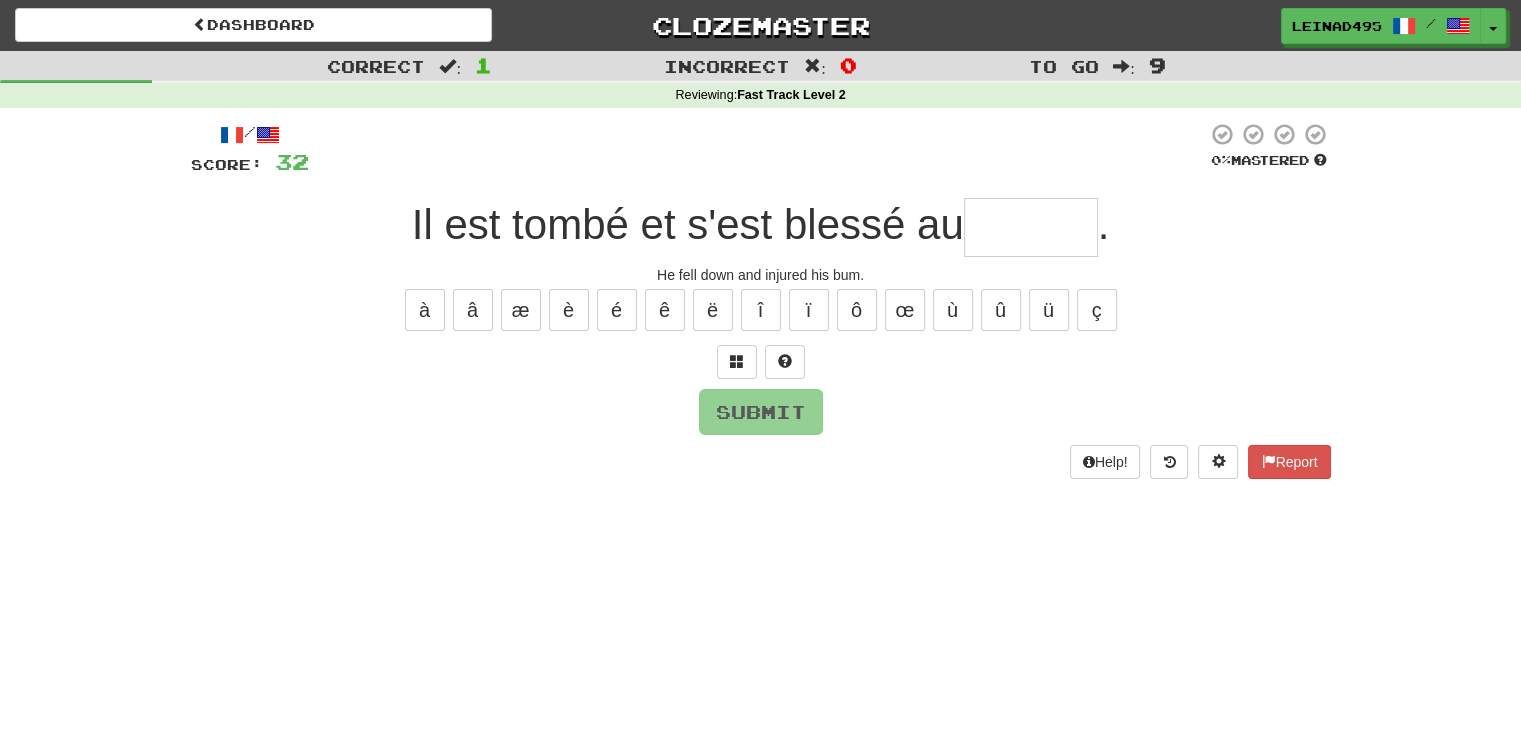 type on "*" 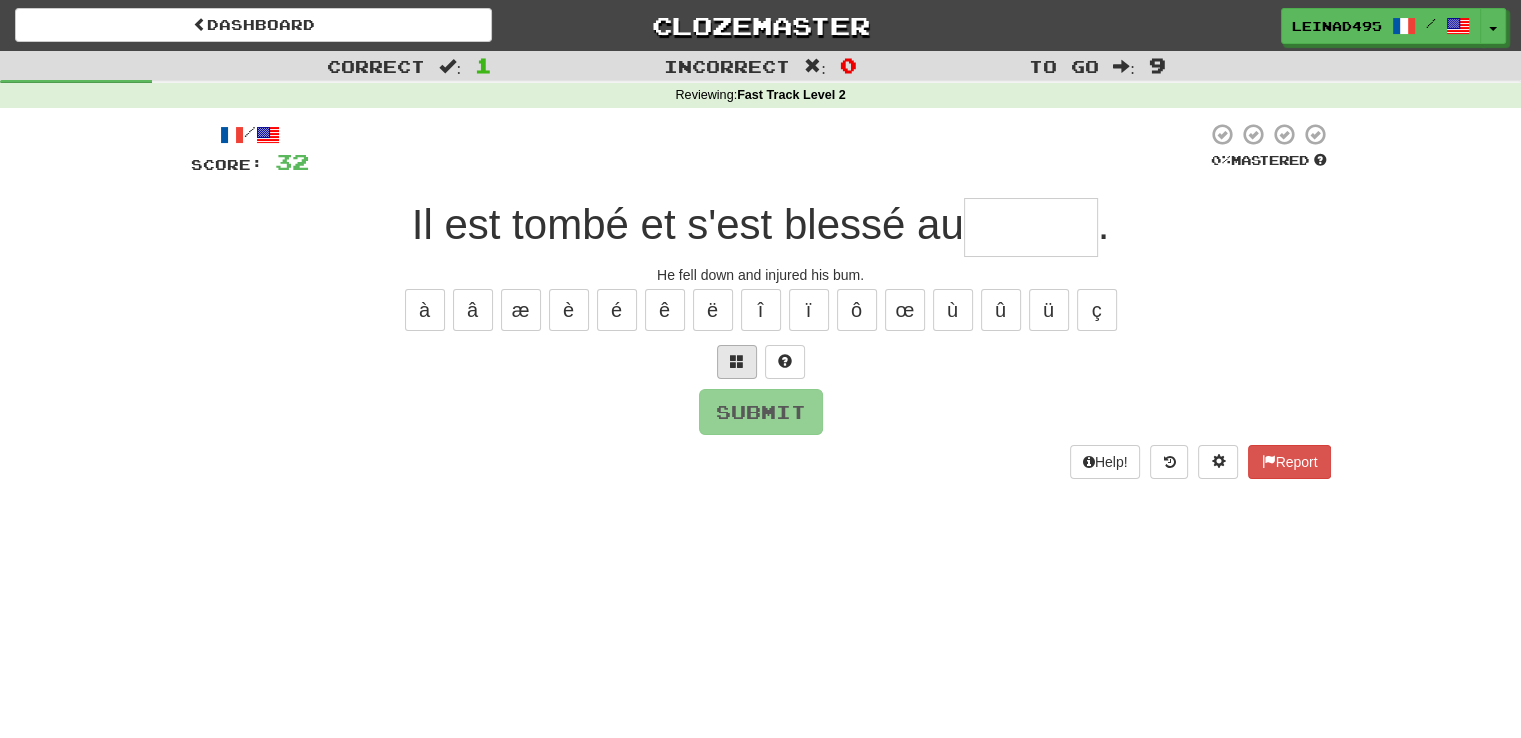 click on "/  Score:   32 0 %  Mastered Il est tombé et s'est blessé au  . He fell down and injured his bum. à â æ è é ê ë î ï ô œ ù û ü ç Submit  Help!  Report" at bounding box center (761, 300) 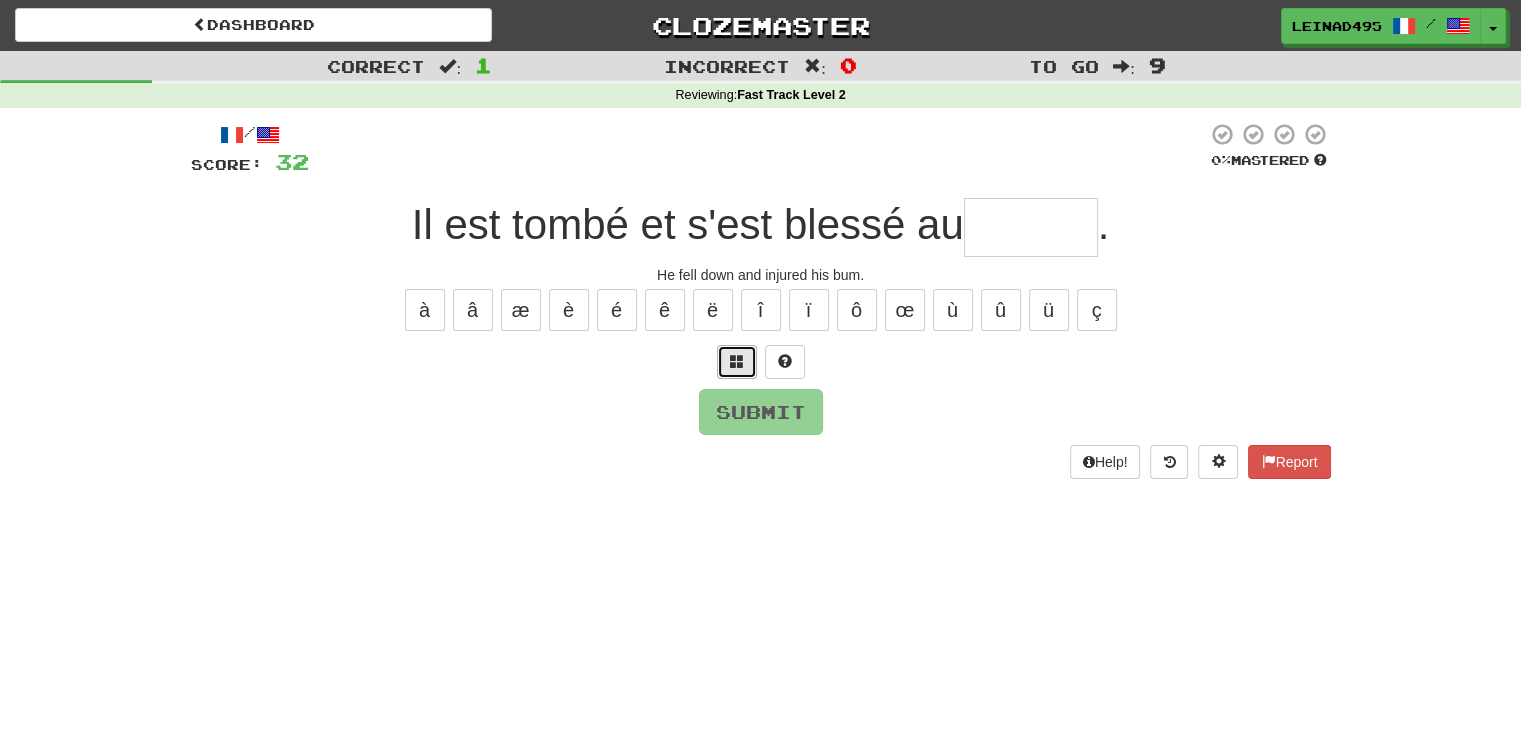 click at bounding box center (737, 362) 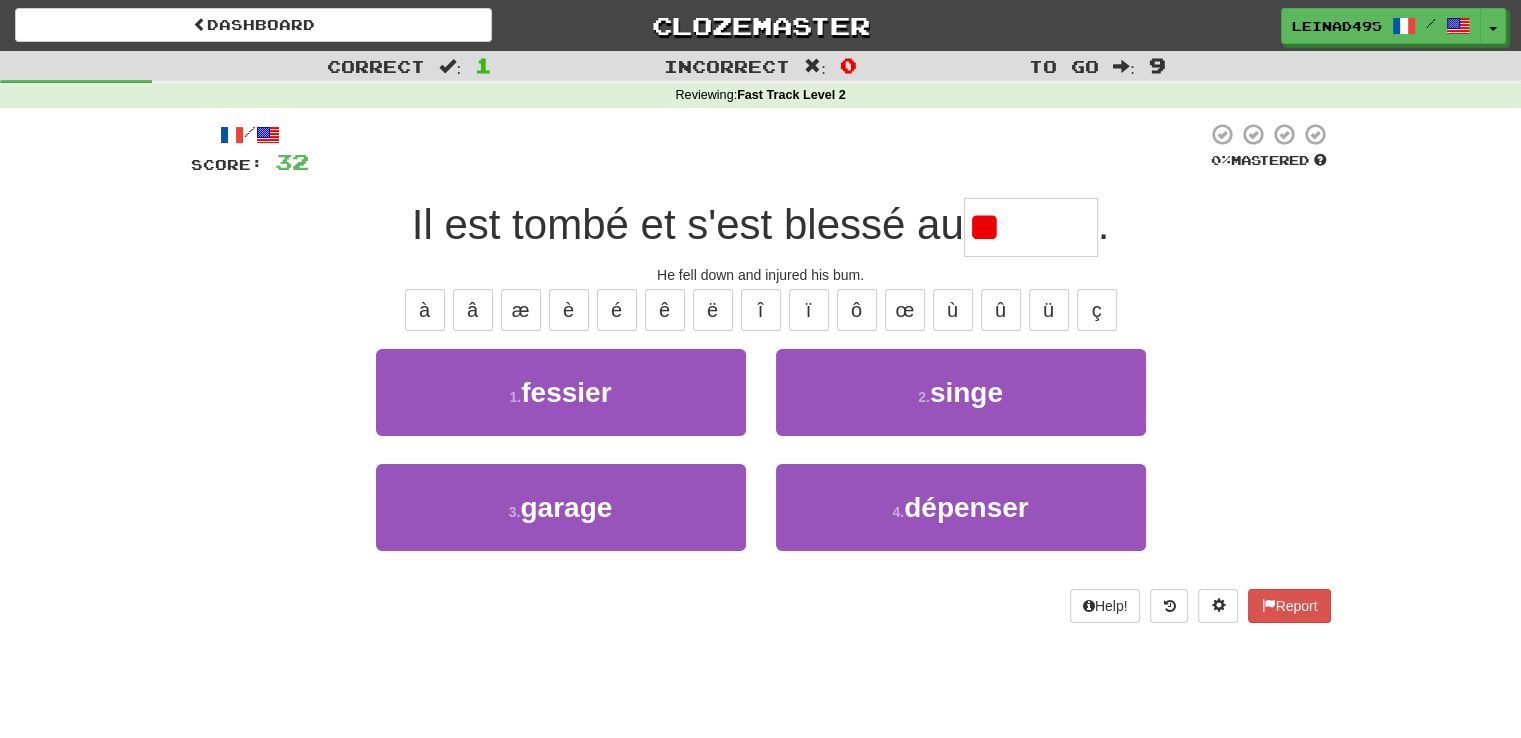 type on "*" 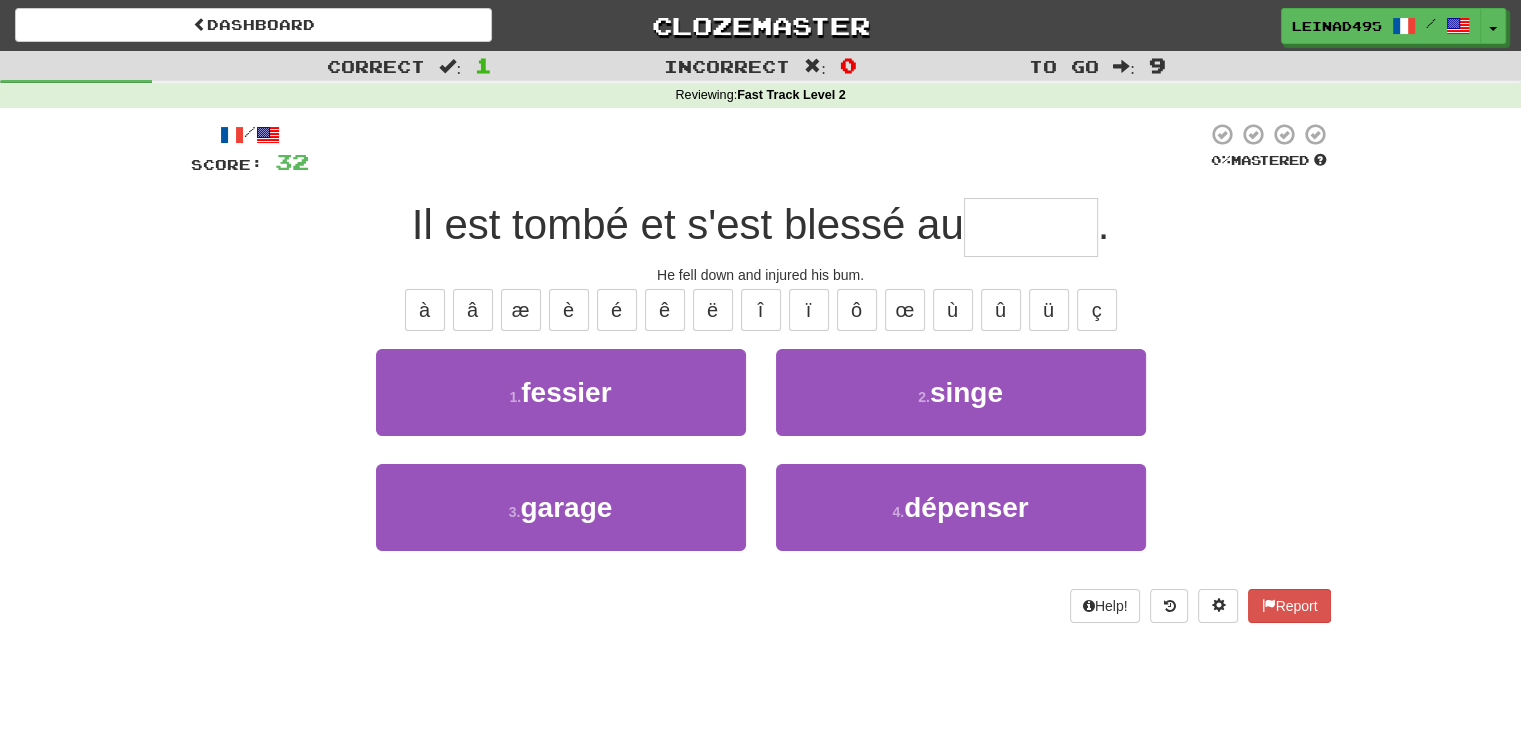 type on "*" 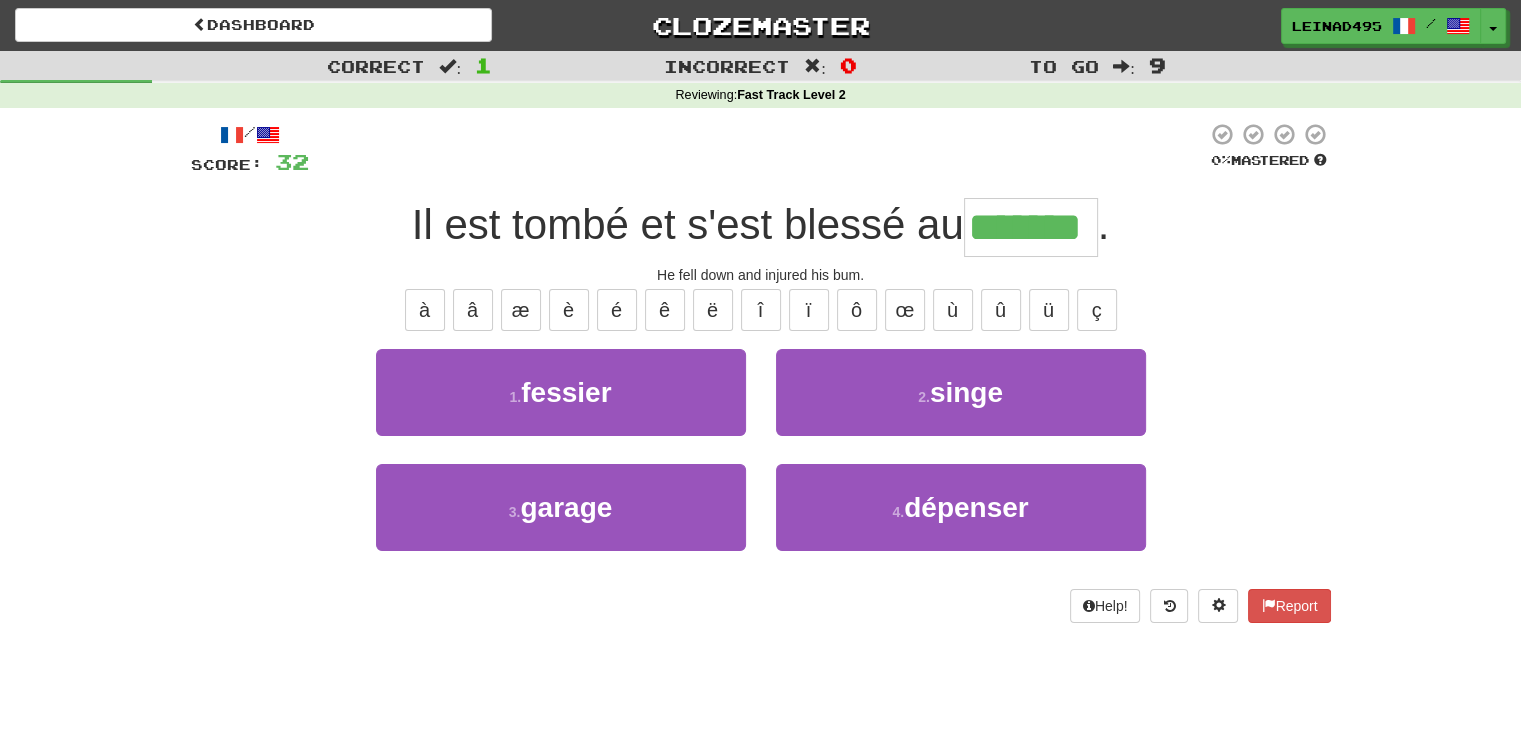 type on "*******" 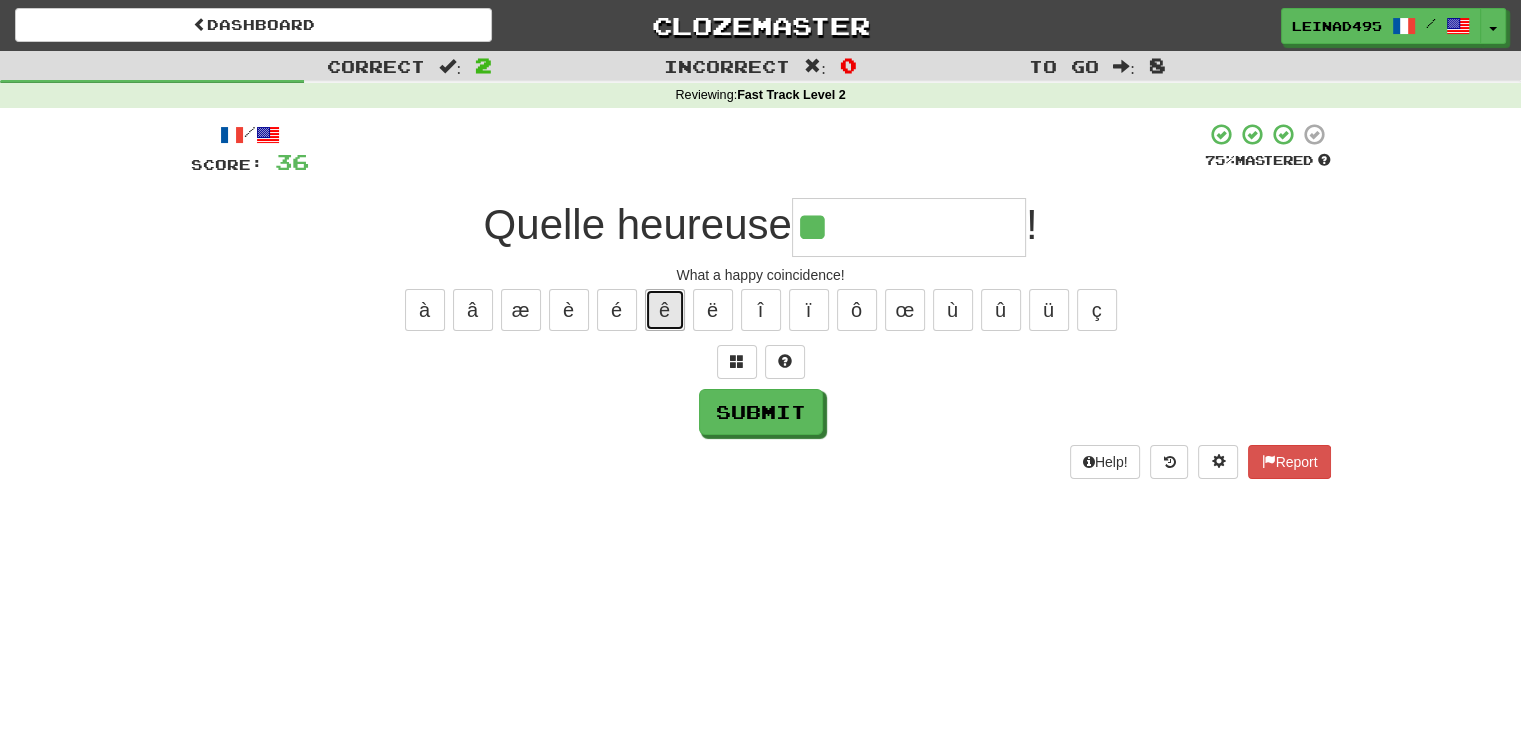 click on "ê" at bounding box center [665, 310] 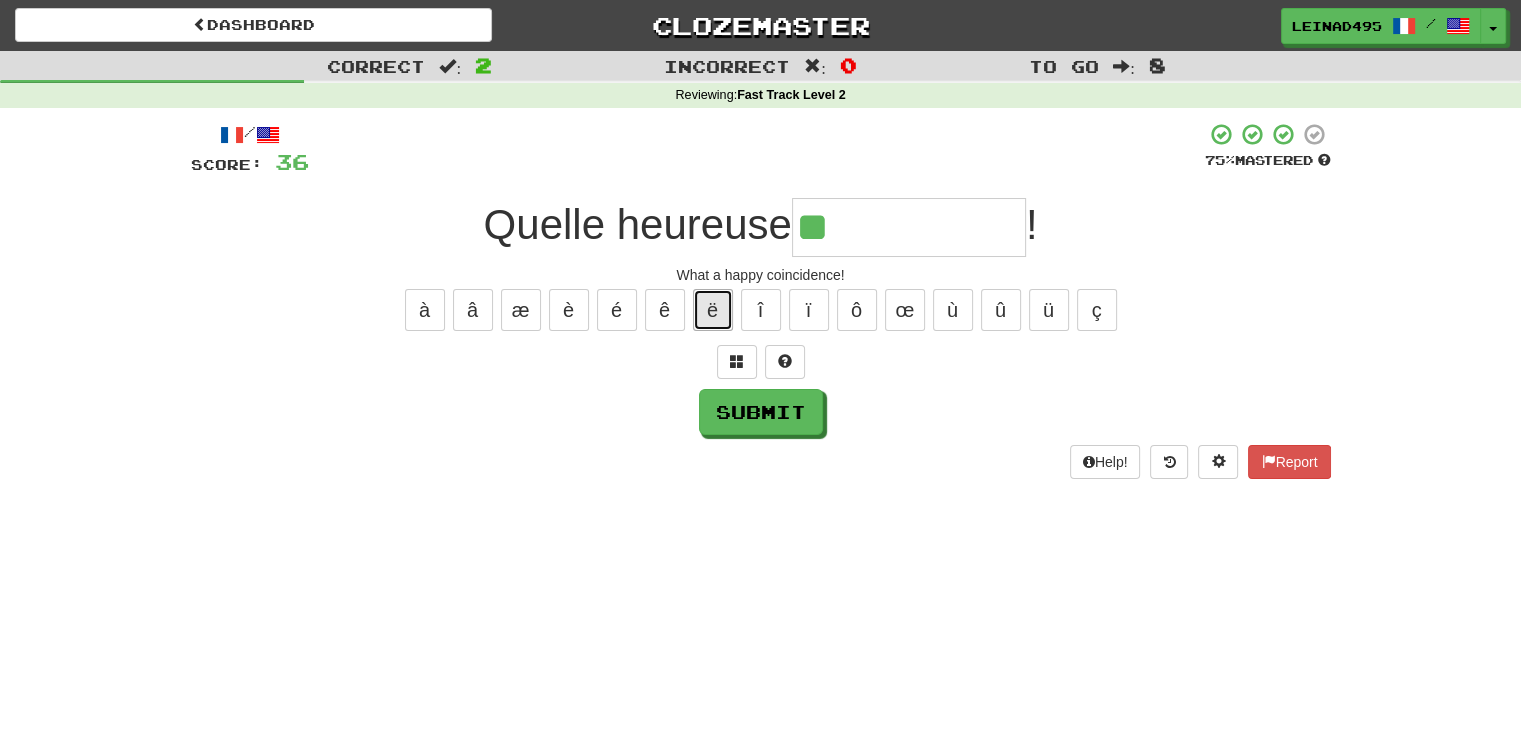 click on "ë" at bounding box center [713, 310] 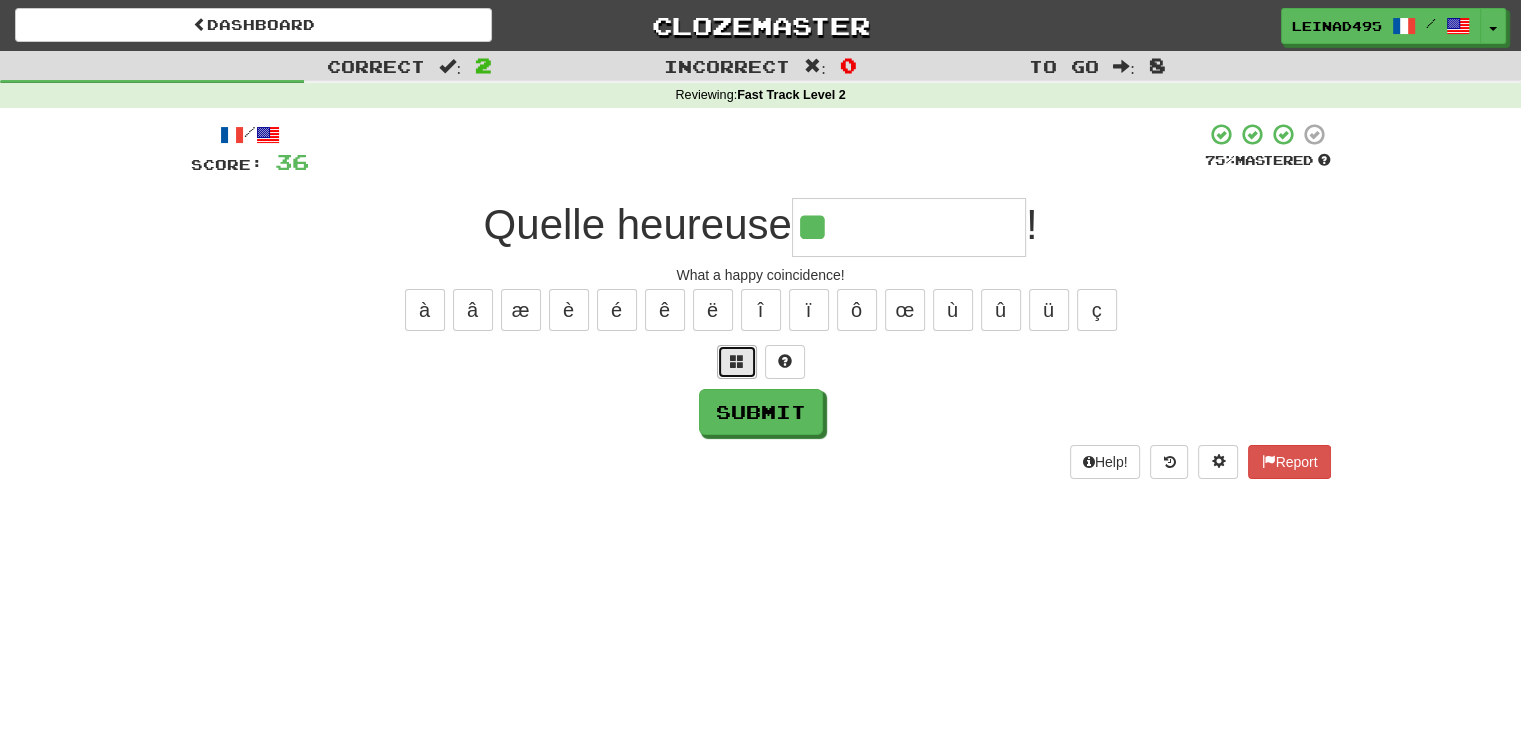 click at bounding box center (737, 362) 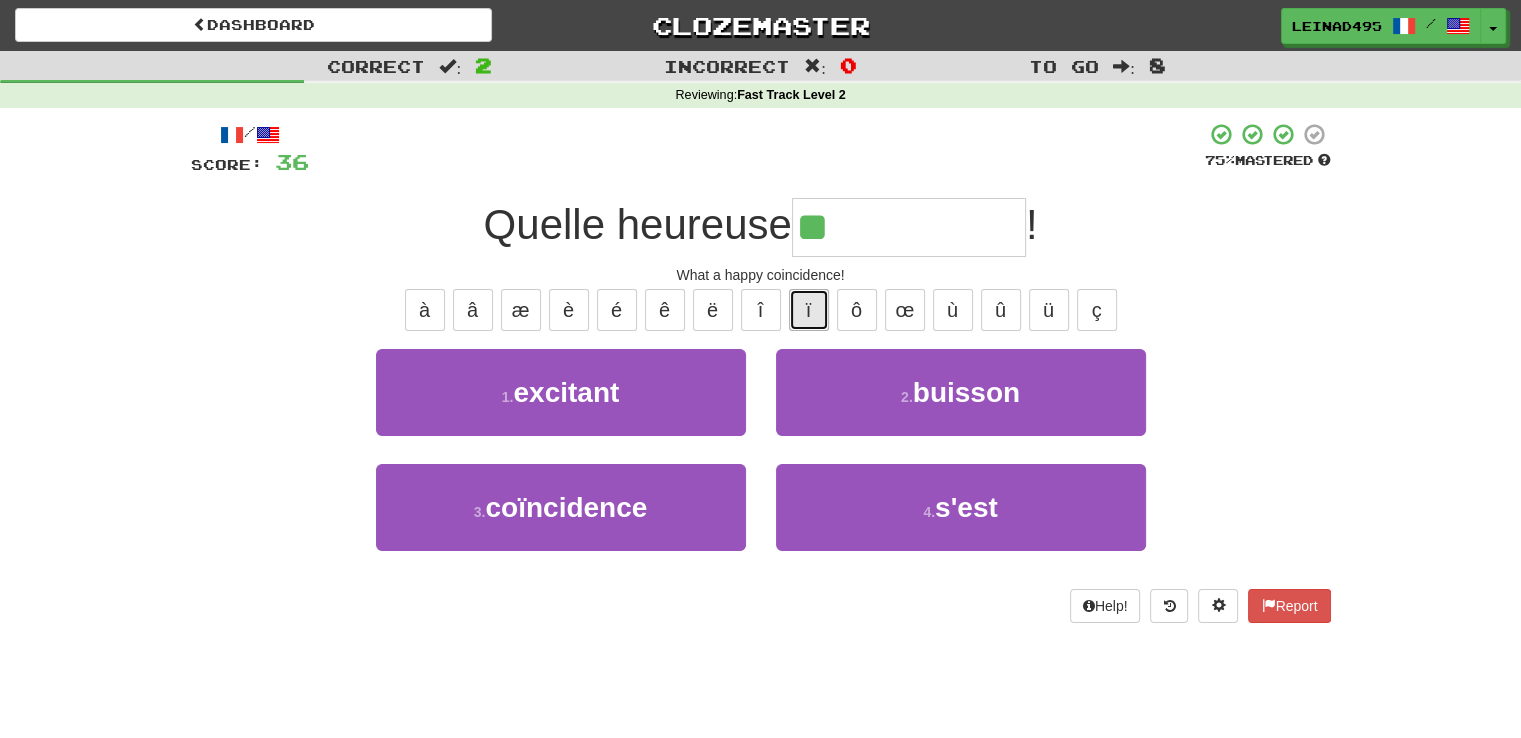 click on "ï" at bounding box center [809, 310] 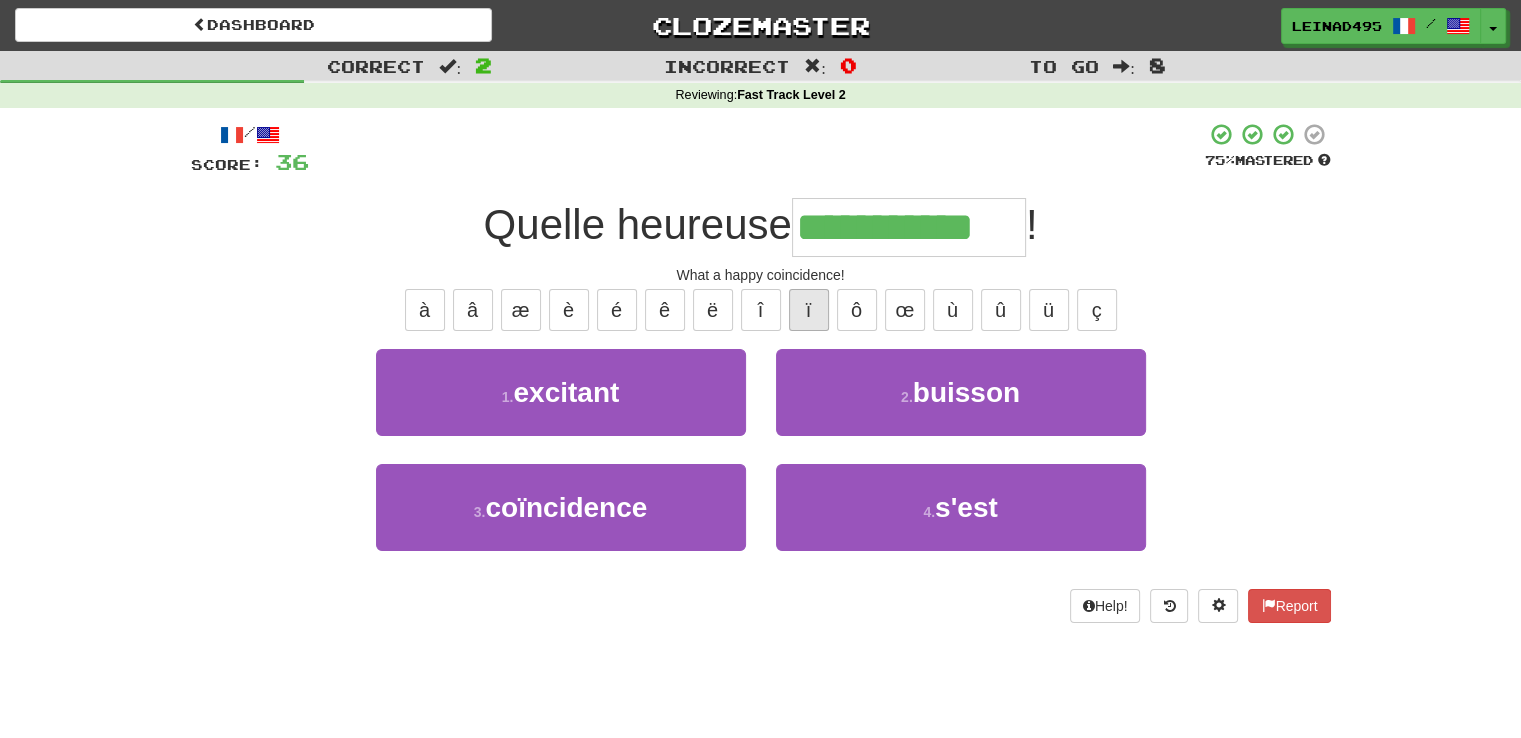 type on "**********" 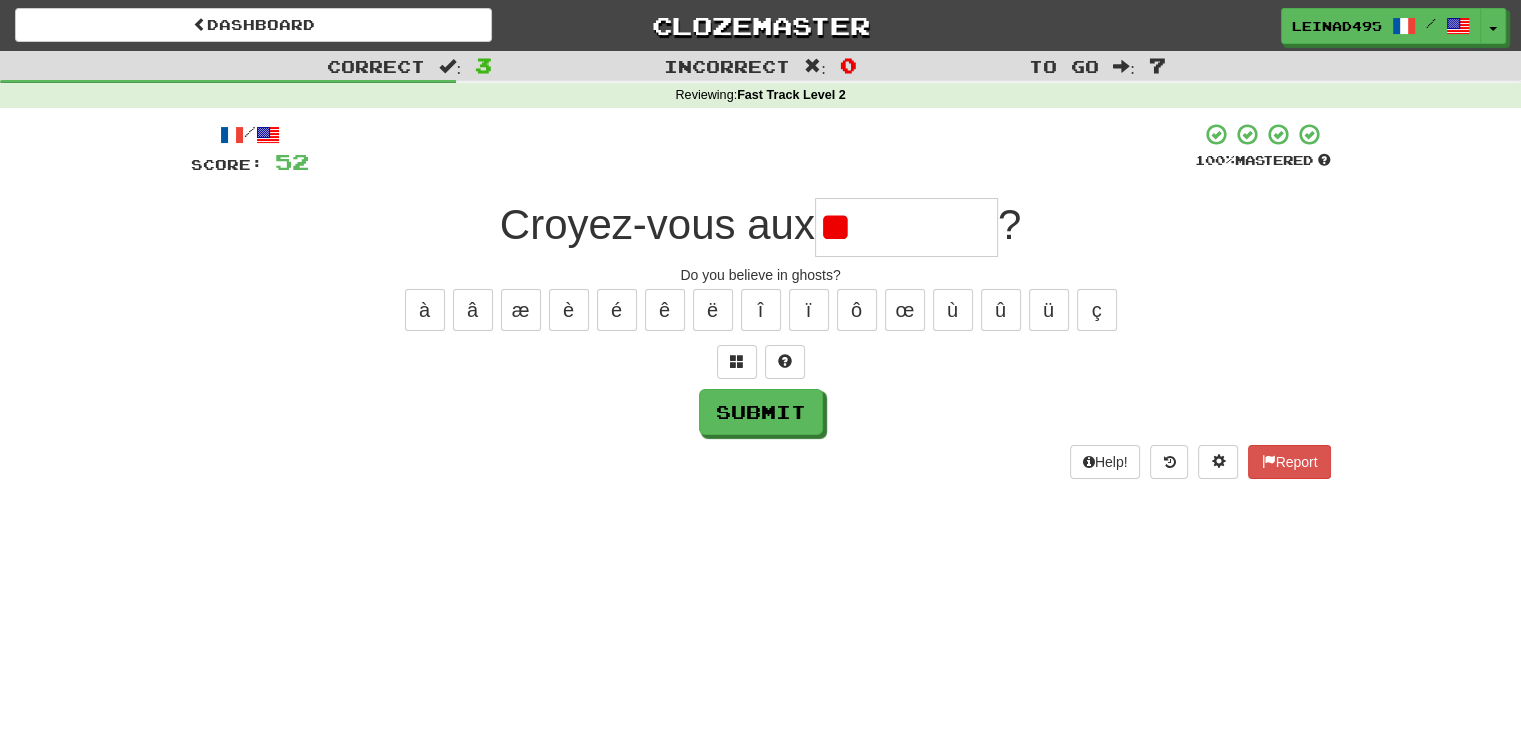 type on "*" 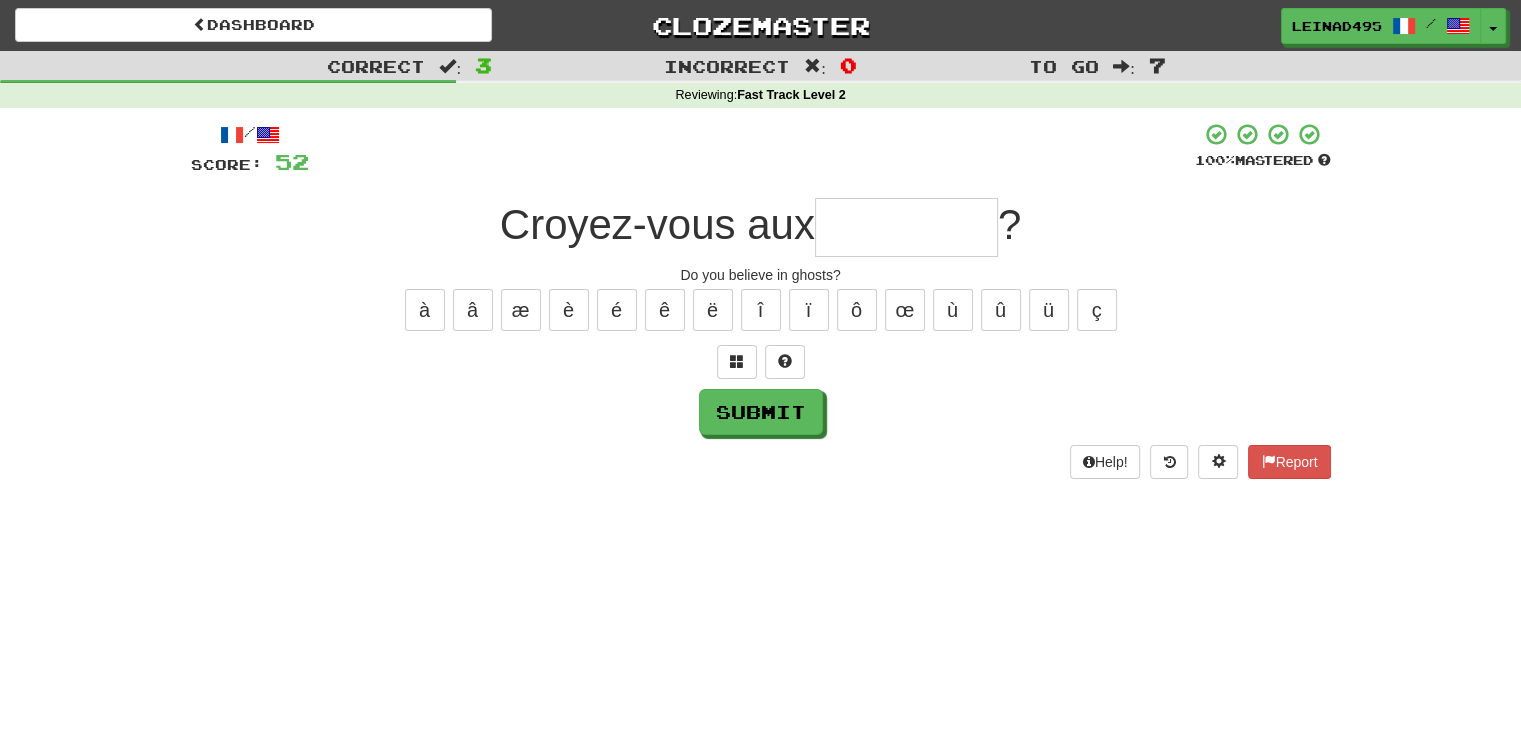 type on "*" 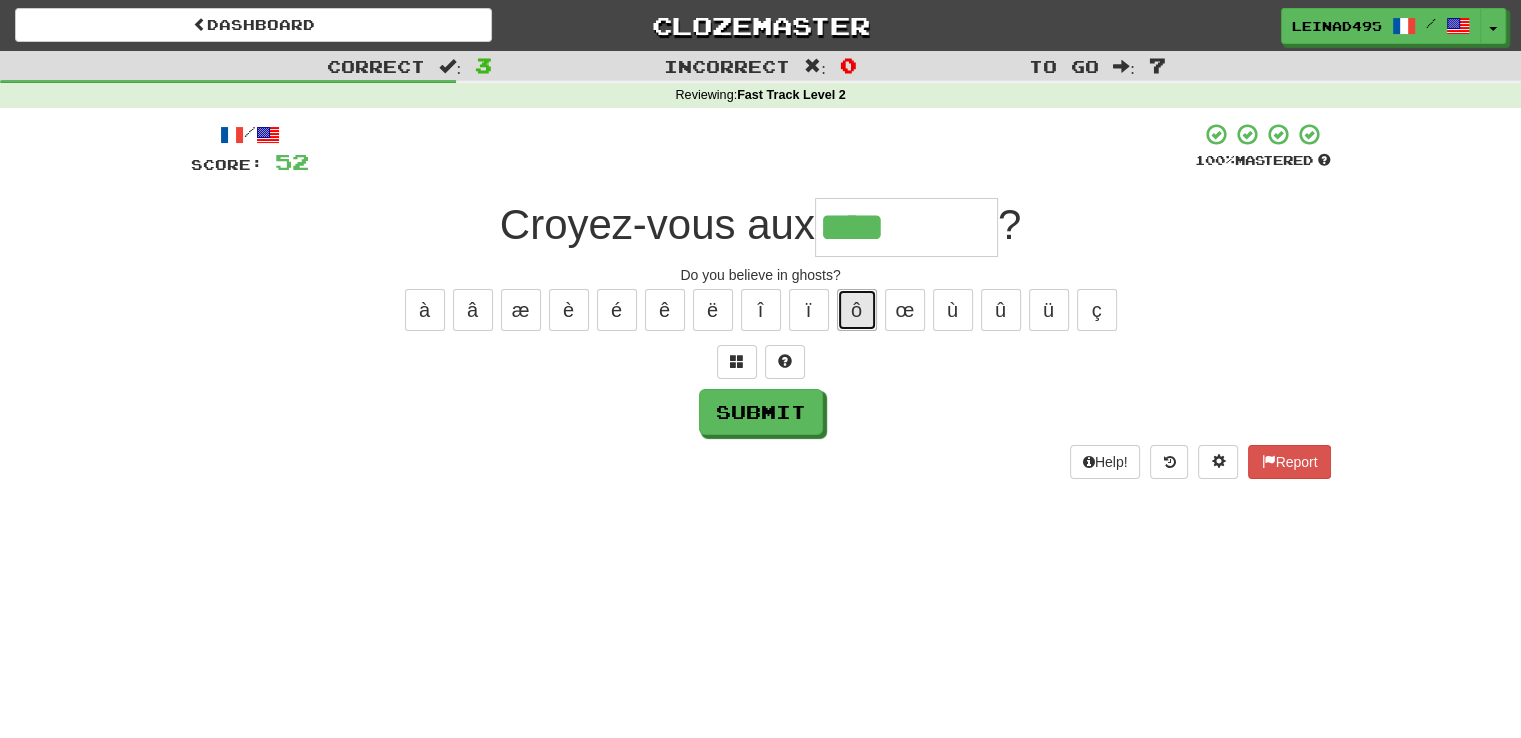 click on "ô" at bounding box center (857, 310) 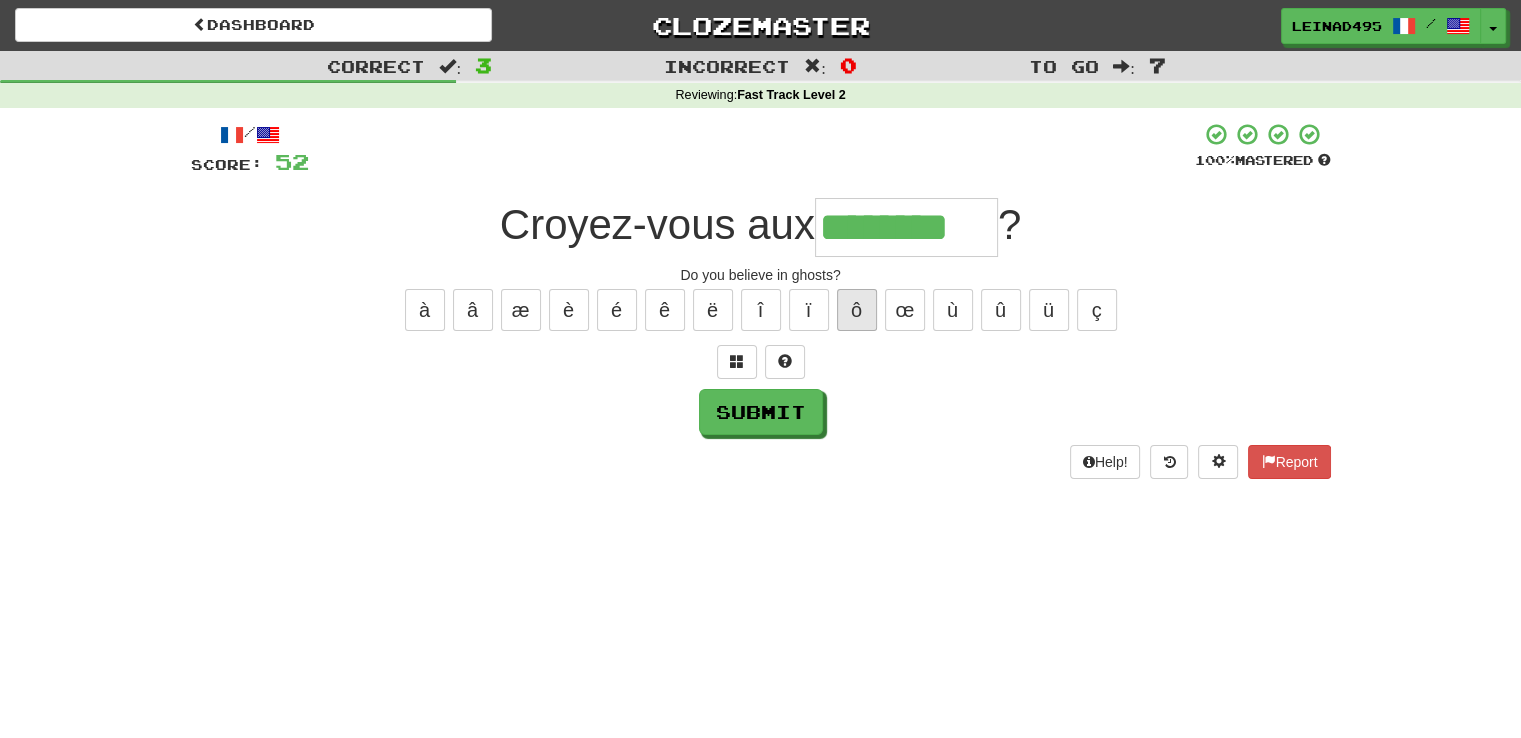 type on "********" 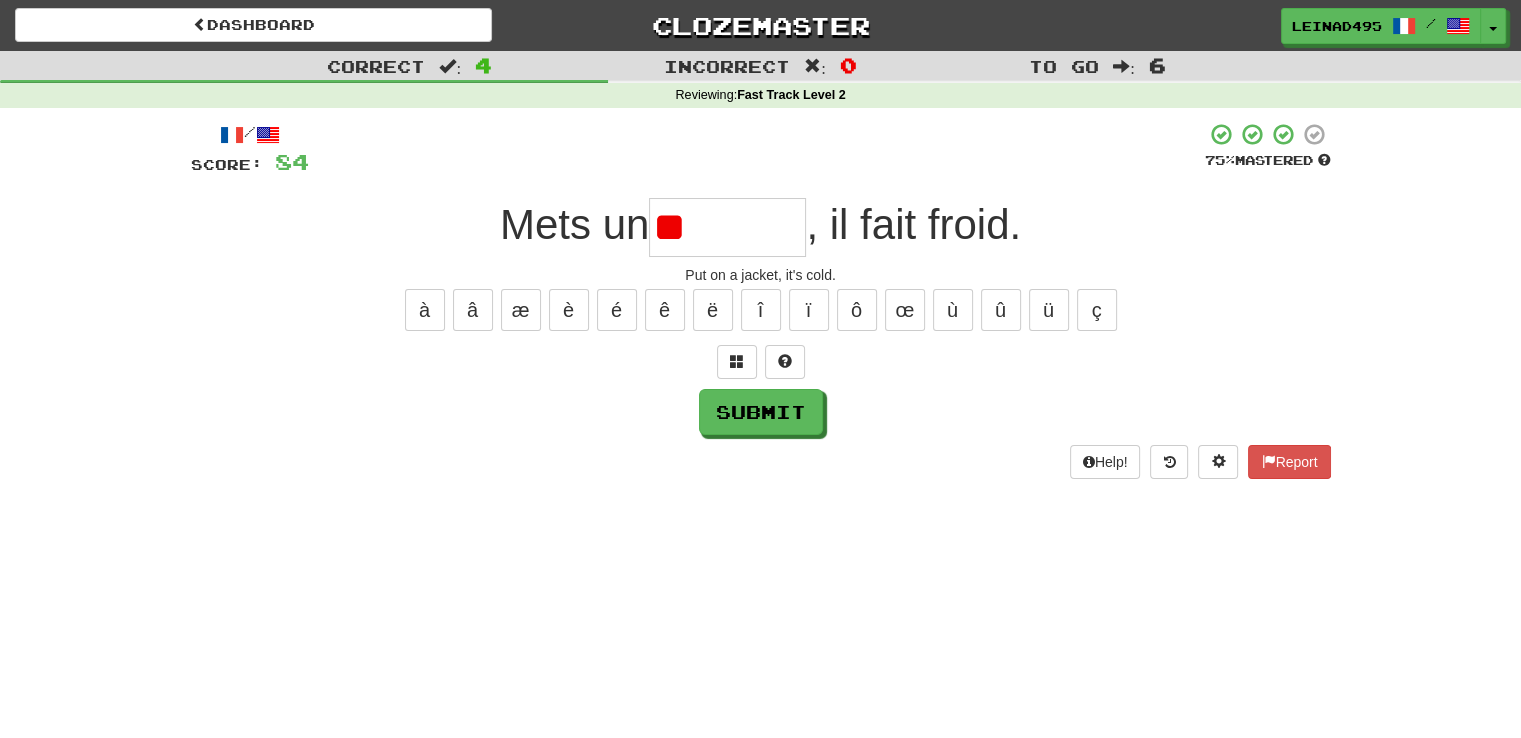 type on "*" 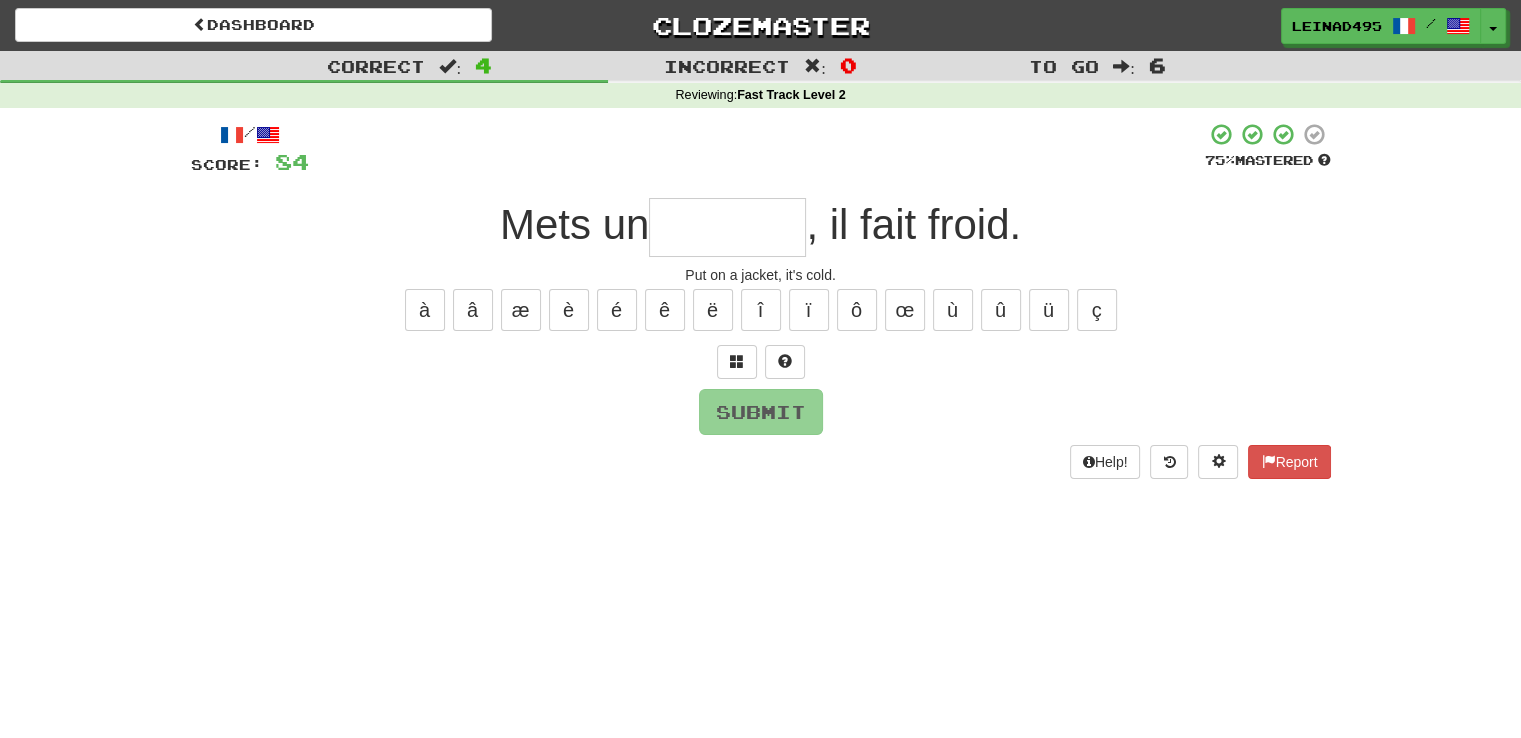 type on "*" 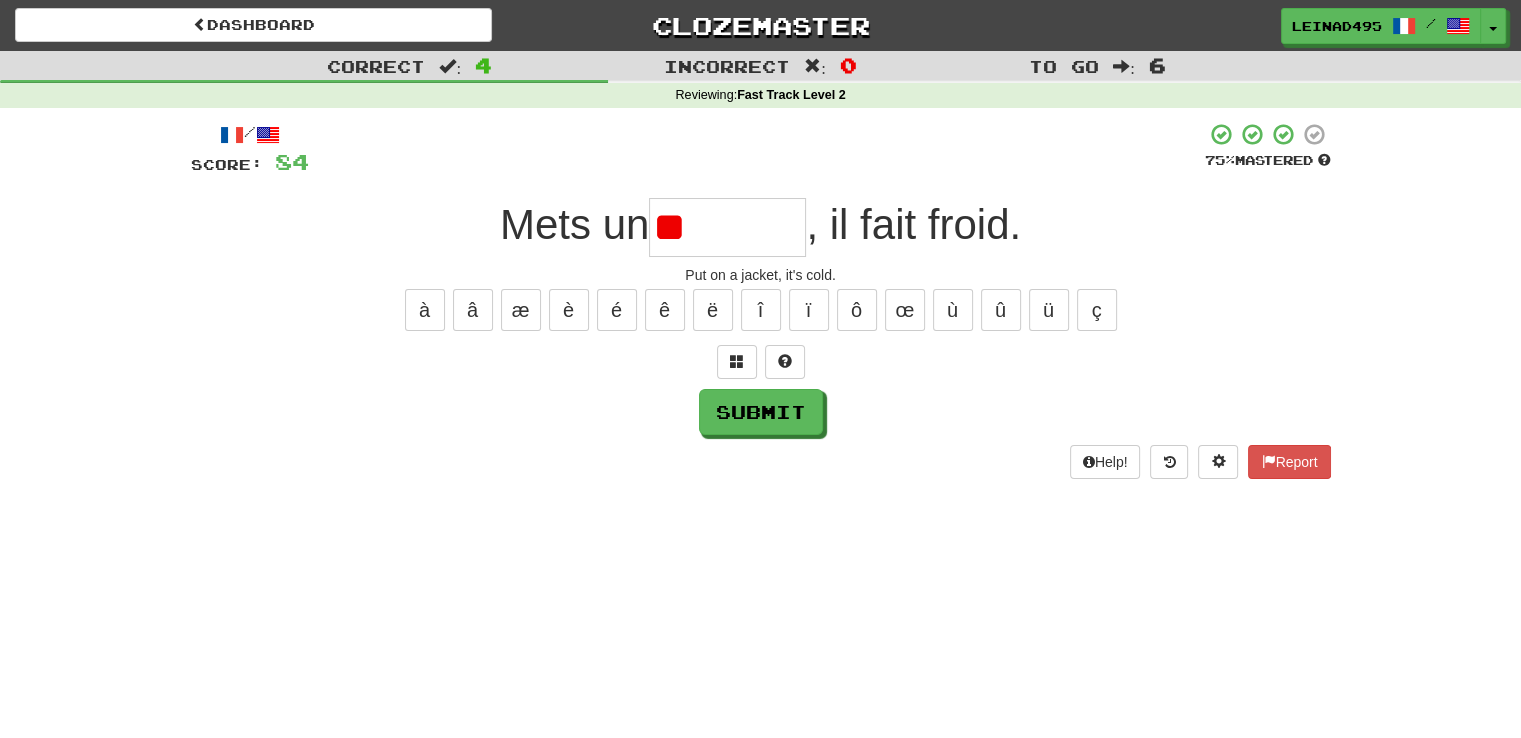 type on "*" 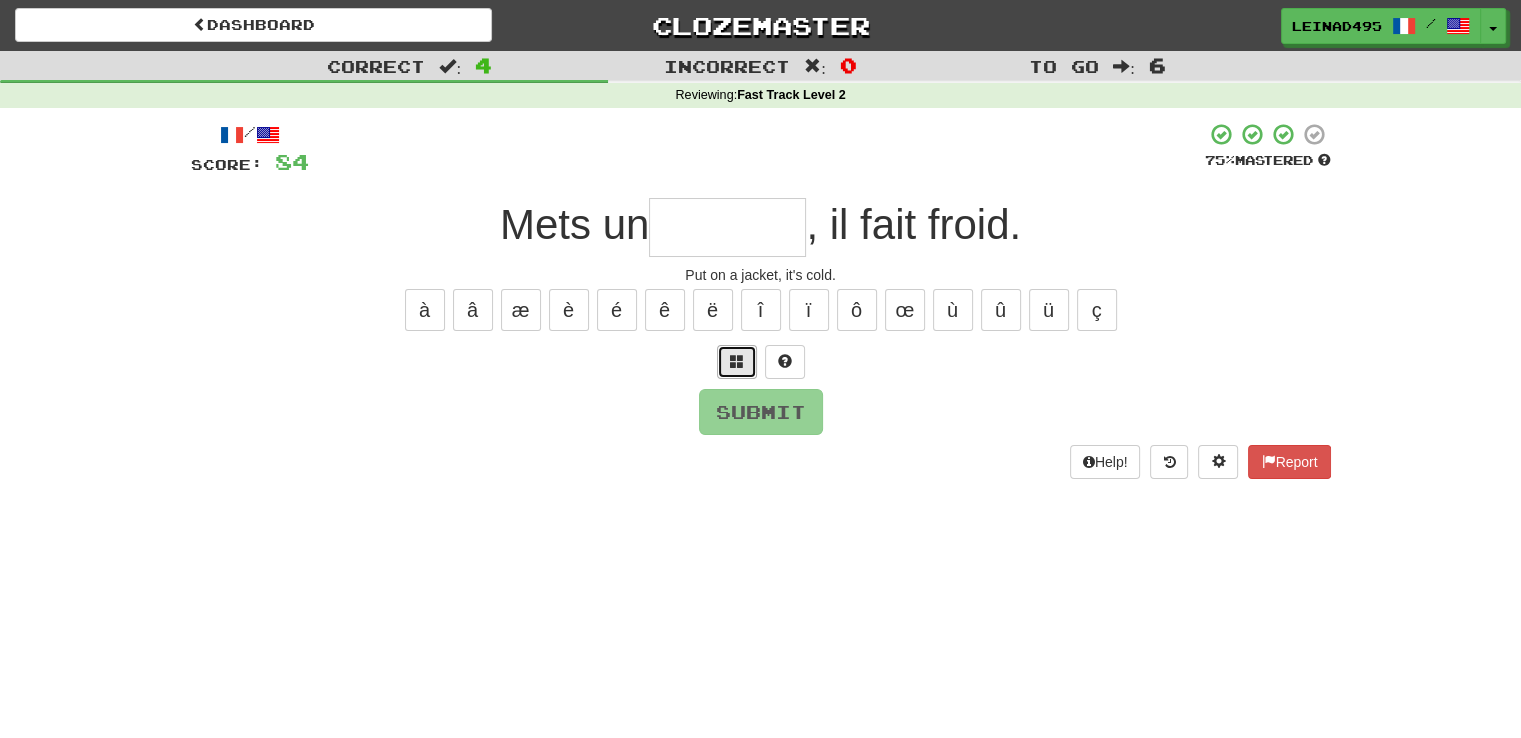 click at bounding box center (737, 362) 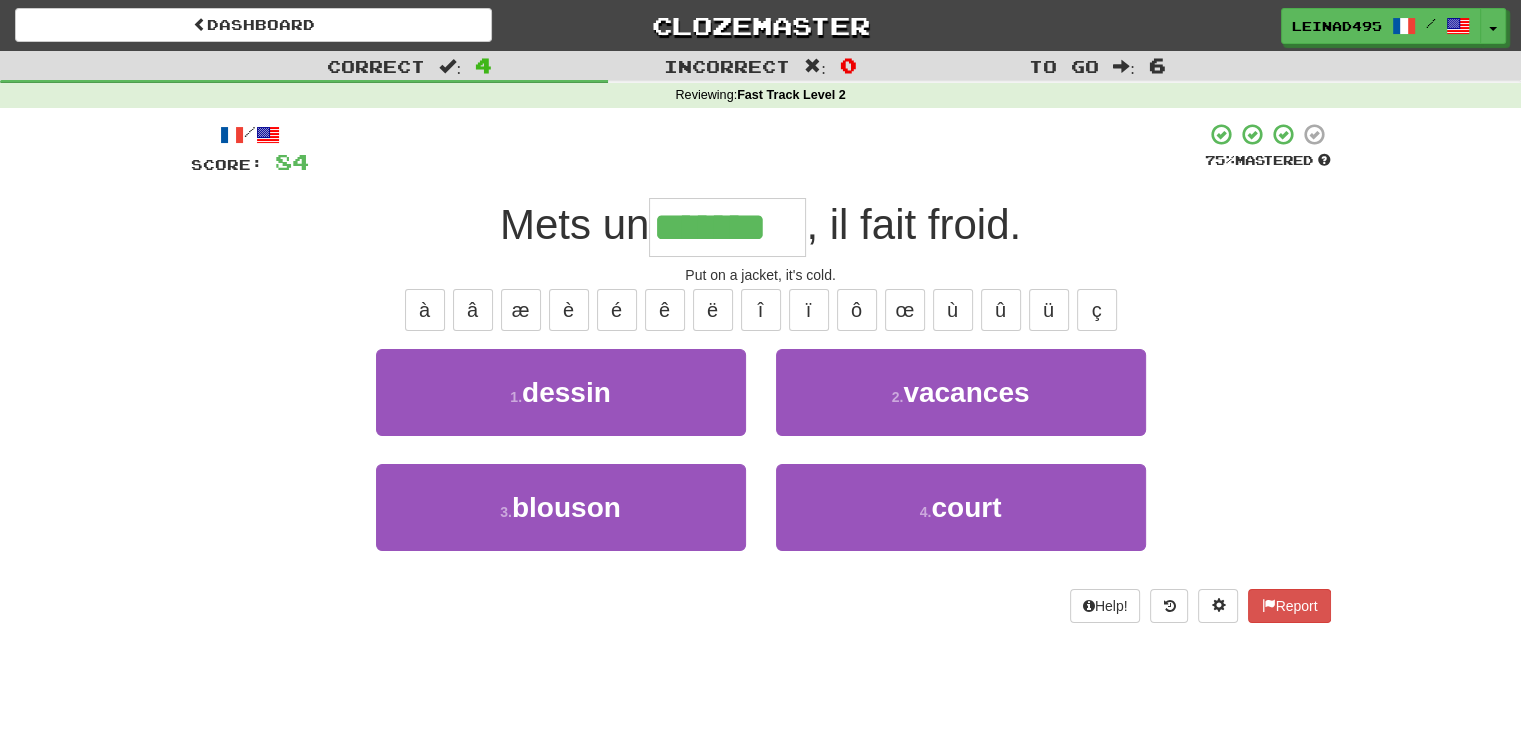 type on "*******" 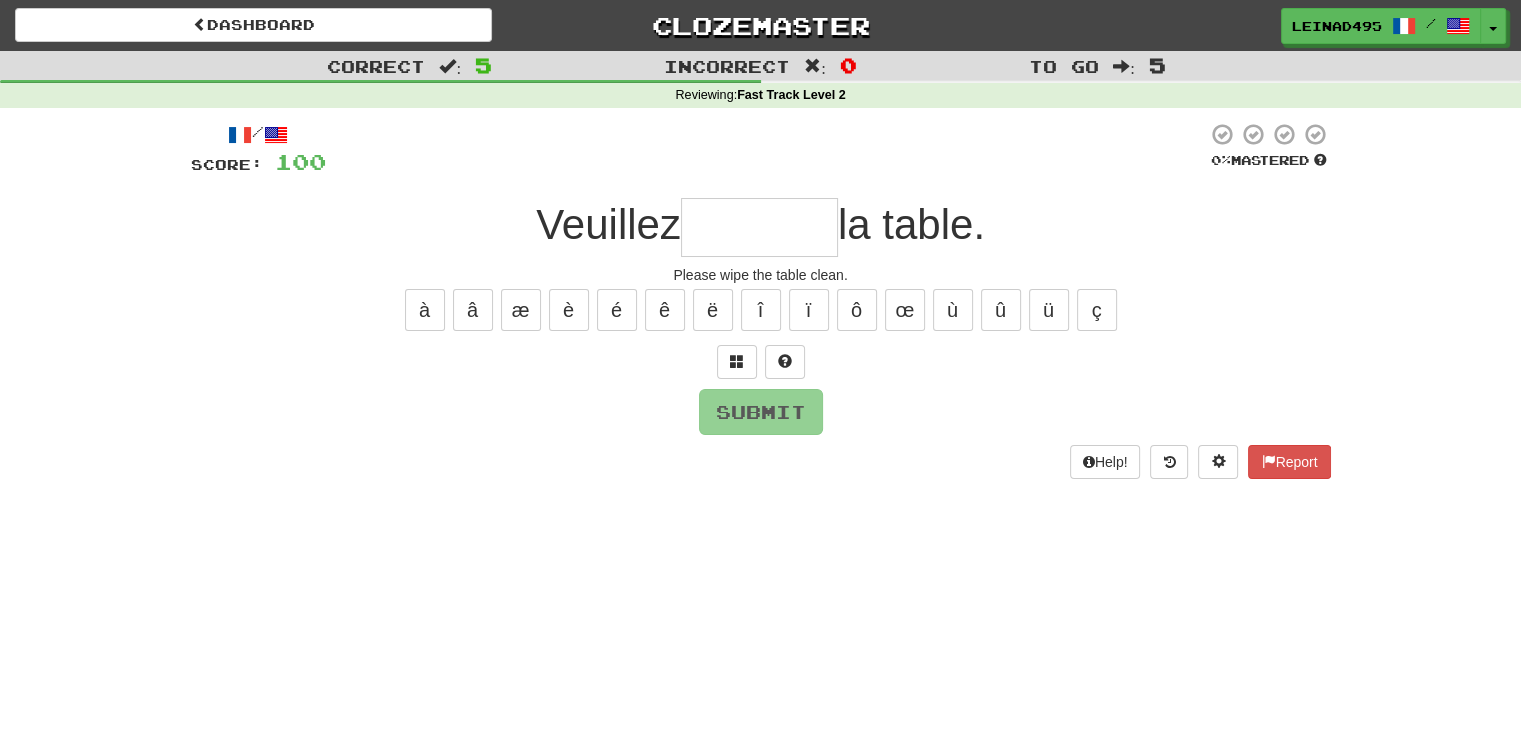 type on "*" 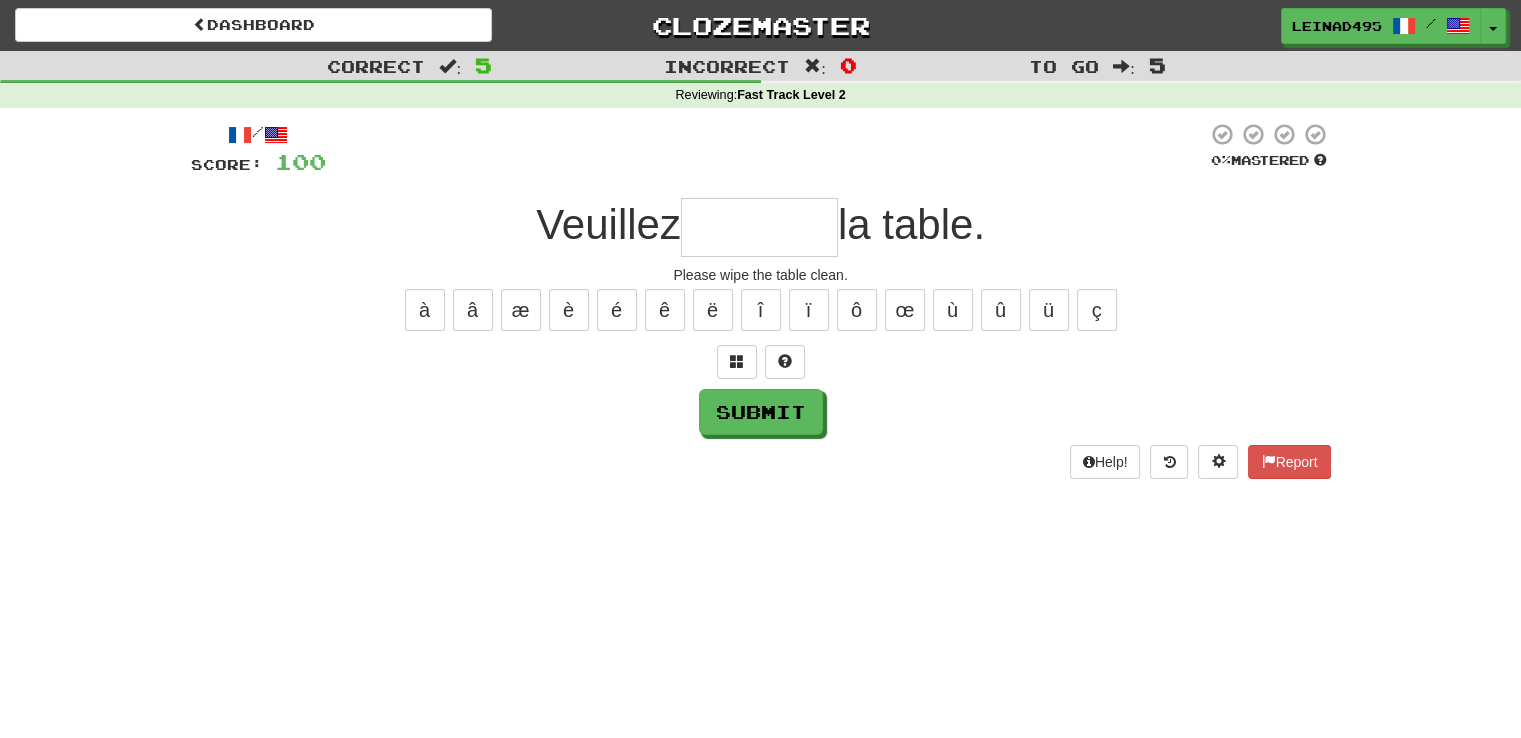type on "*" 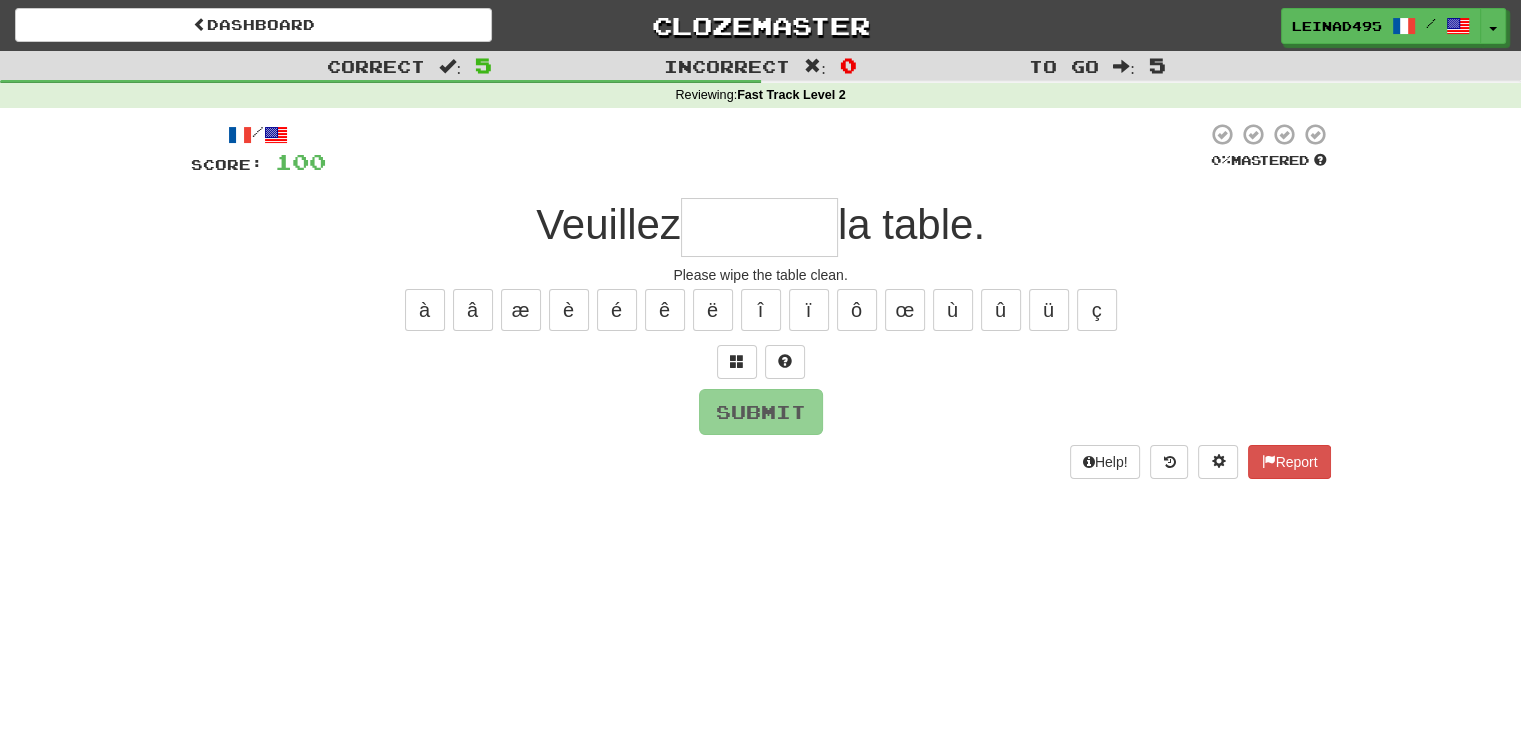 type on "*" 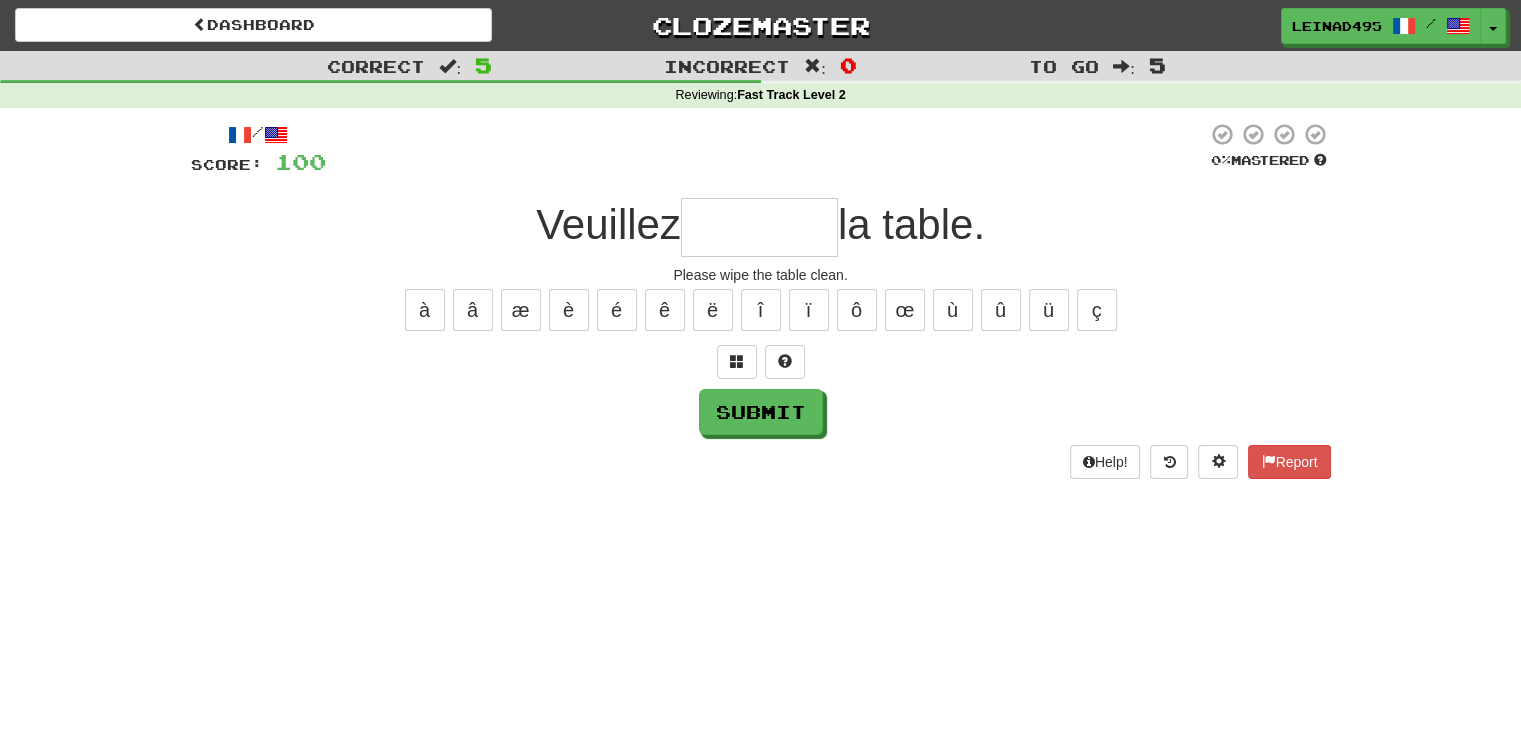 type on "*" 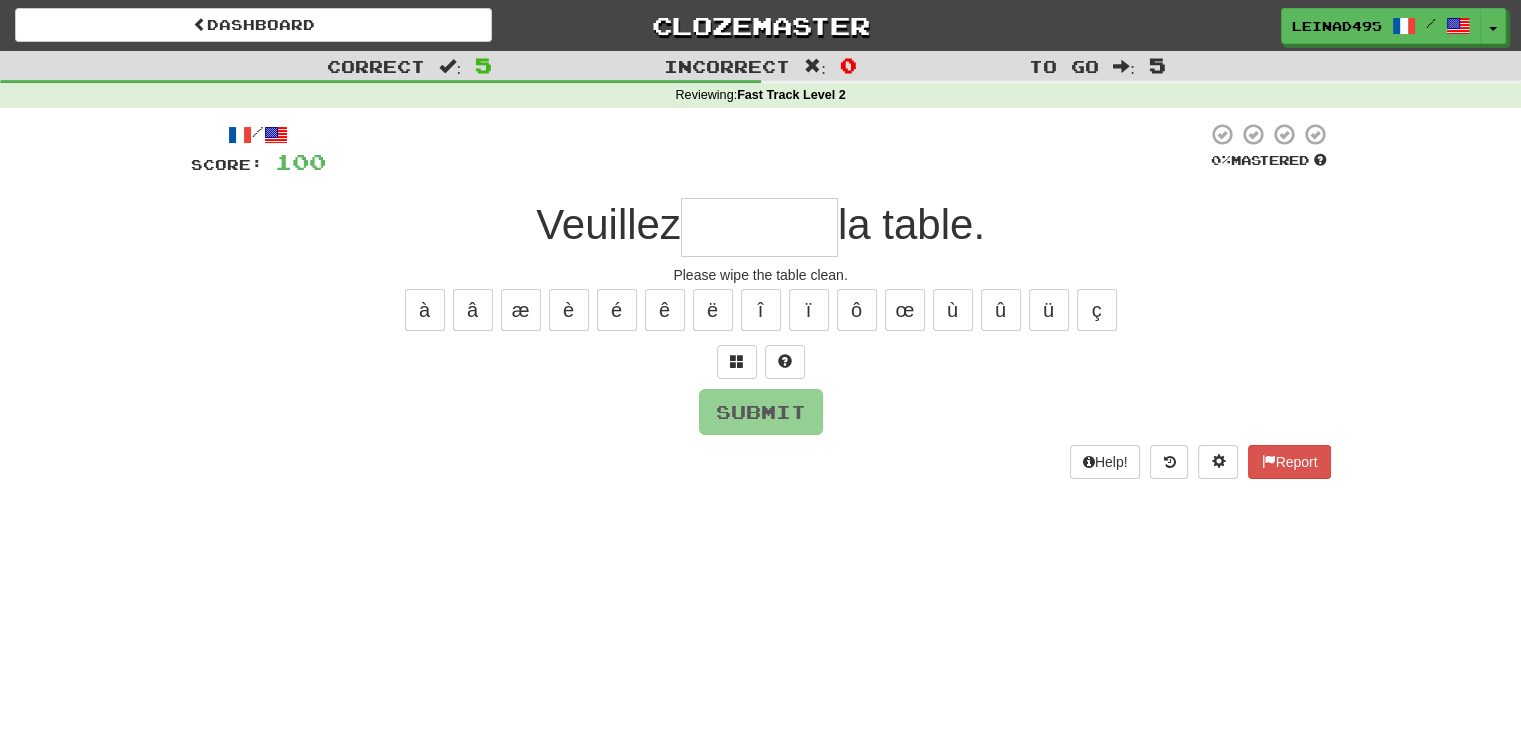 type on "*" 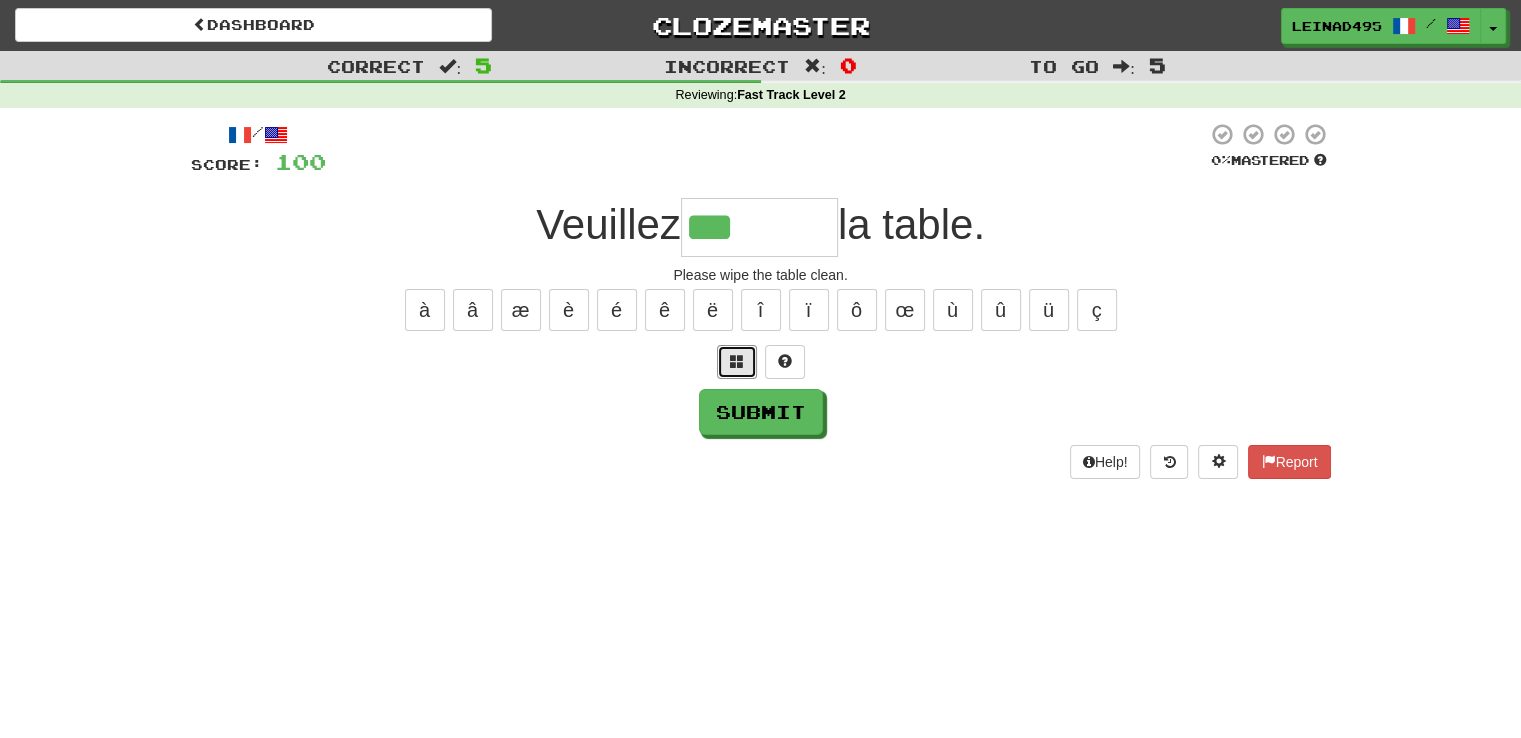 click at bounding box center [737, 362] 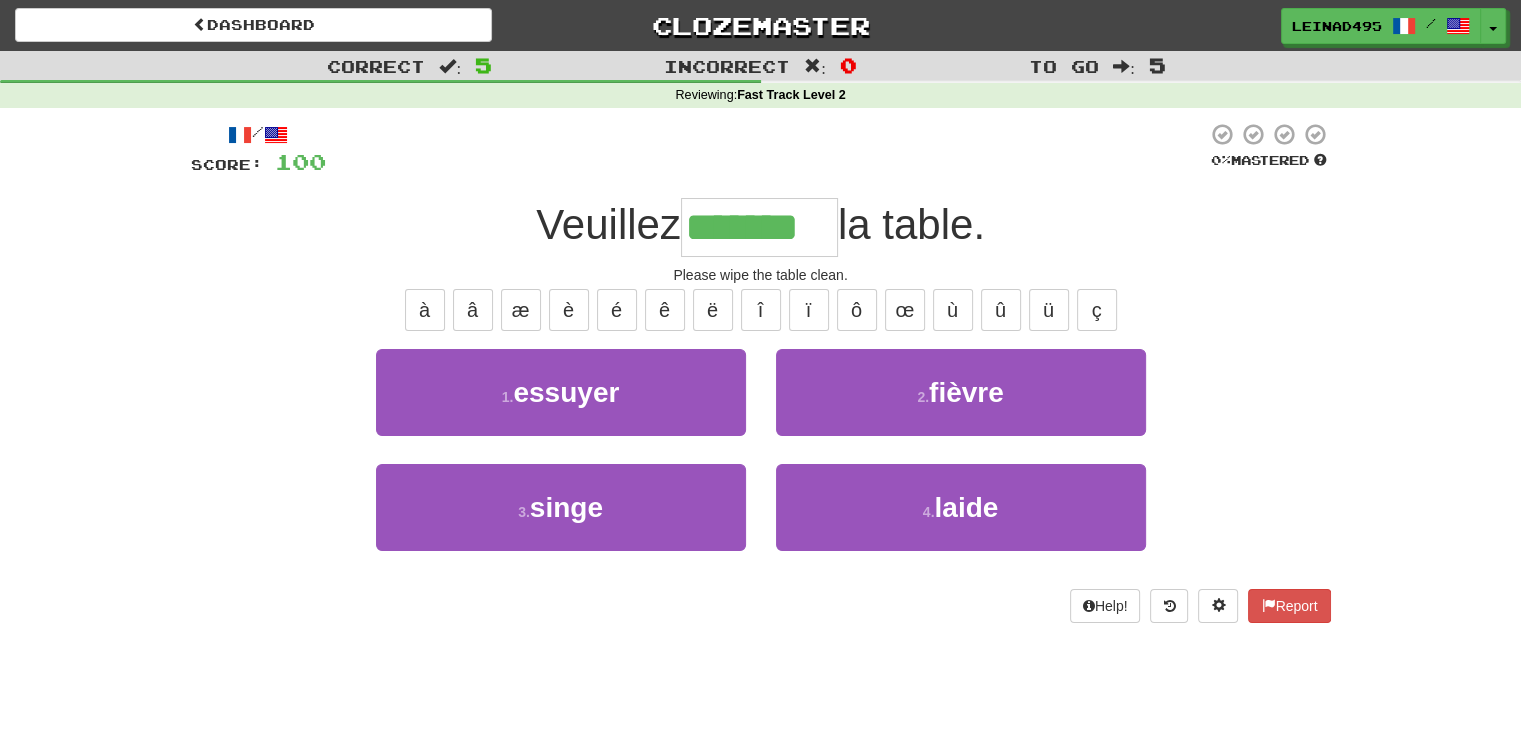 type on "*******" 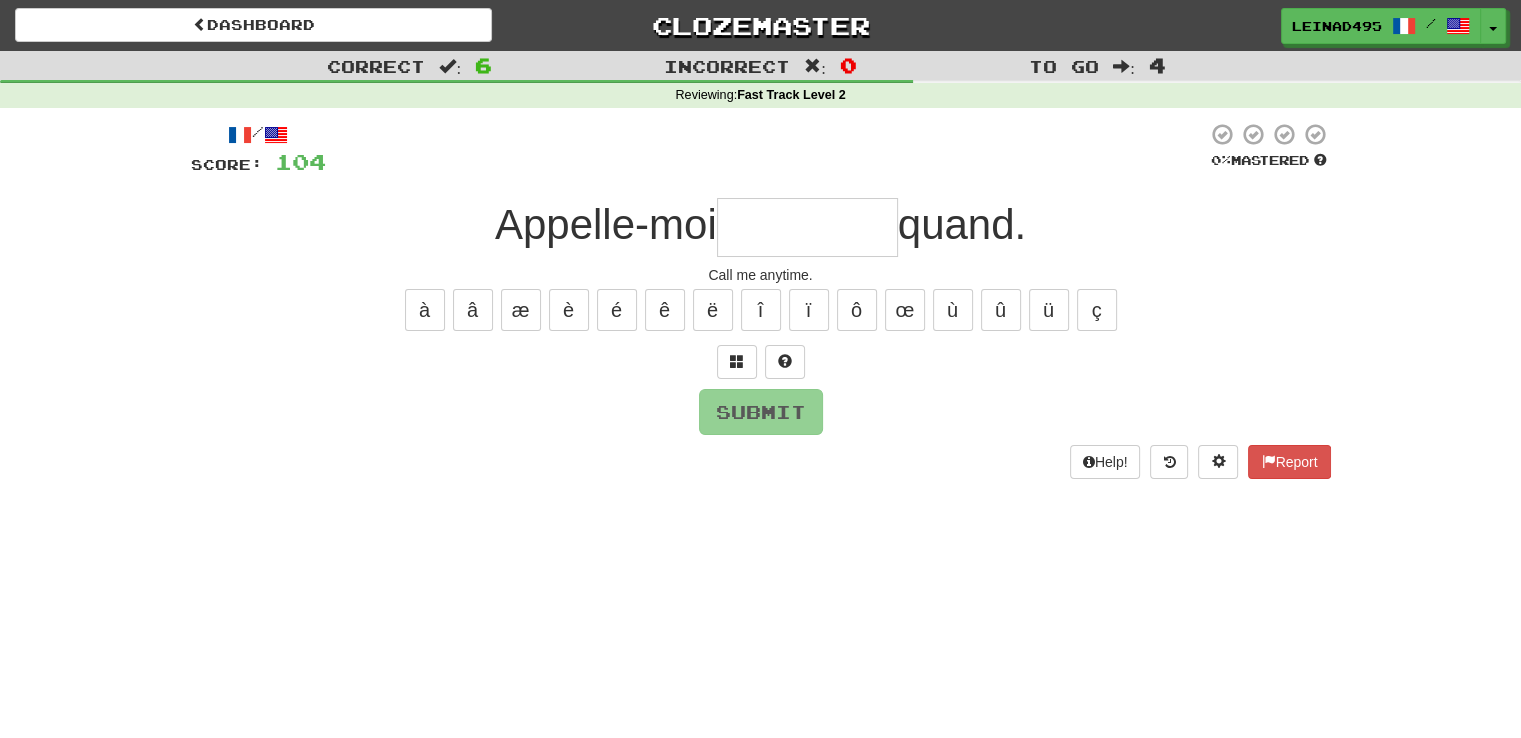 type on "*" 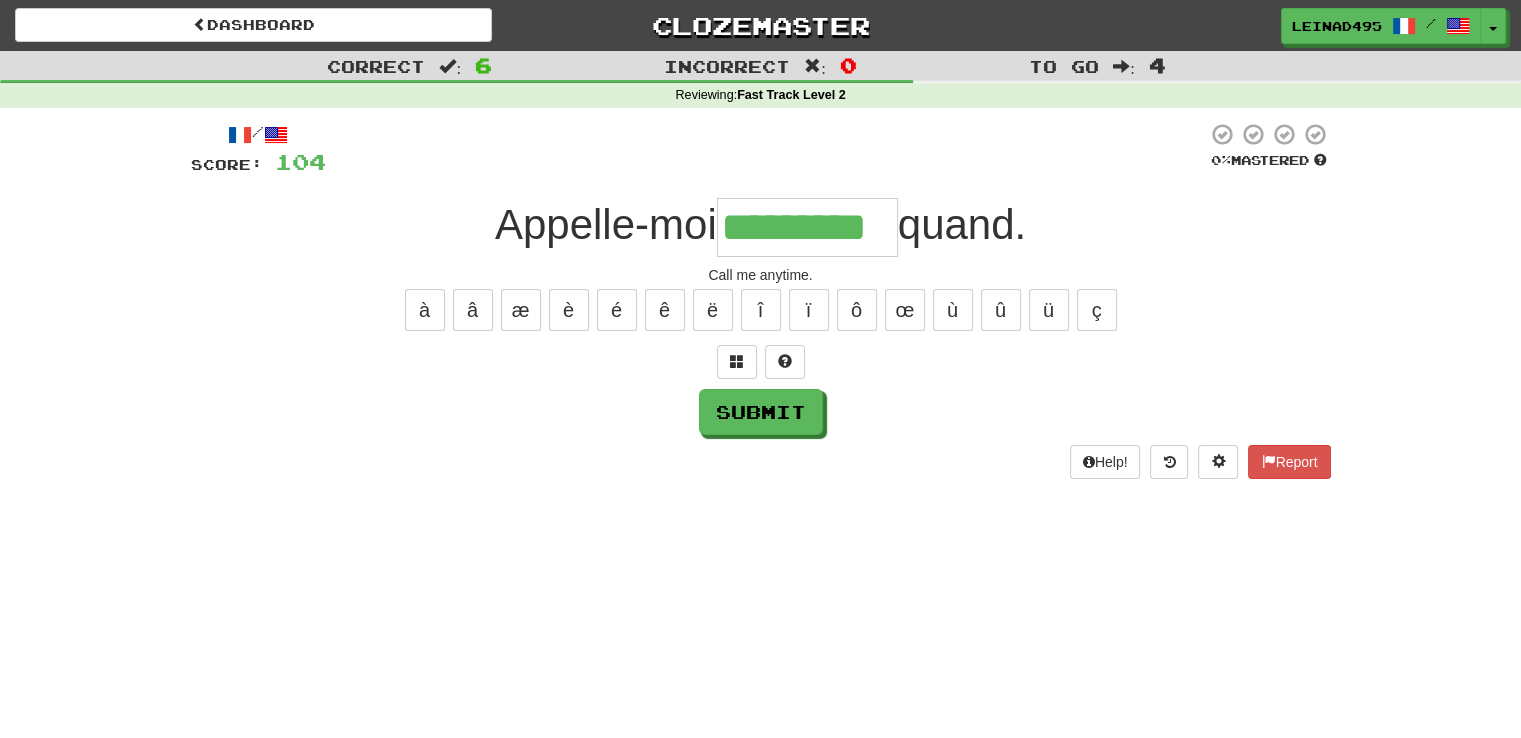 type on "*********" 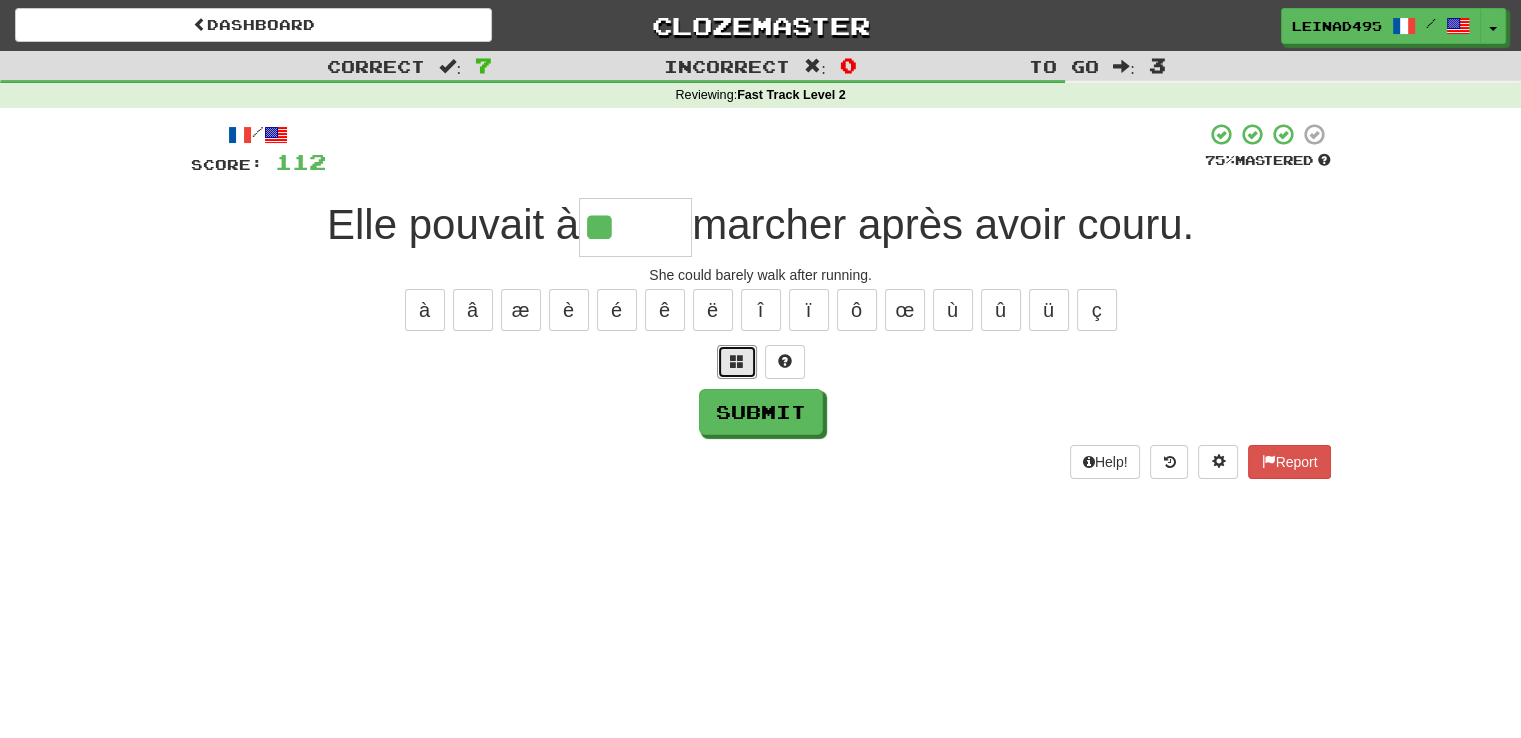 click at bounding box center (737, 362) 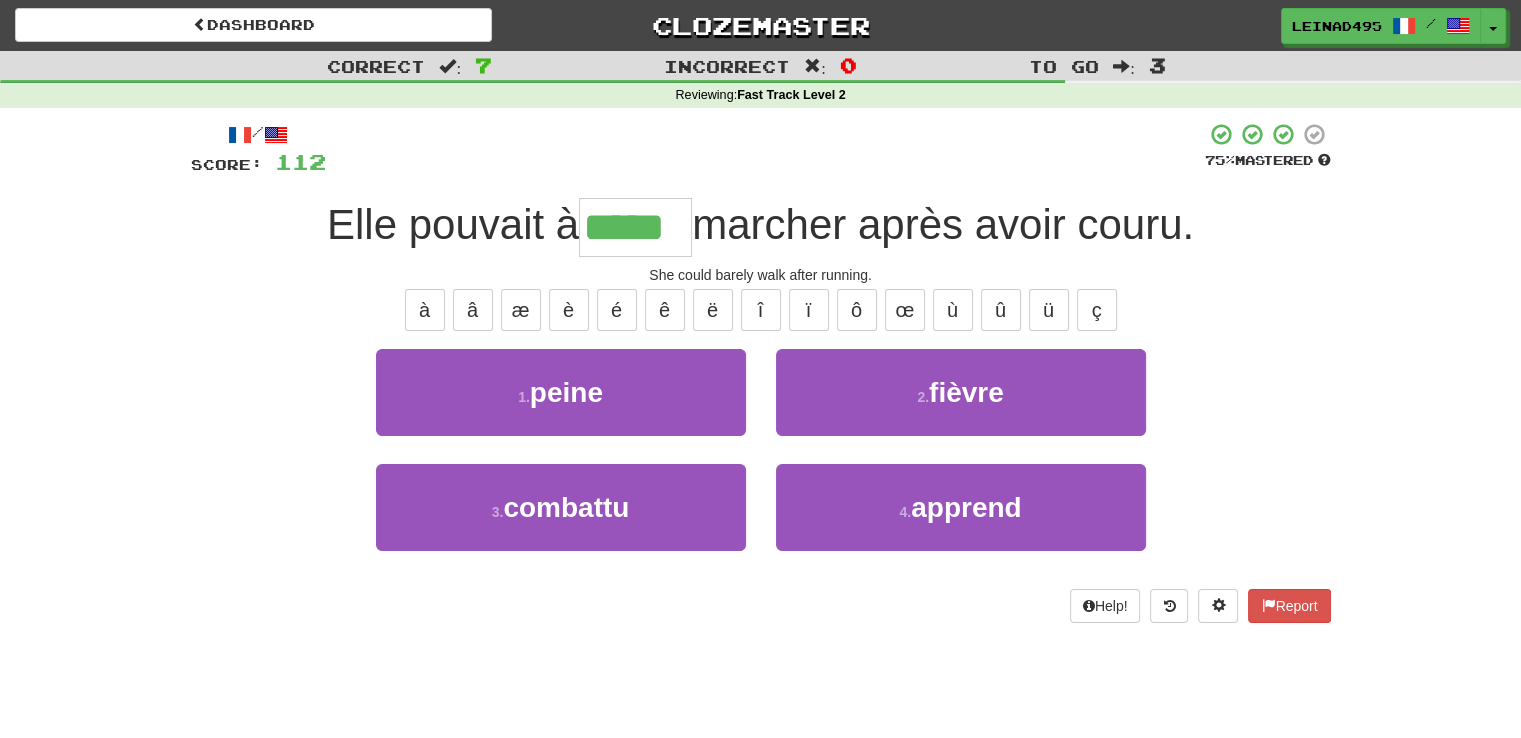 type on "*****" 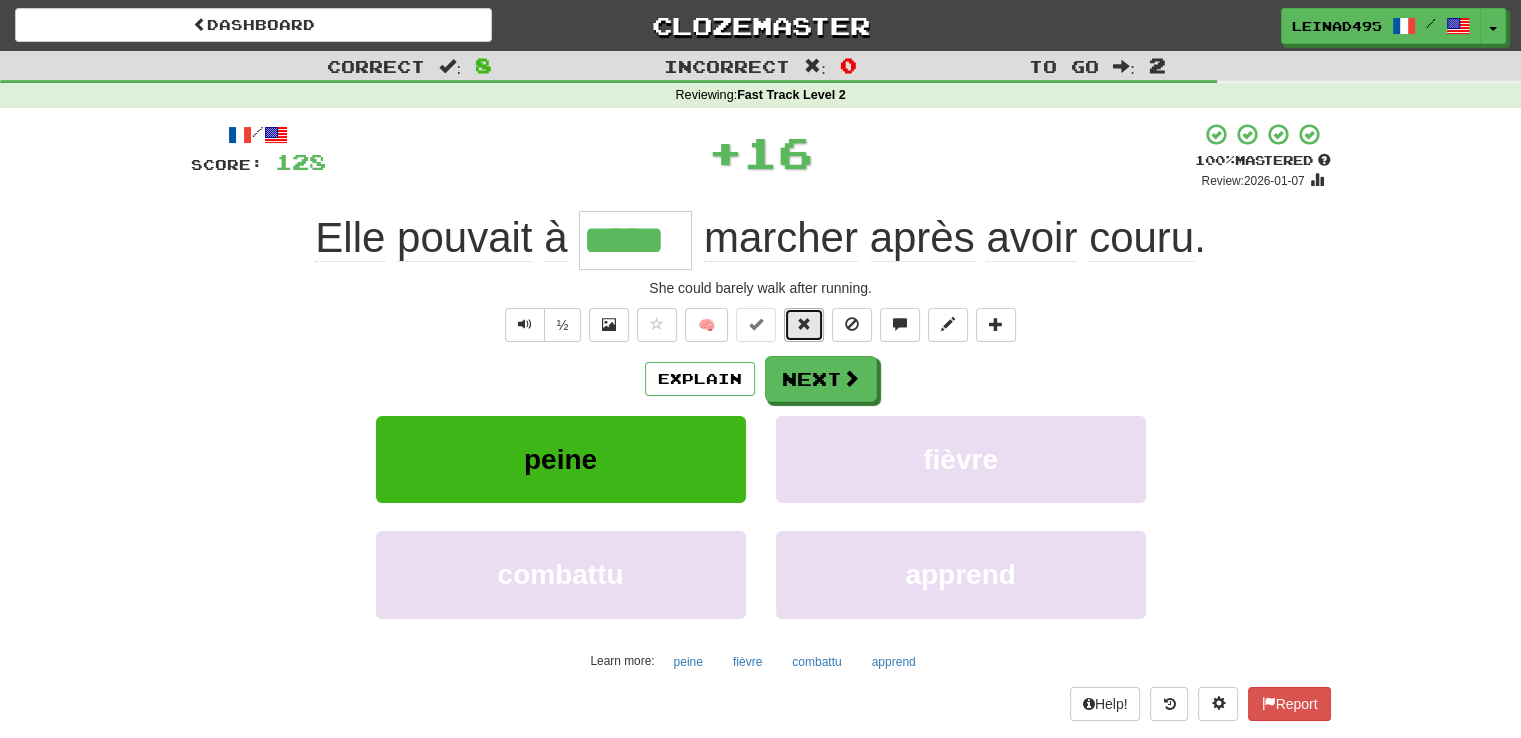 click at bounding box center [804, 324] 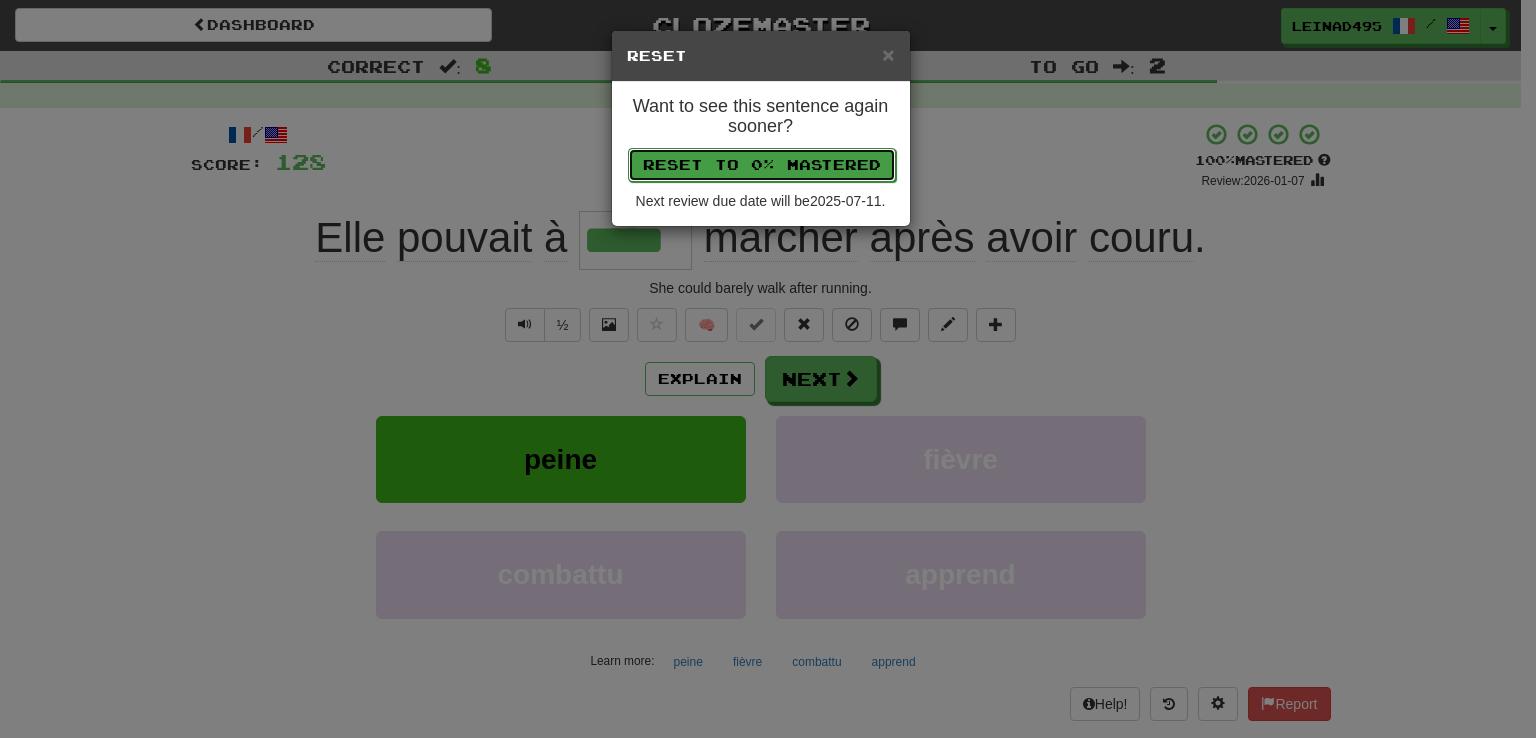 click on "Reset to 0% Mastered" at bounding box center [762, 165] 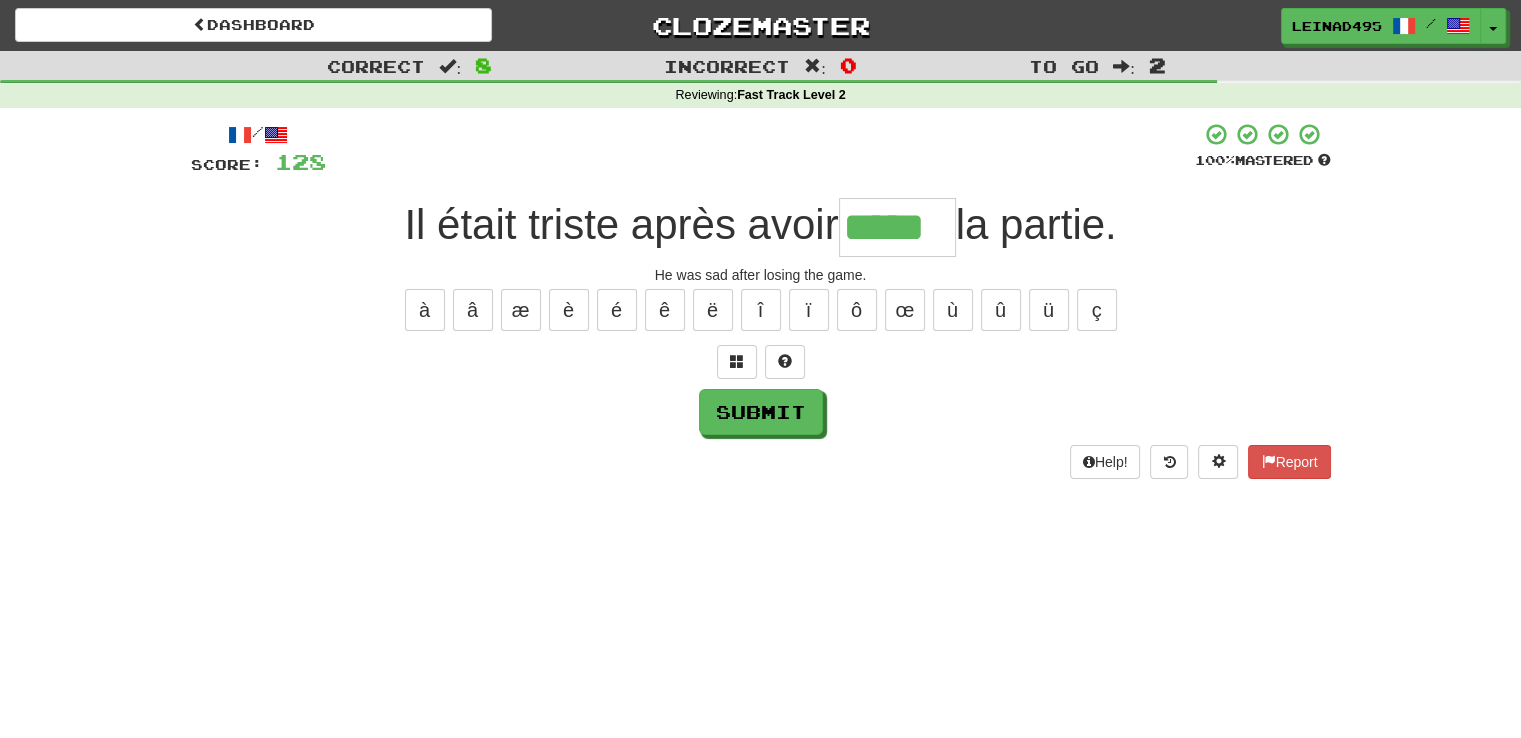 type on "*****" 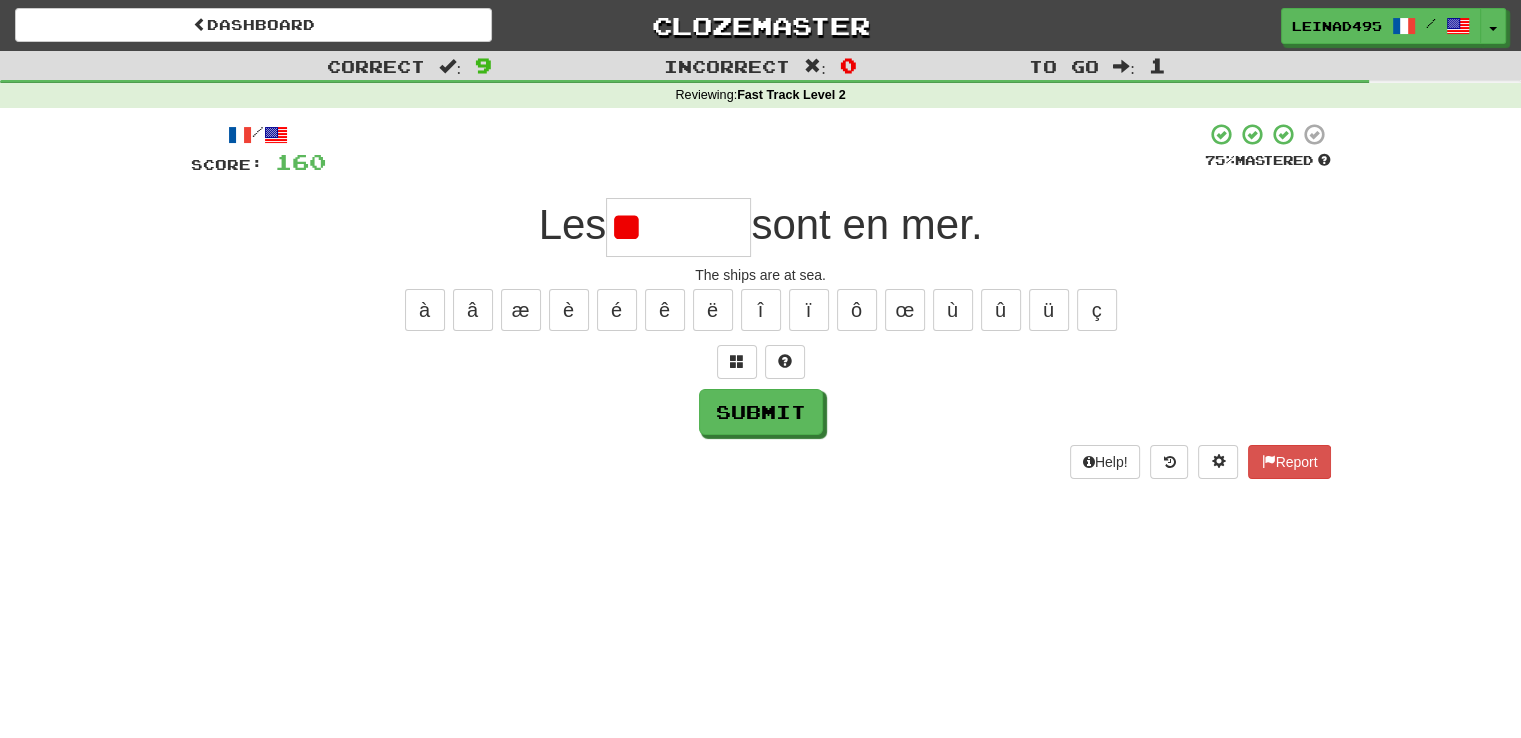 type on "*" 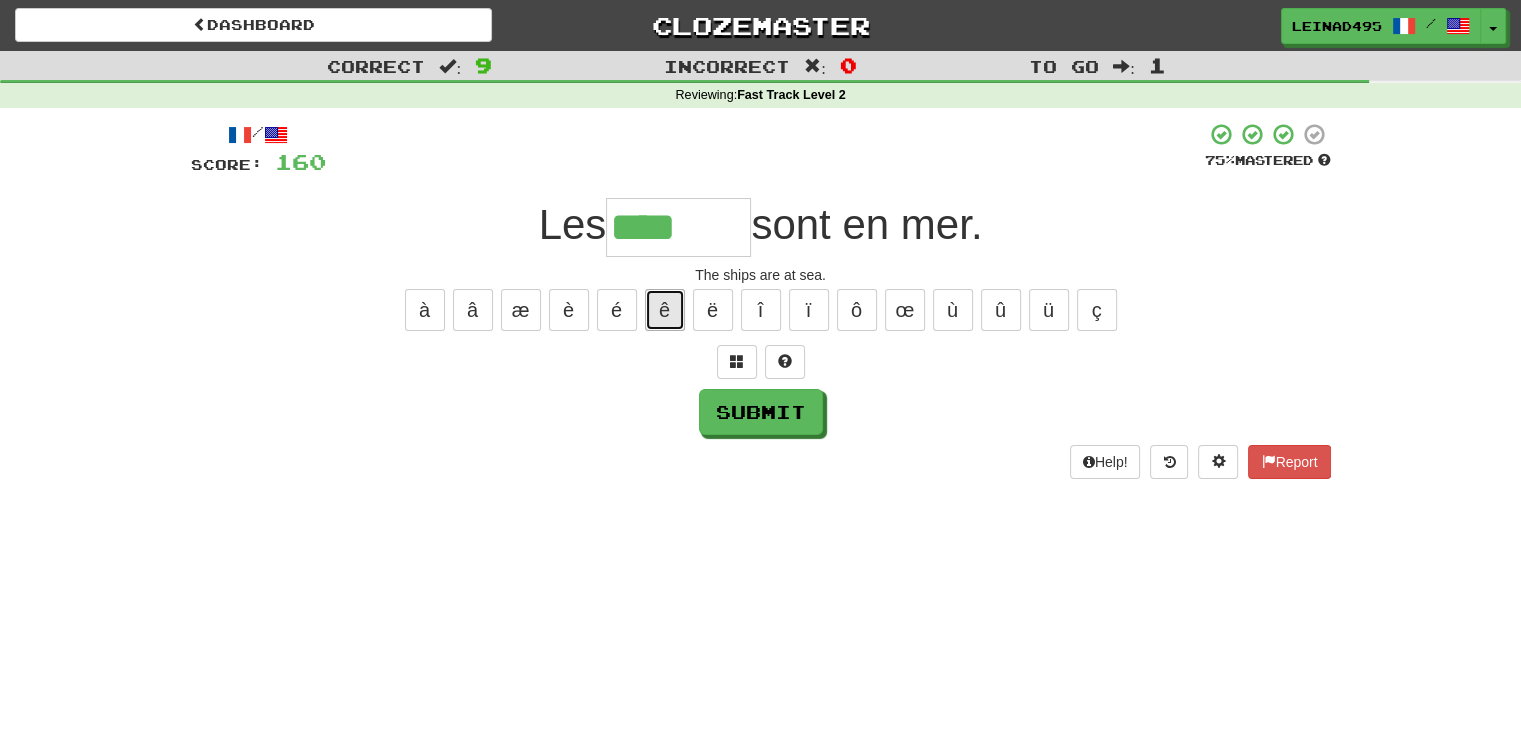 click on "ê" at bounding box center (665, 310) 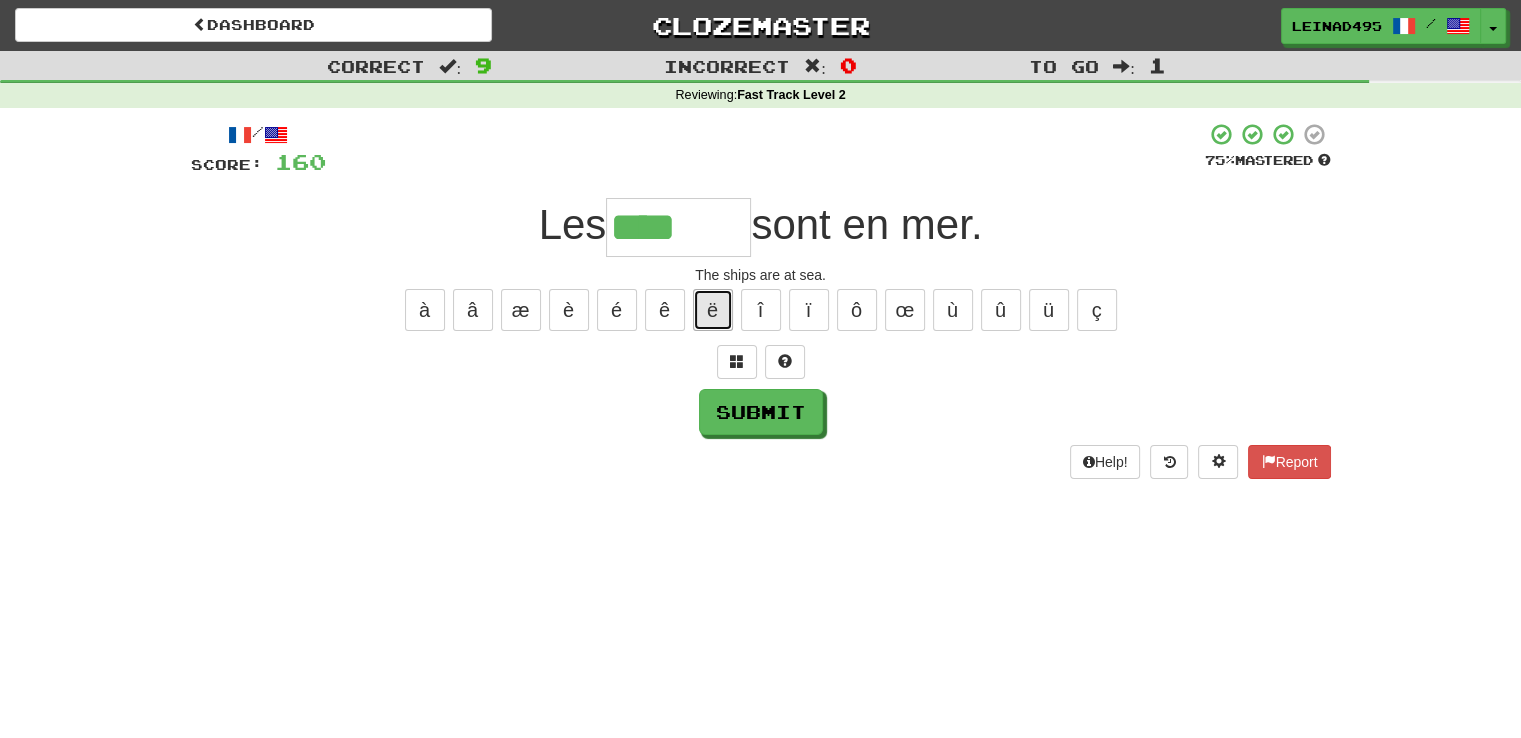 click on "ë" at bounding box center [713, 310] 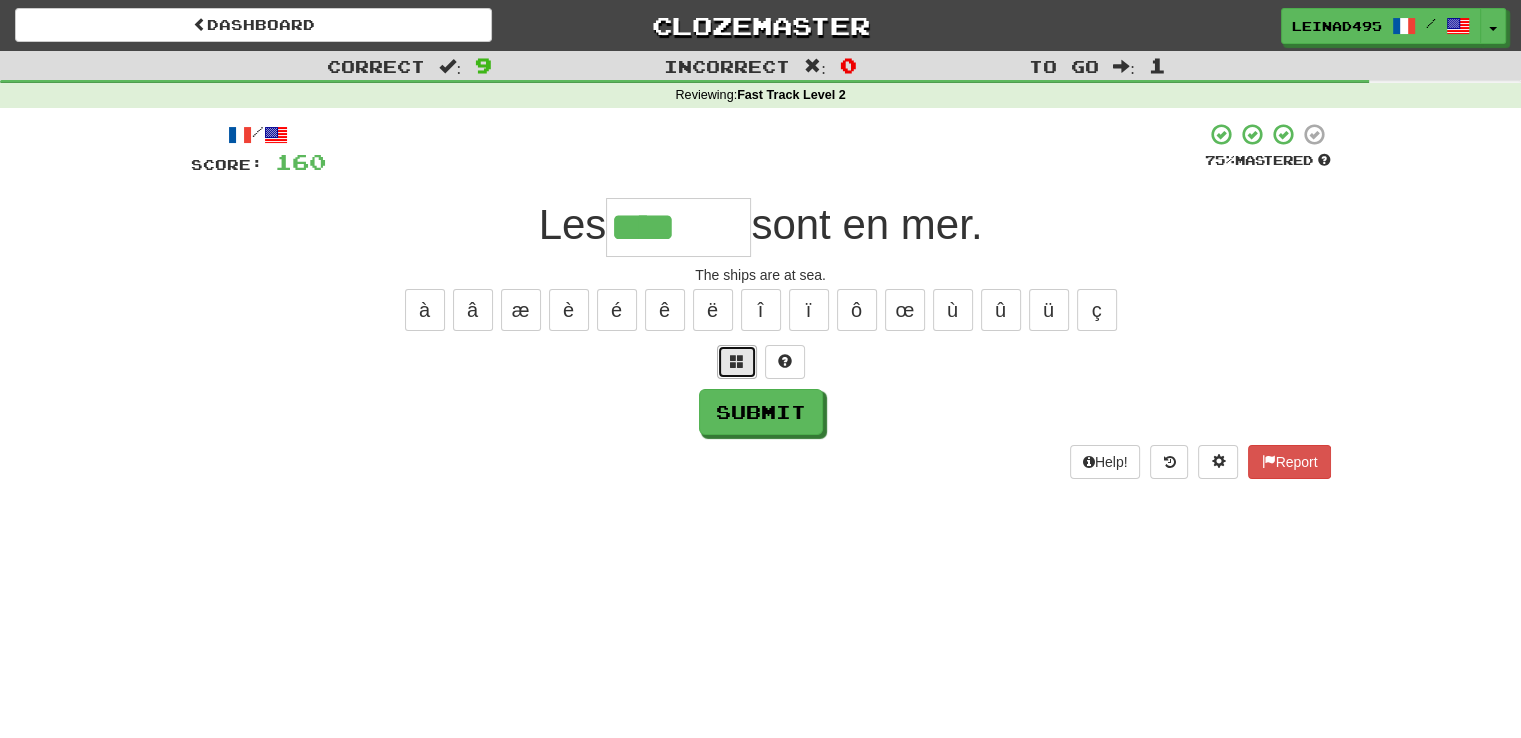 click at bounding box center (737, 362) 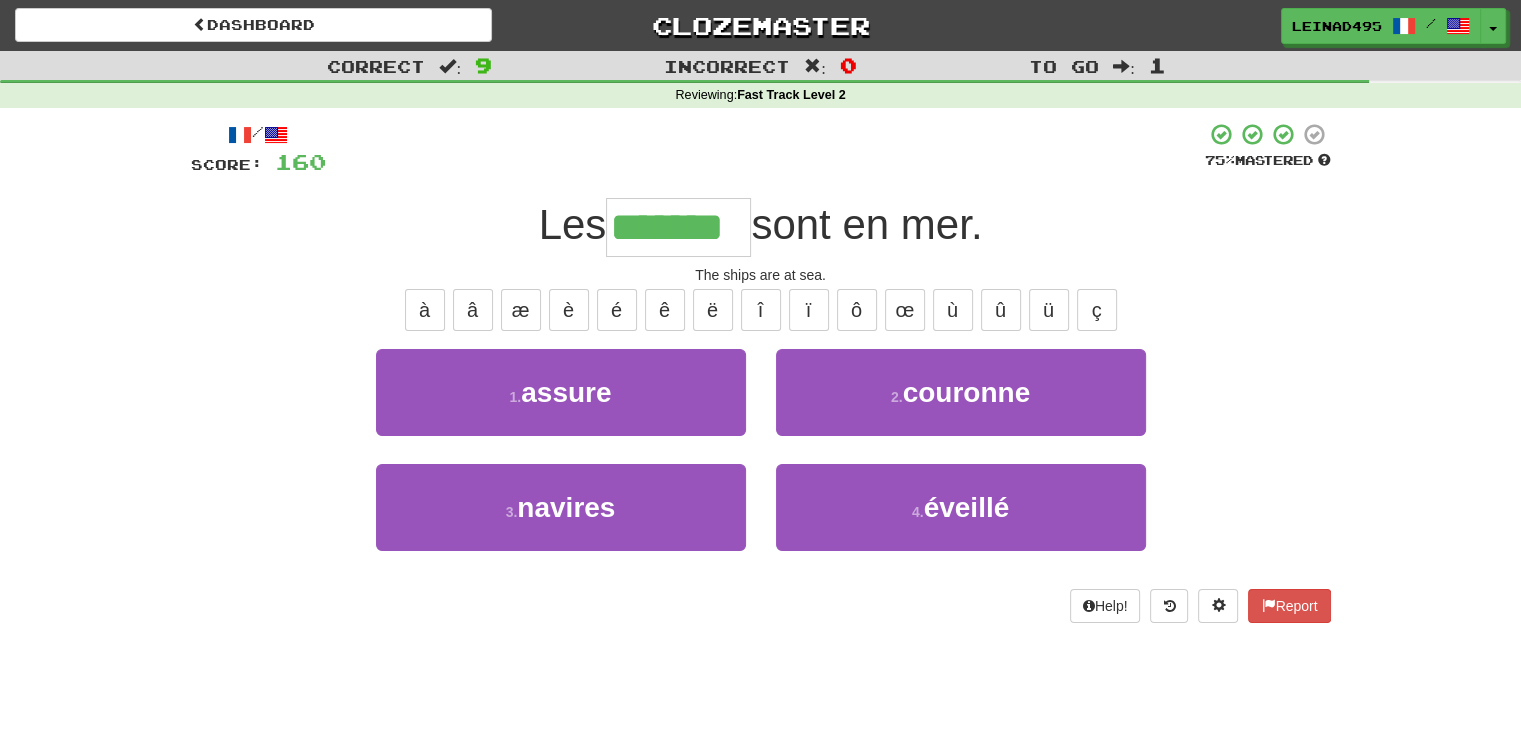 type on "*******" 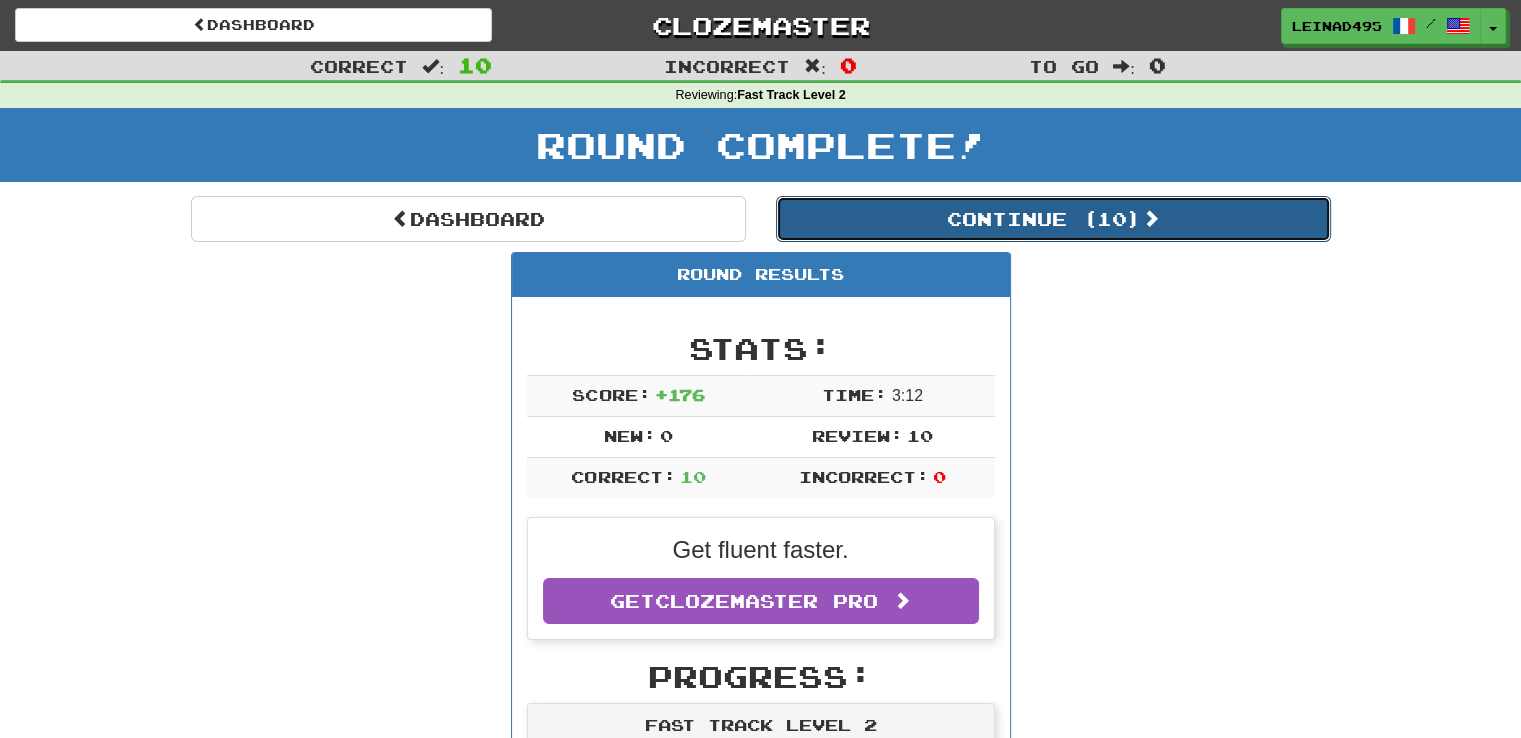 click on "Continue ( 10 )" at bounding box center [1053, 219] 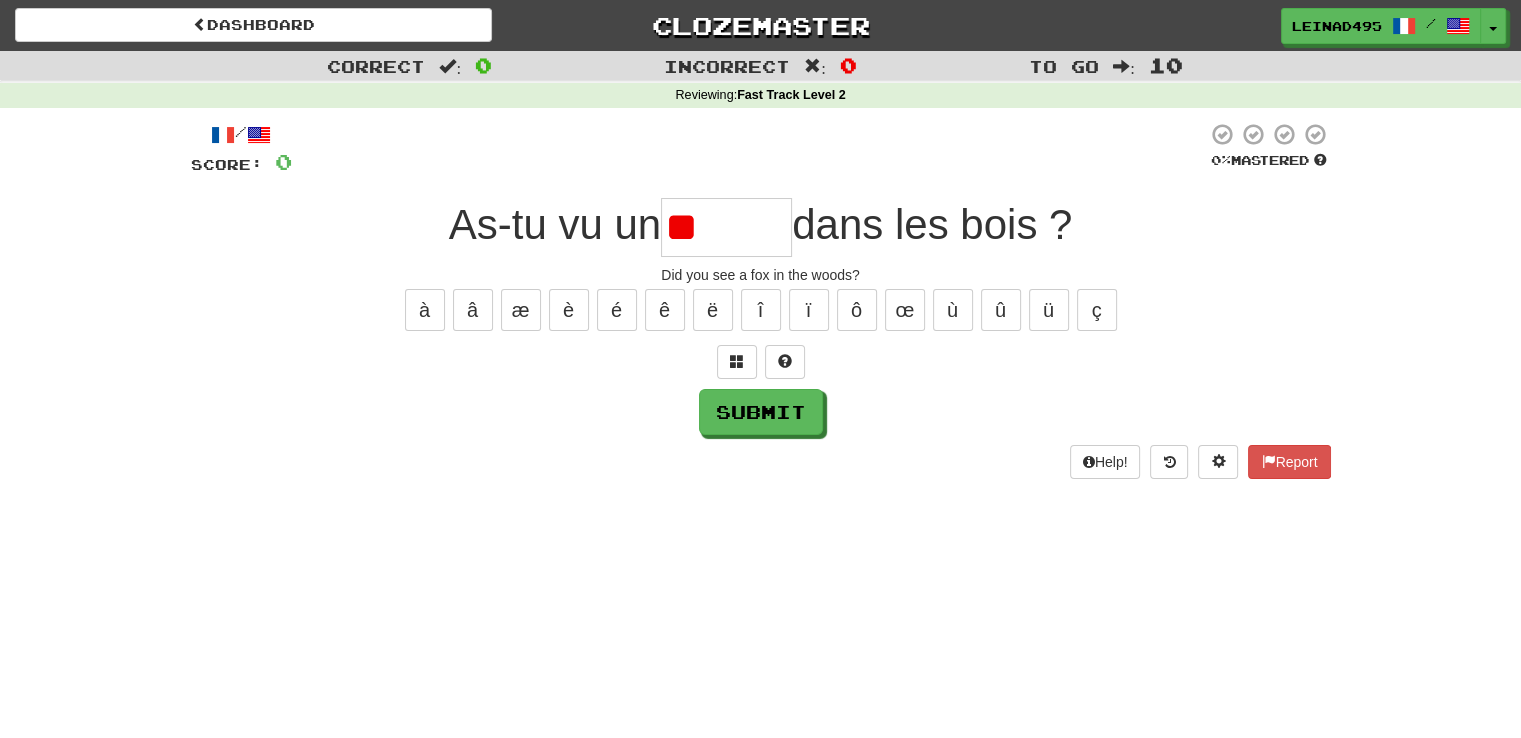 type on "*" 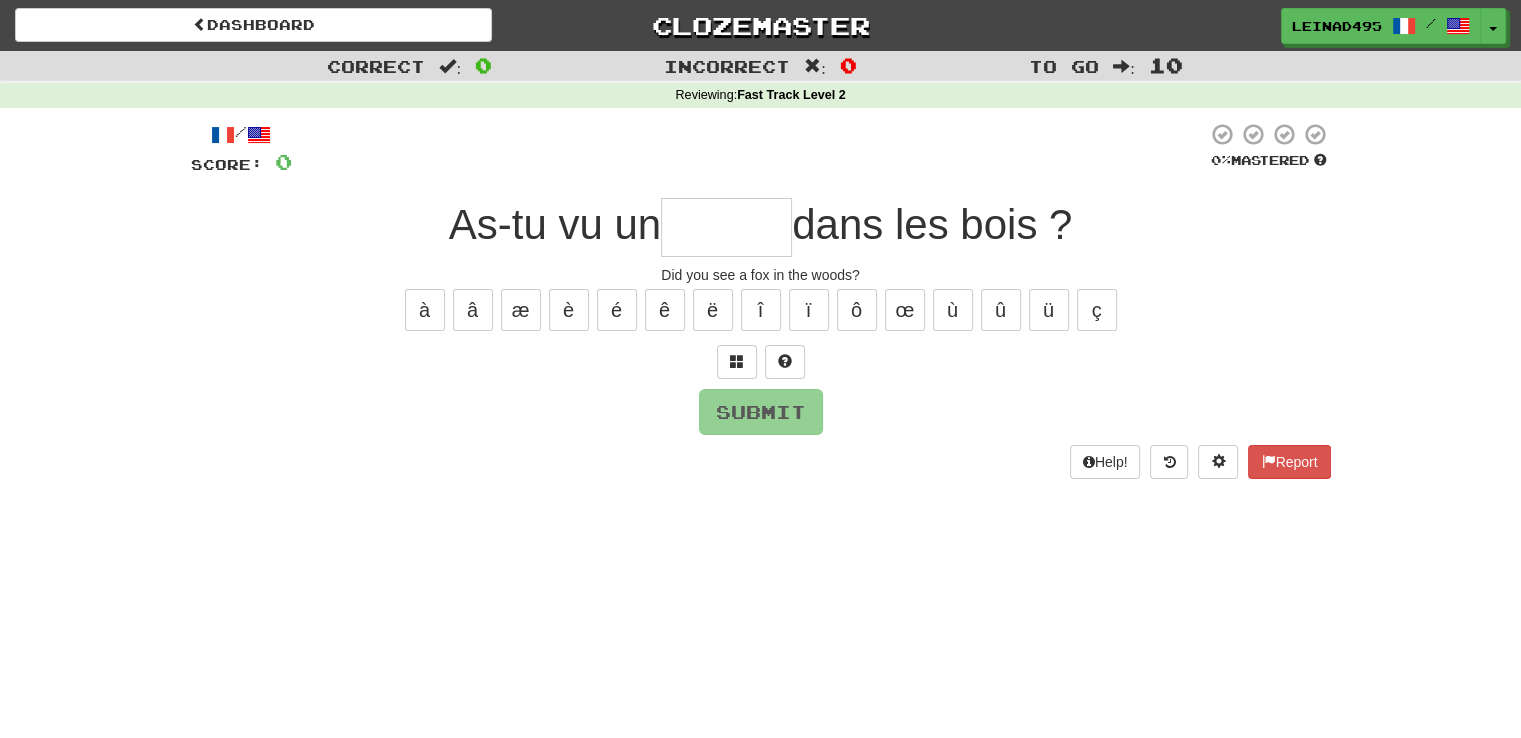 type on "*" 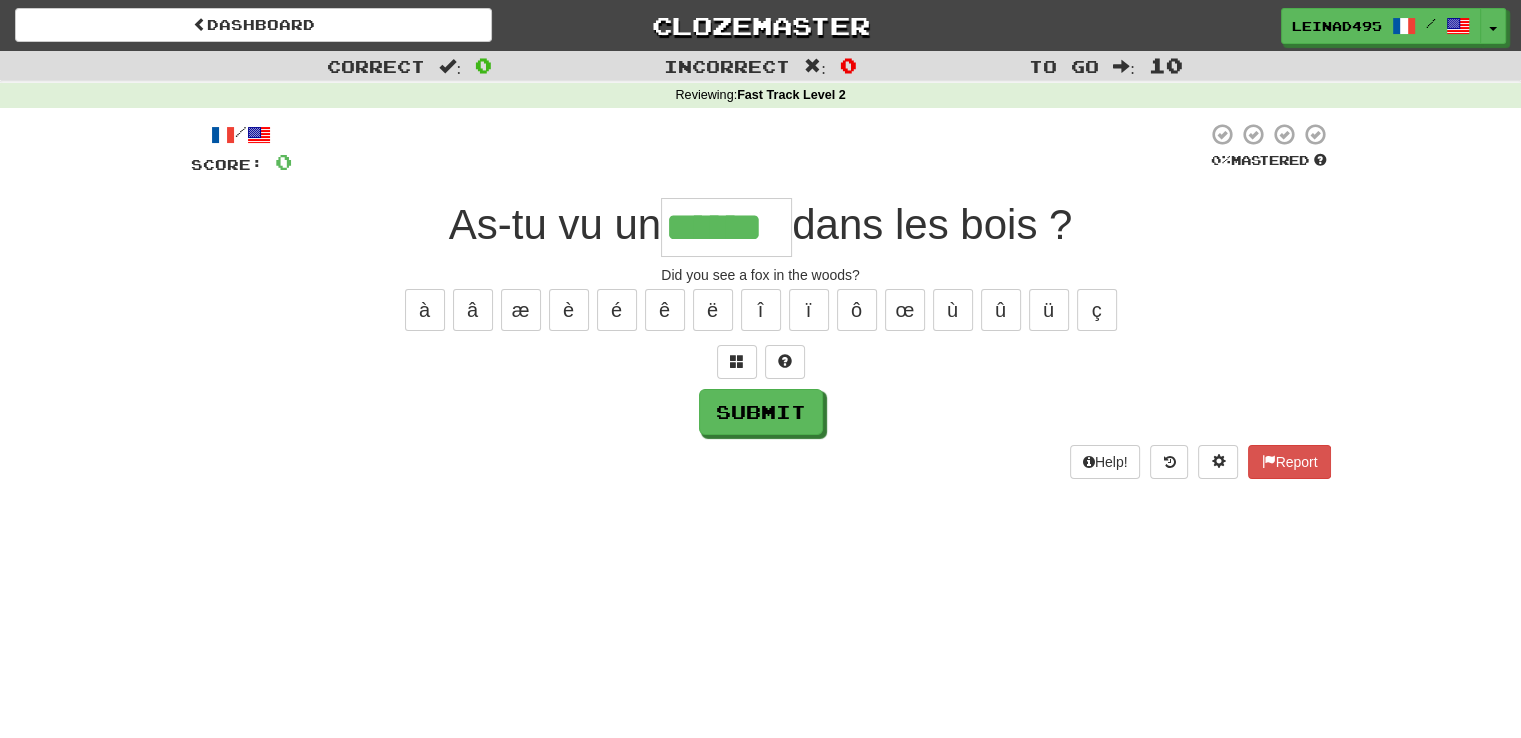 type on "******" 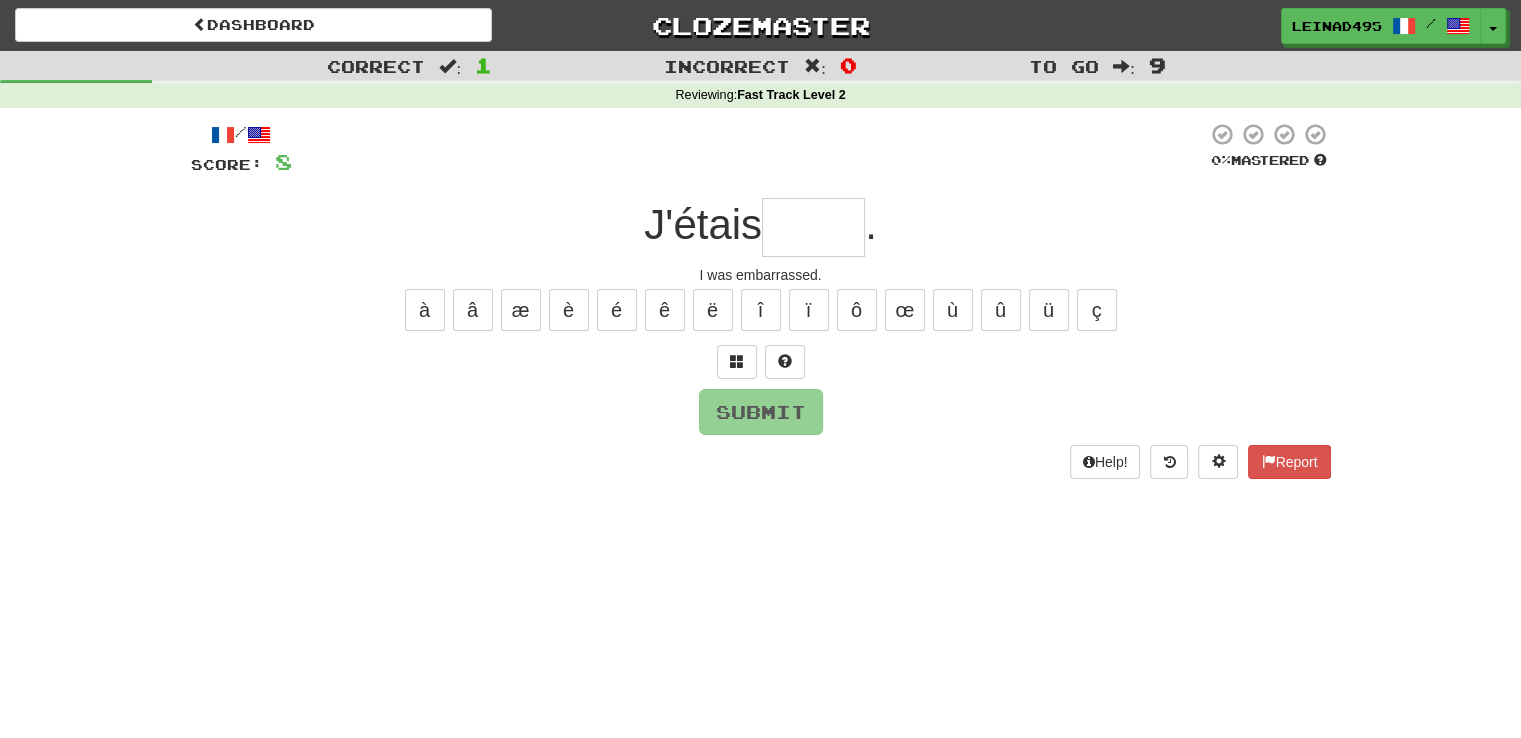 type on "*" 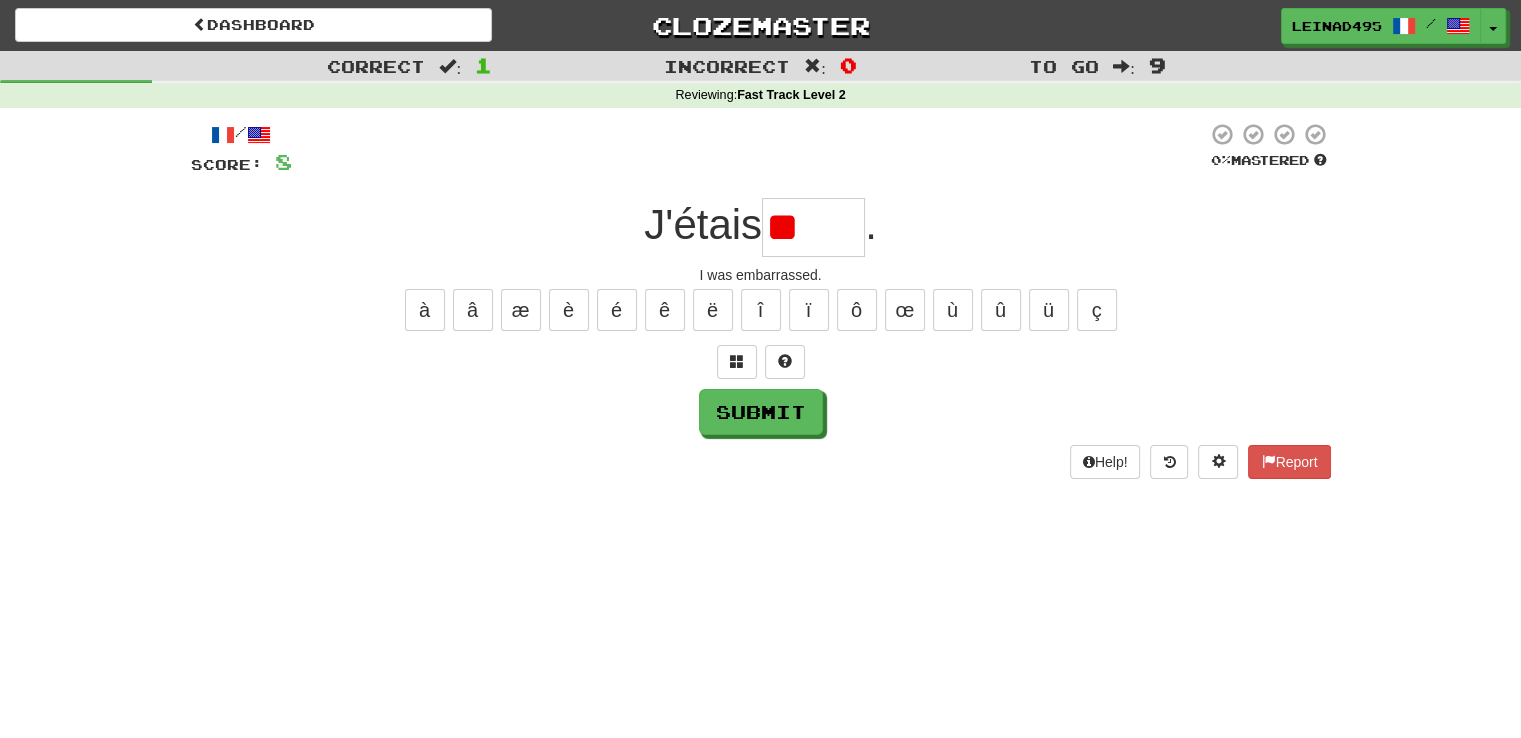 type on "*" 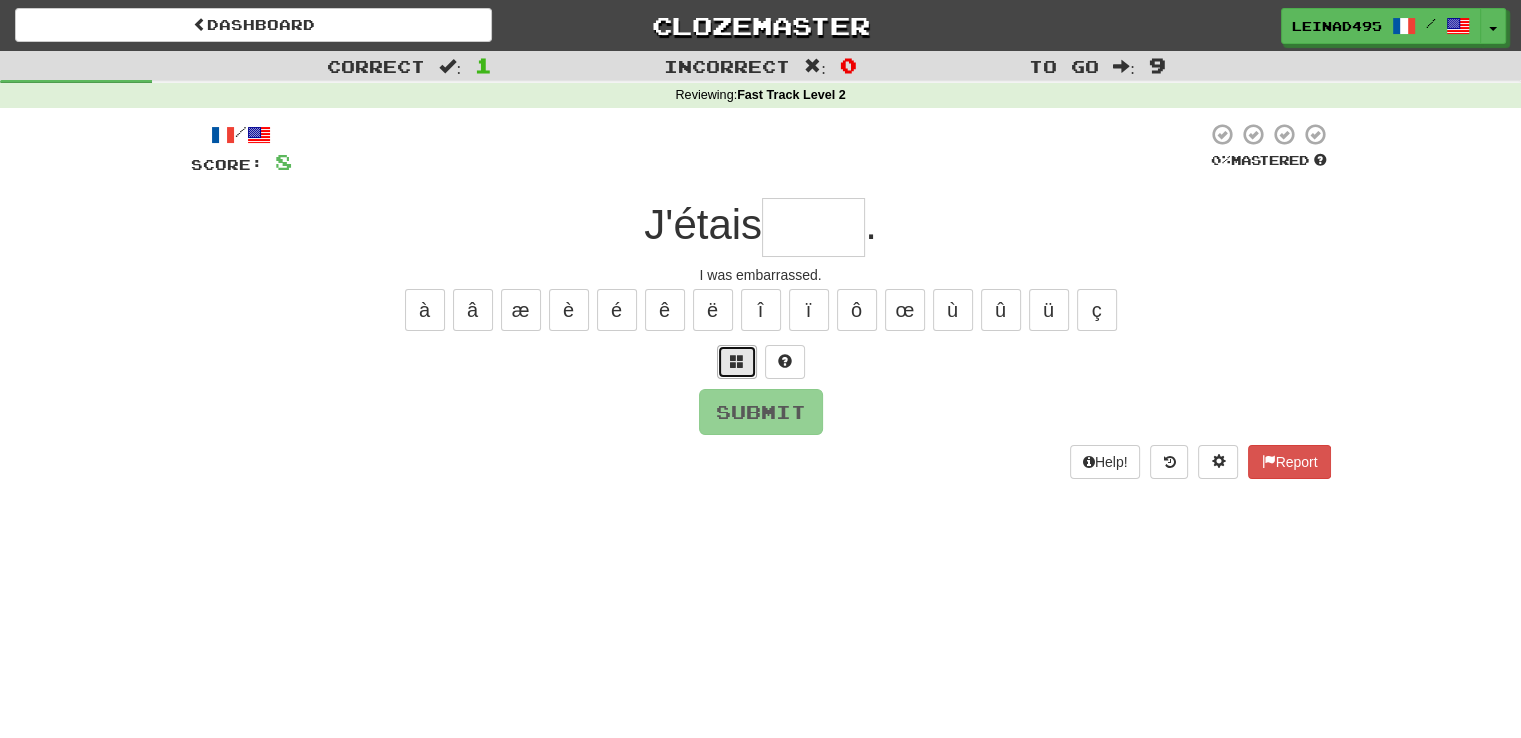 click at bounding box center [737, 362] 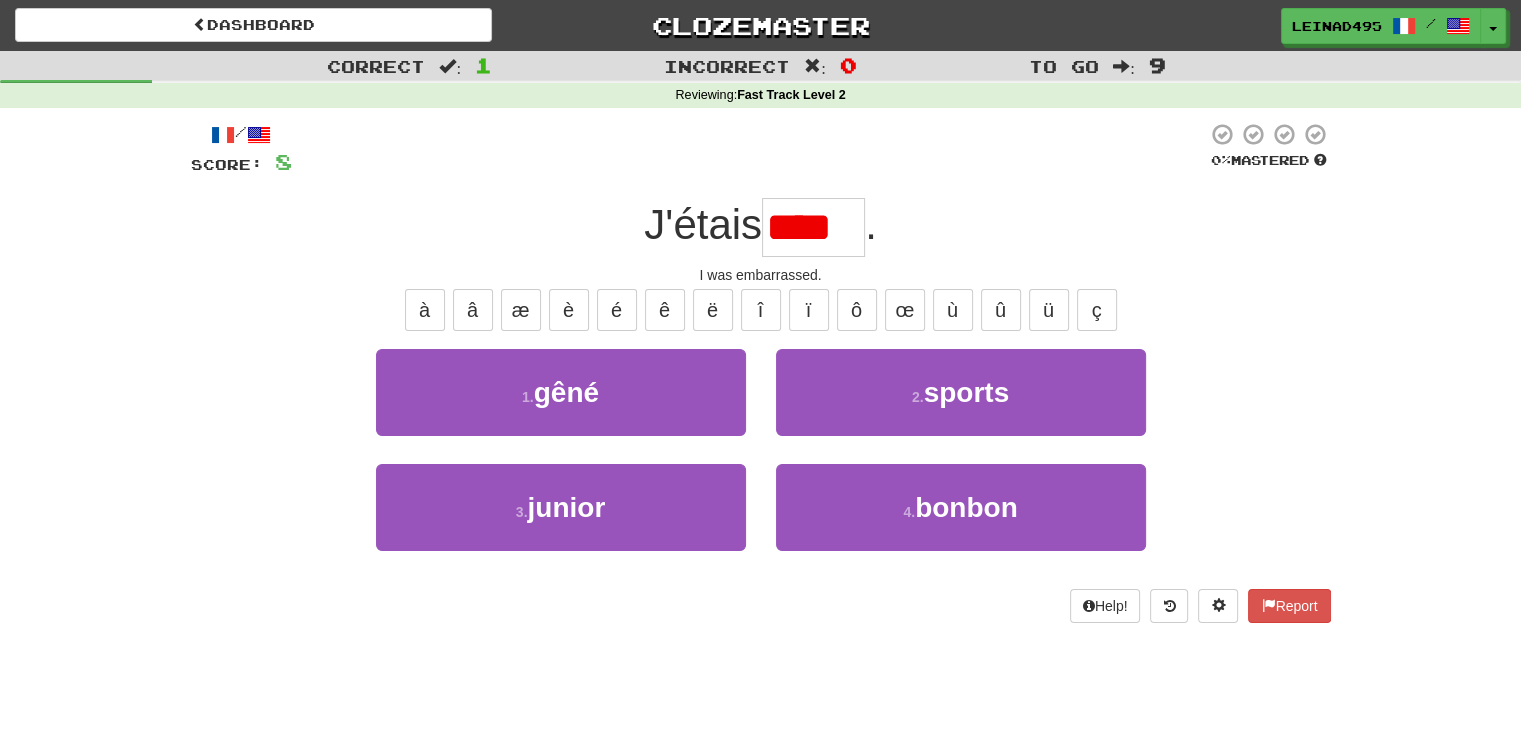 type on "****" 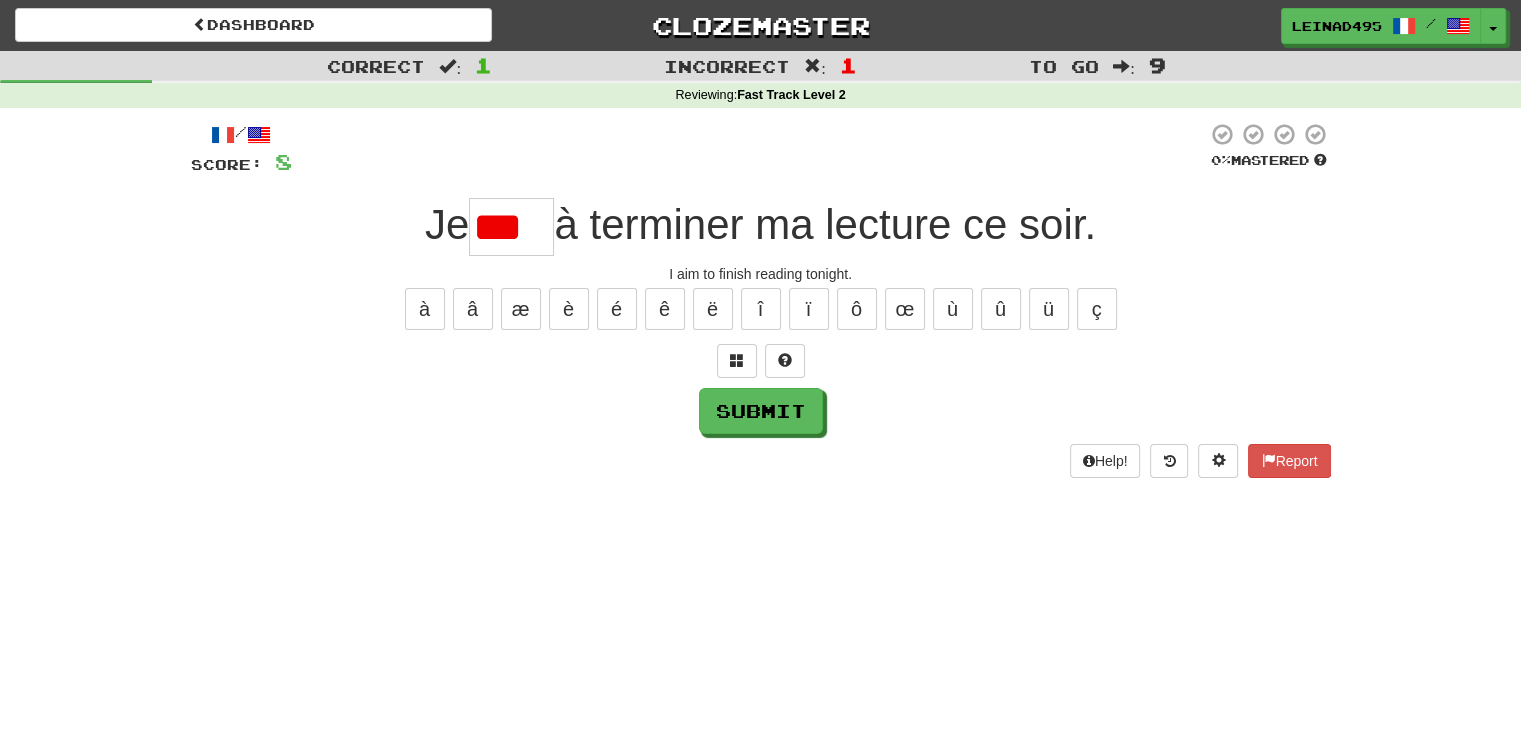 scroll, scrollTop: 0, scrollLeft: 0, axis: both 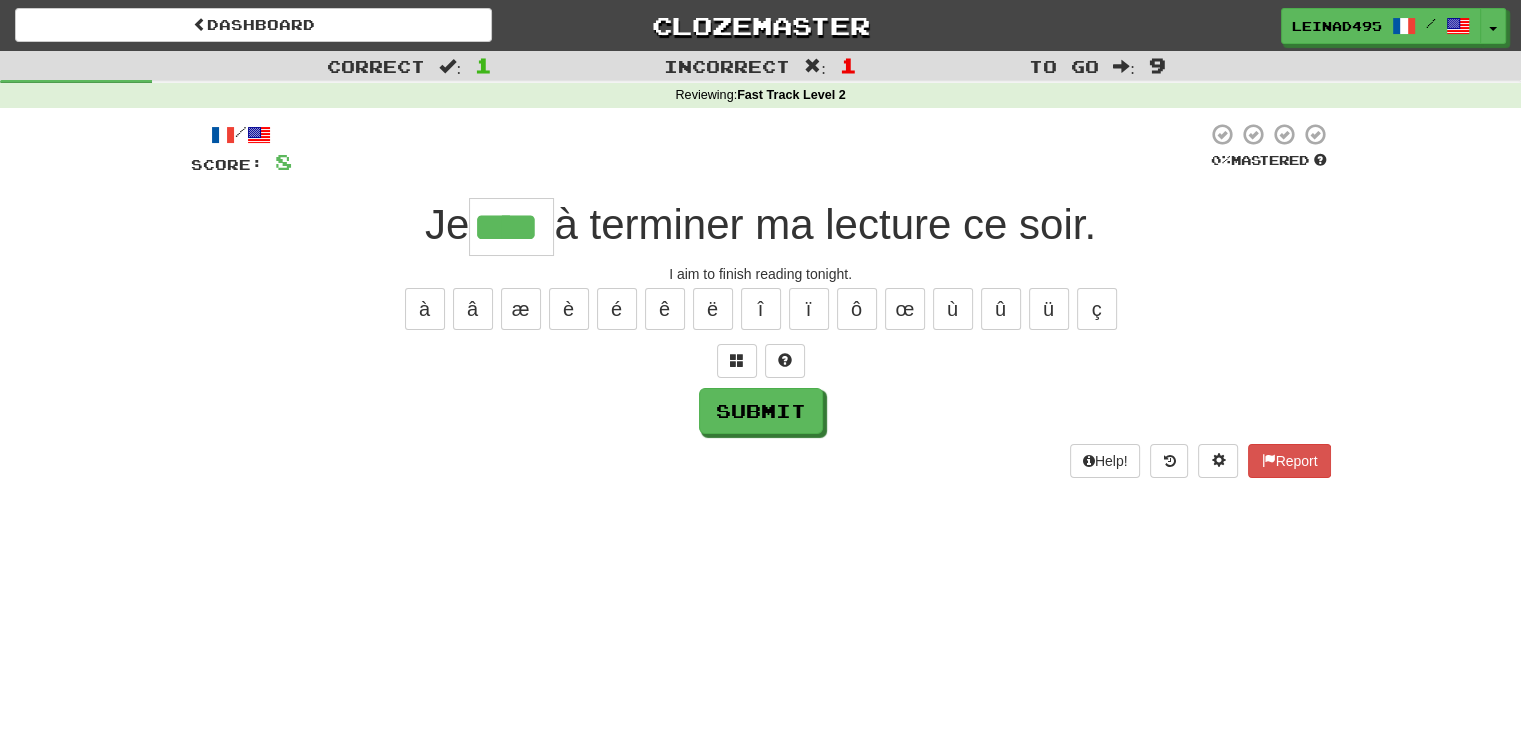 type on "****" 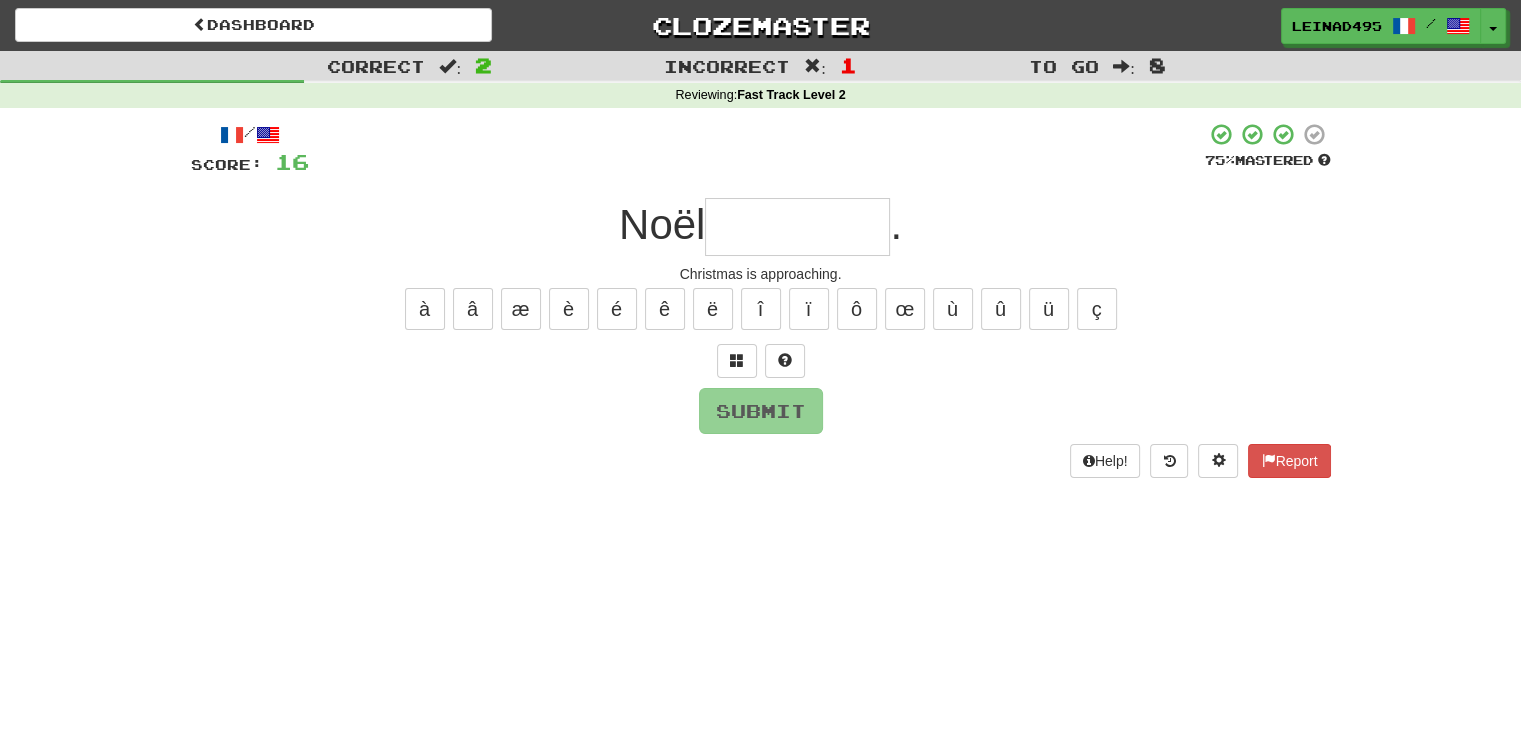 type on "*" 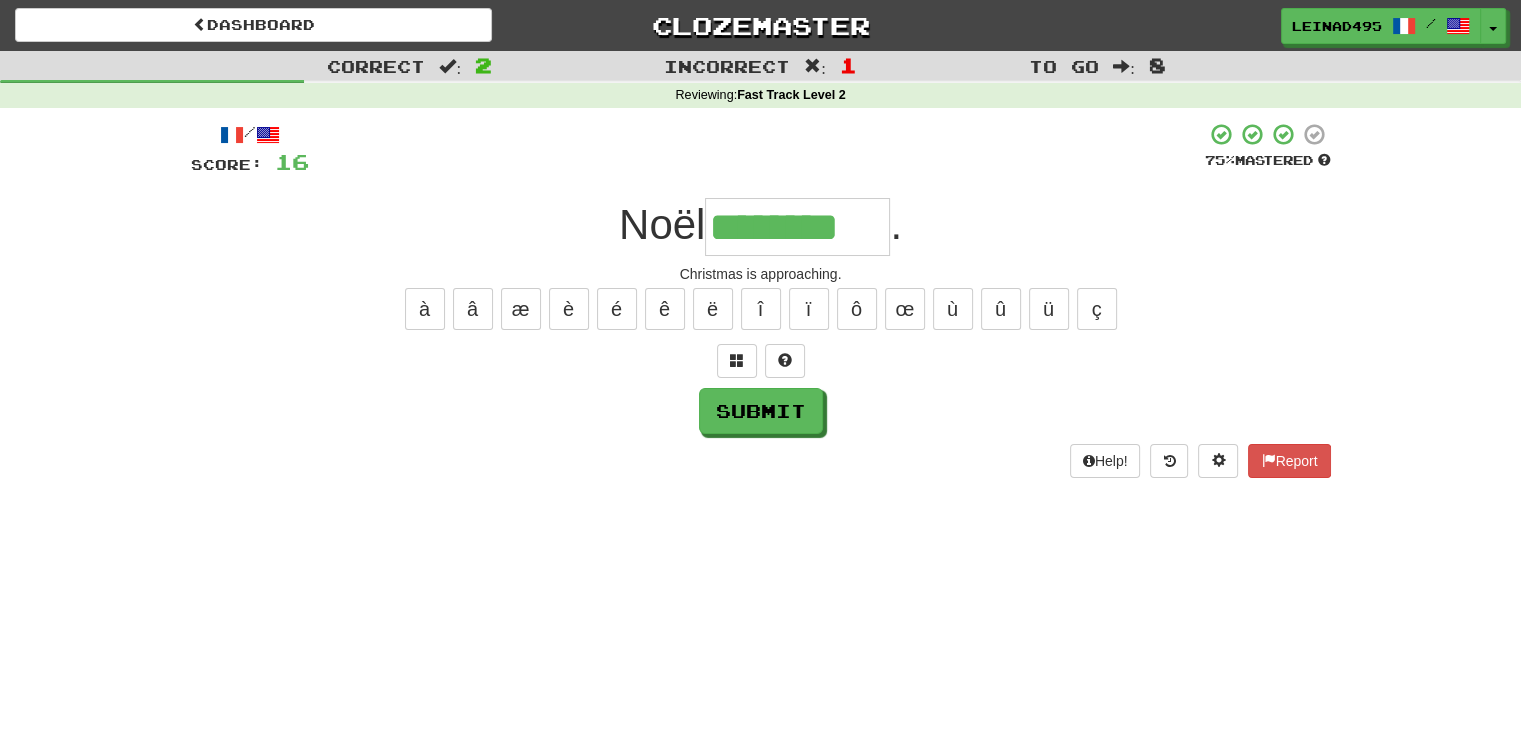 type on "********" 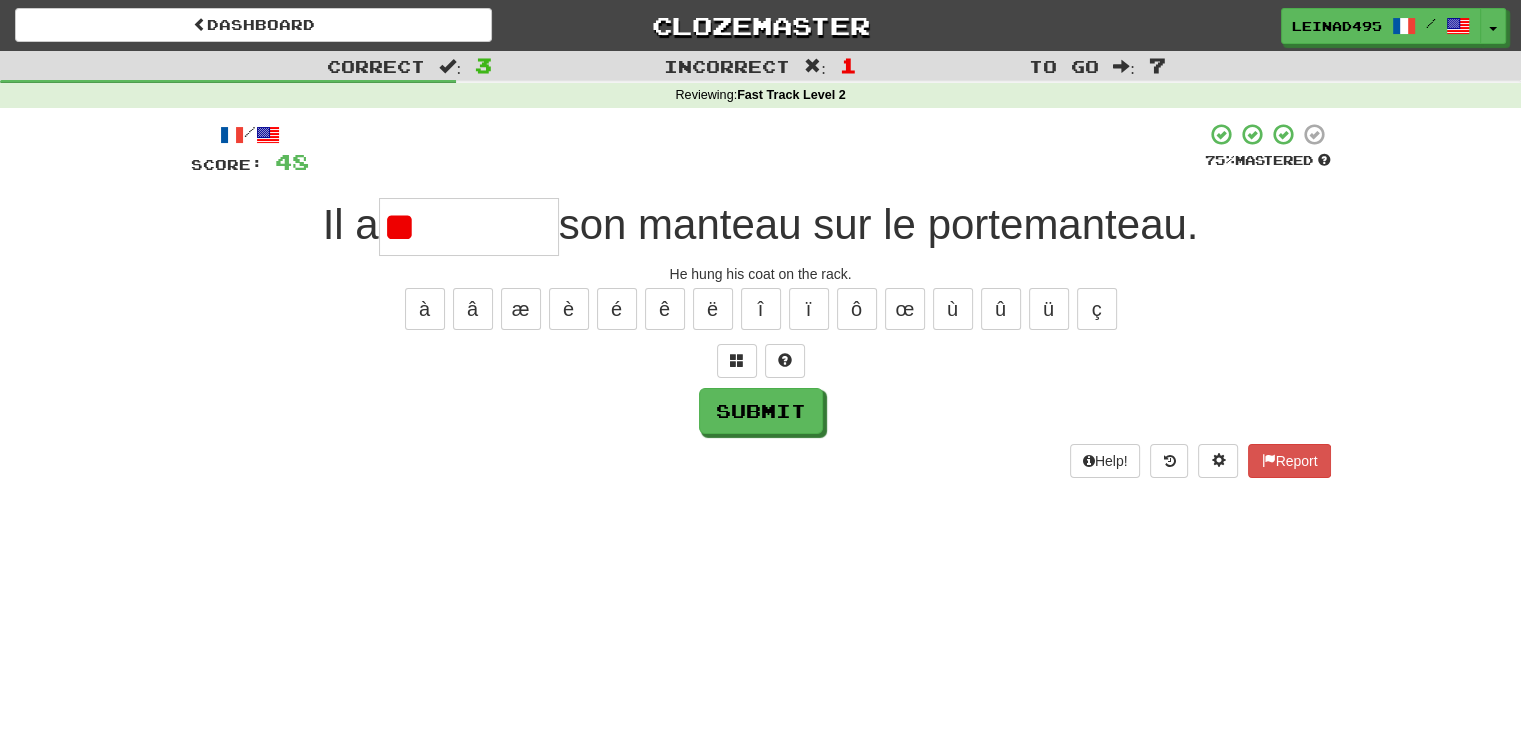 type on "*" 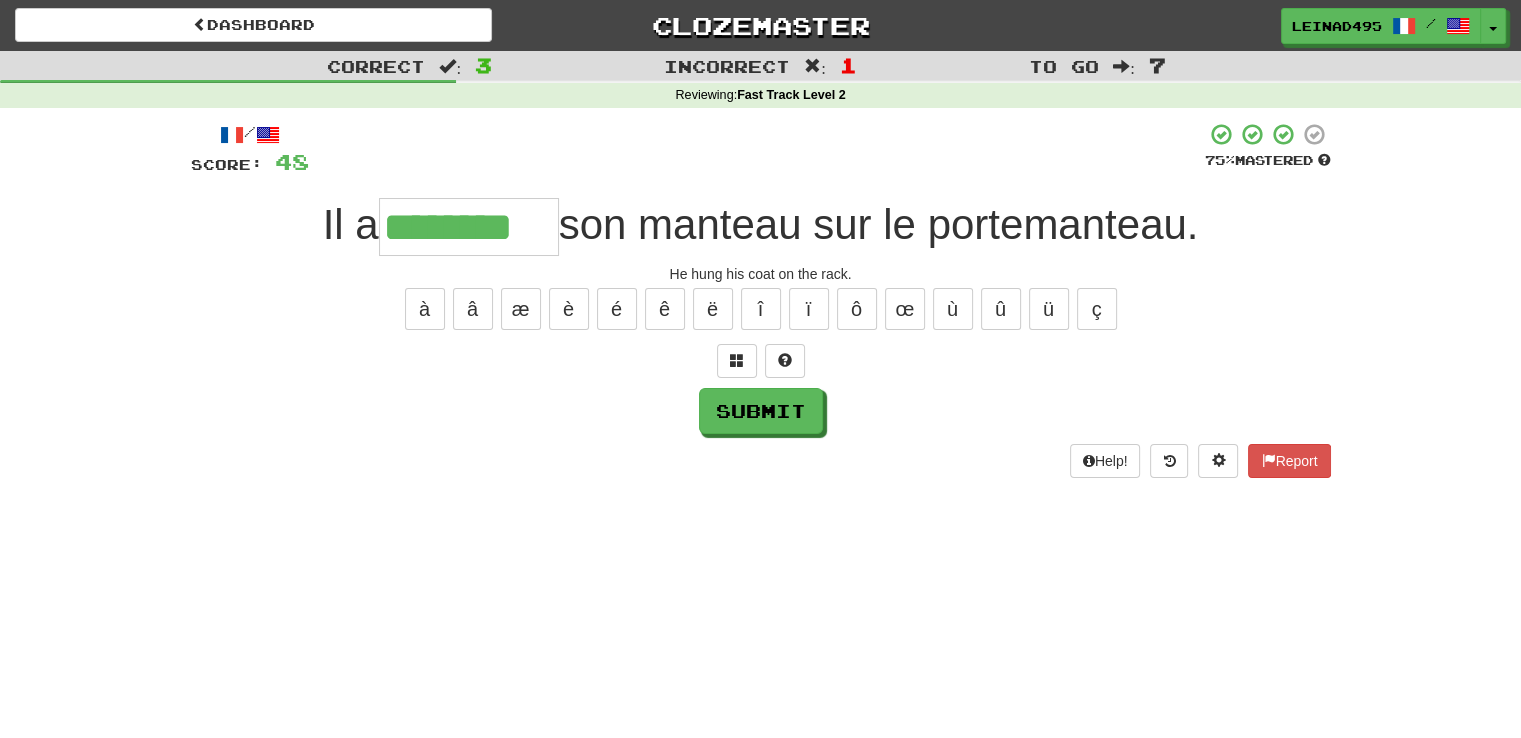 type on "********" 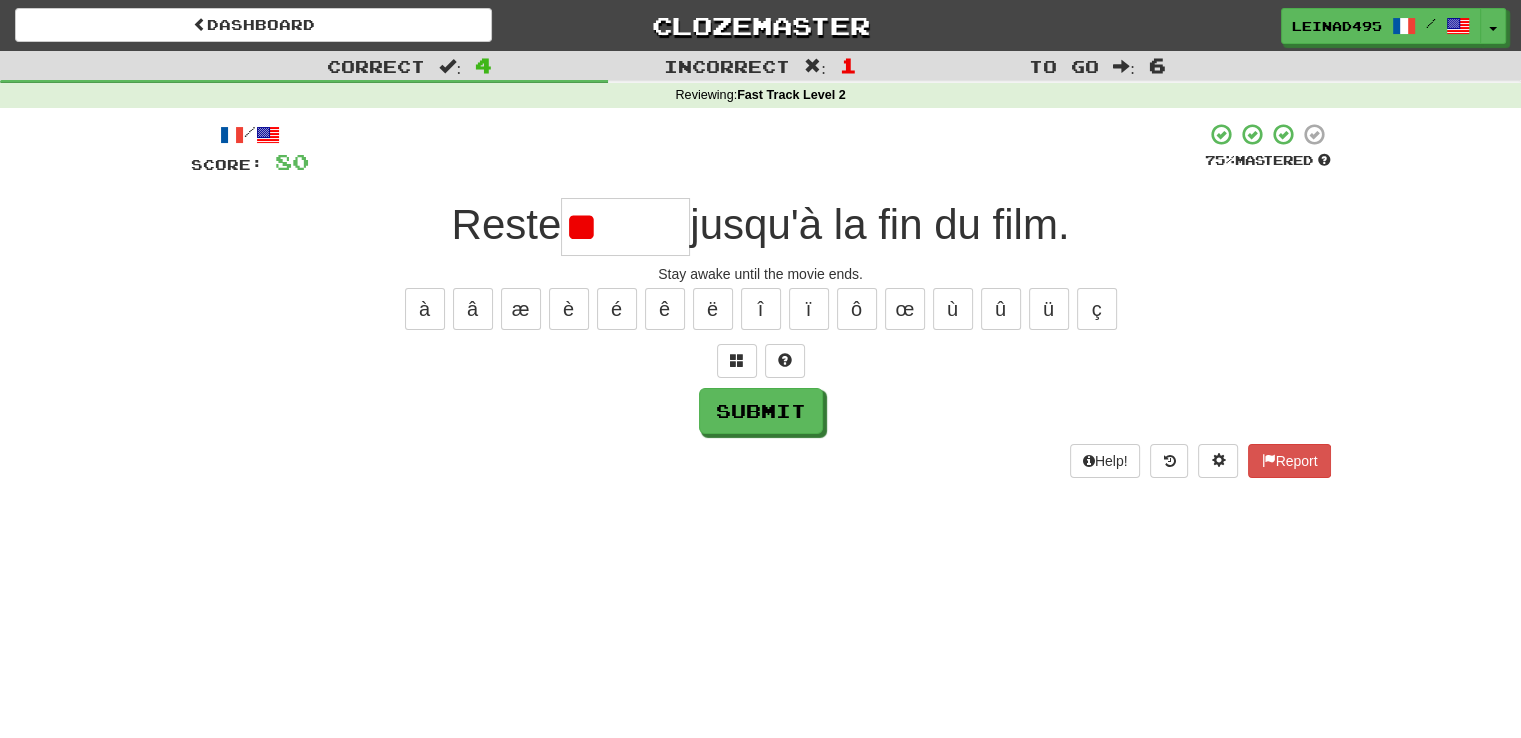 type on "*" 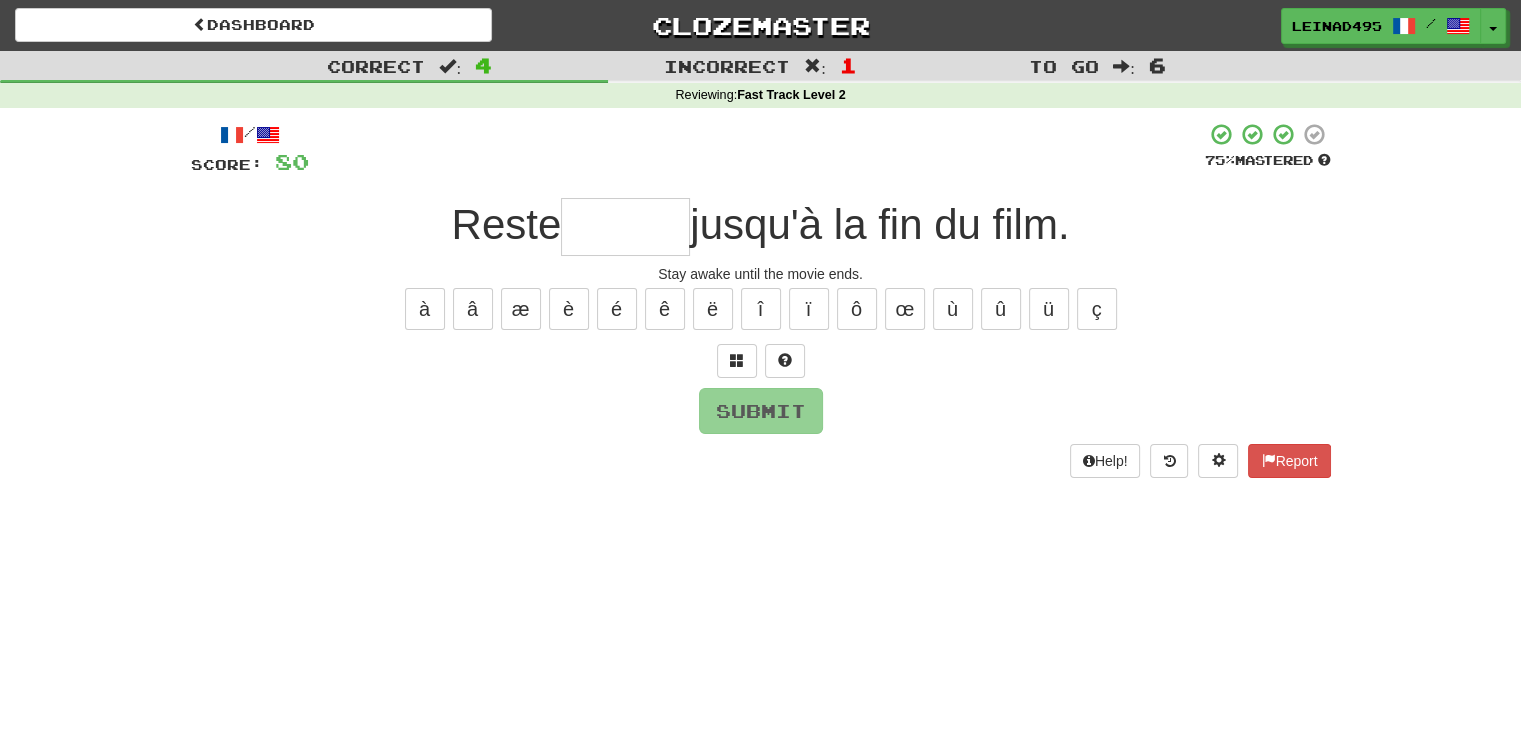 type on "*" 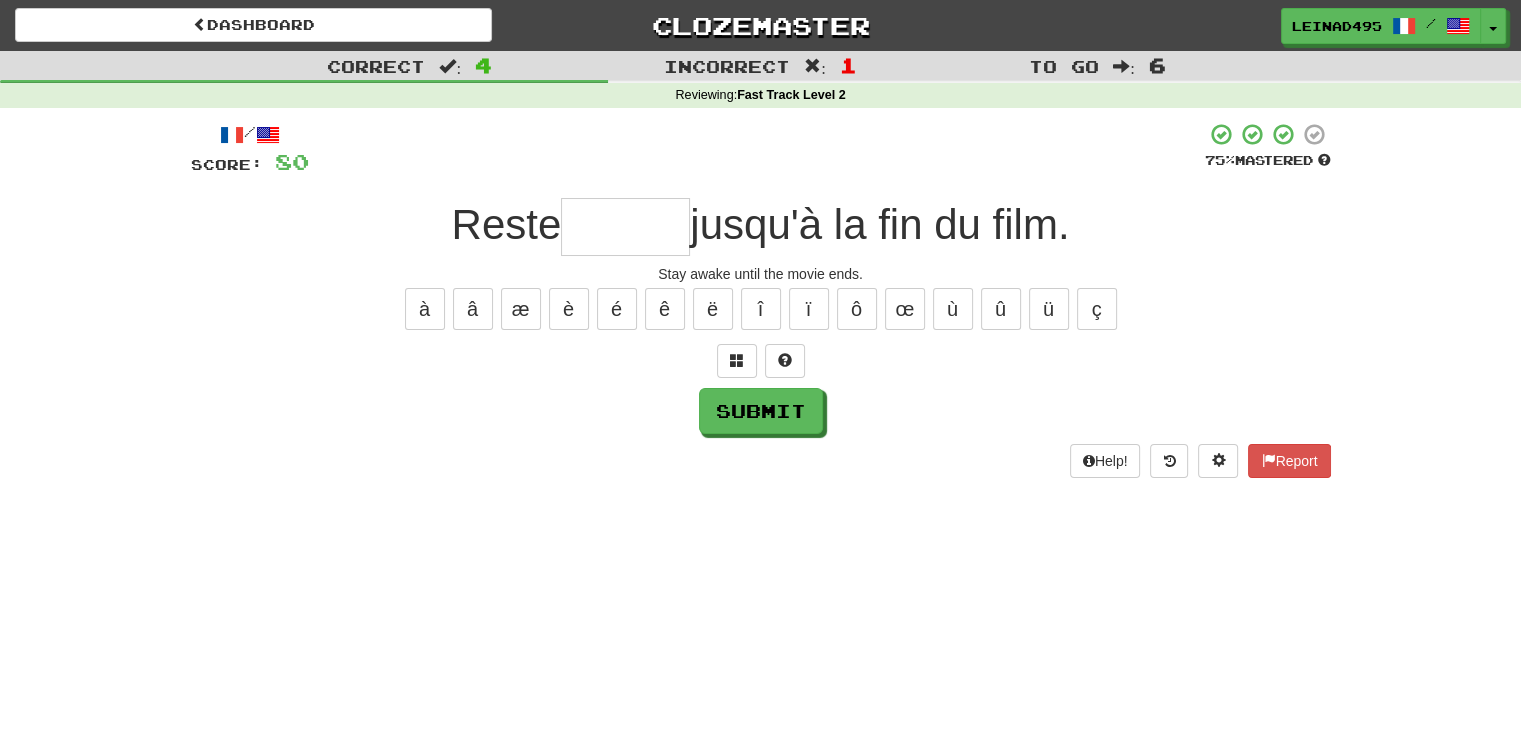 type on "*" 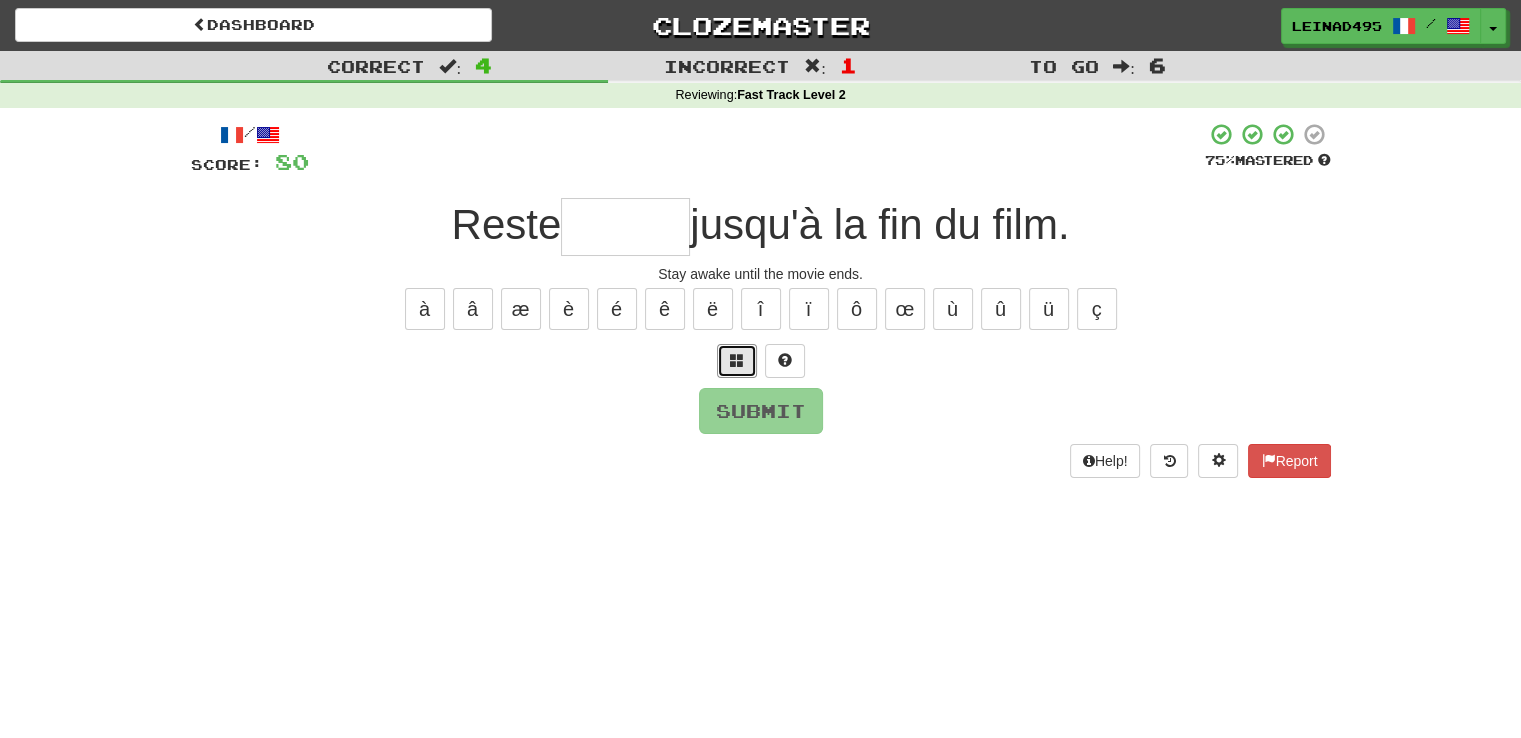 click at bounding box center (737, 361) 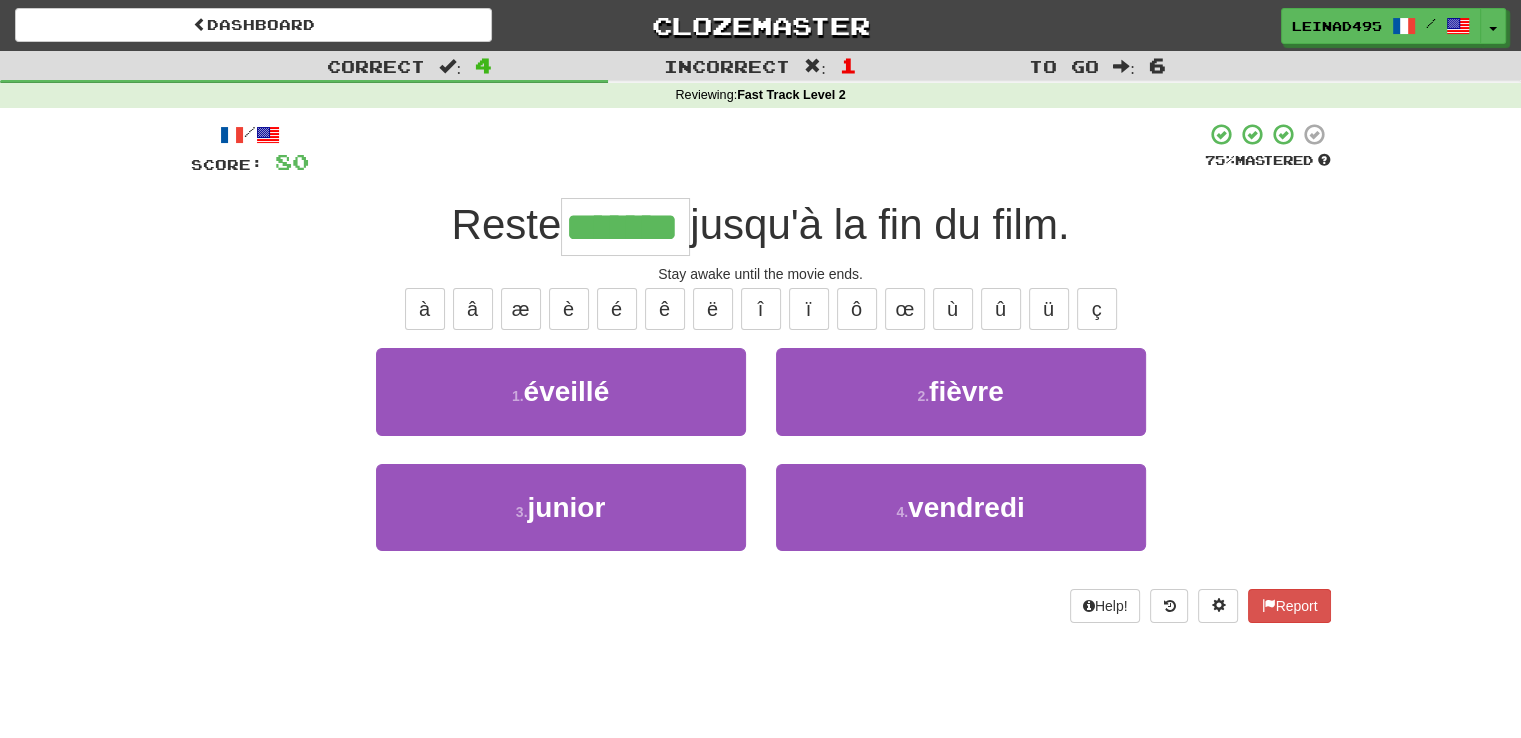 type on "*******" 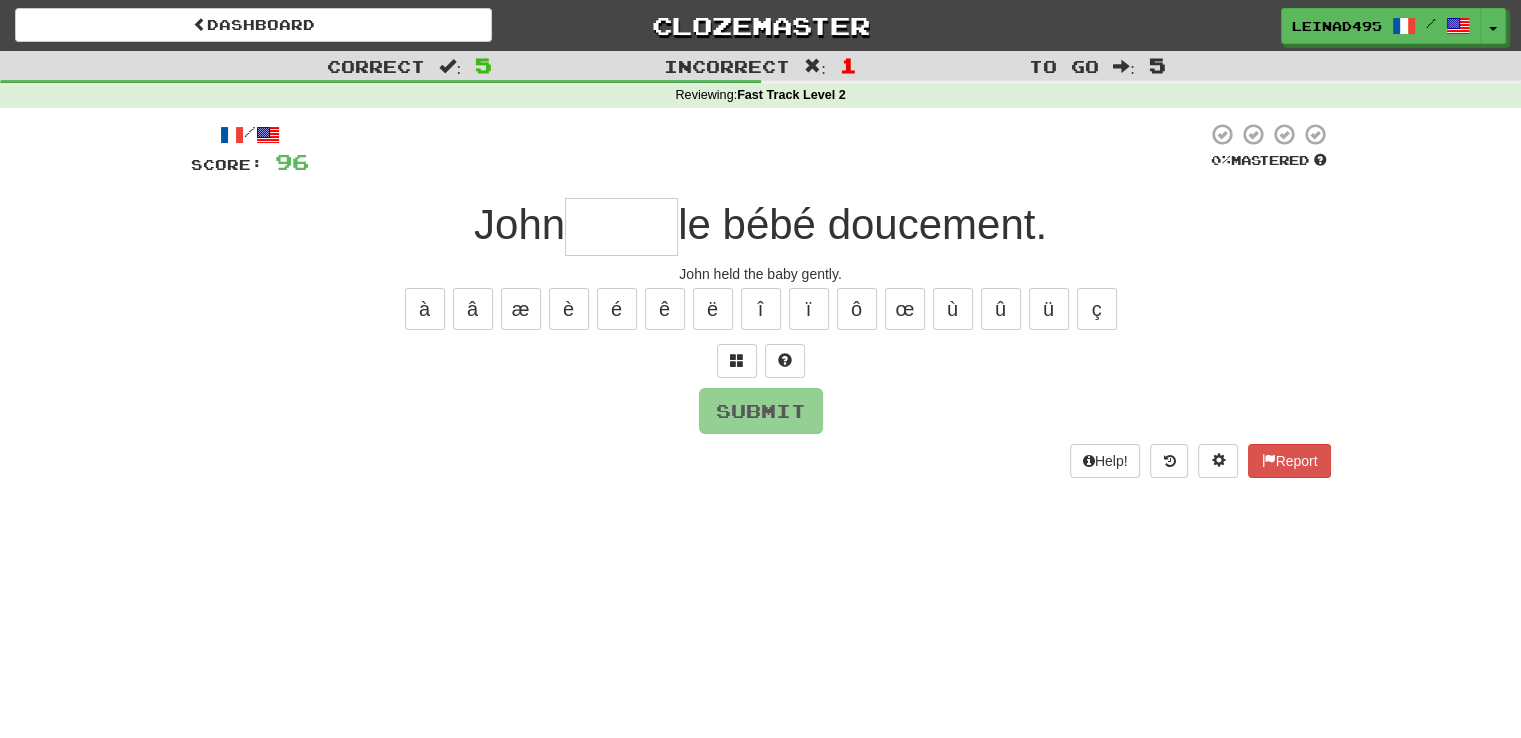 type on "*" 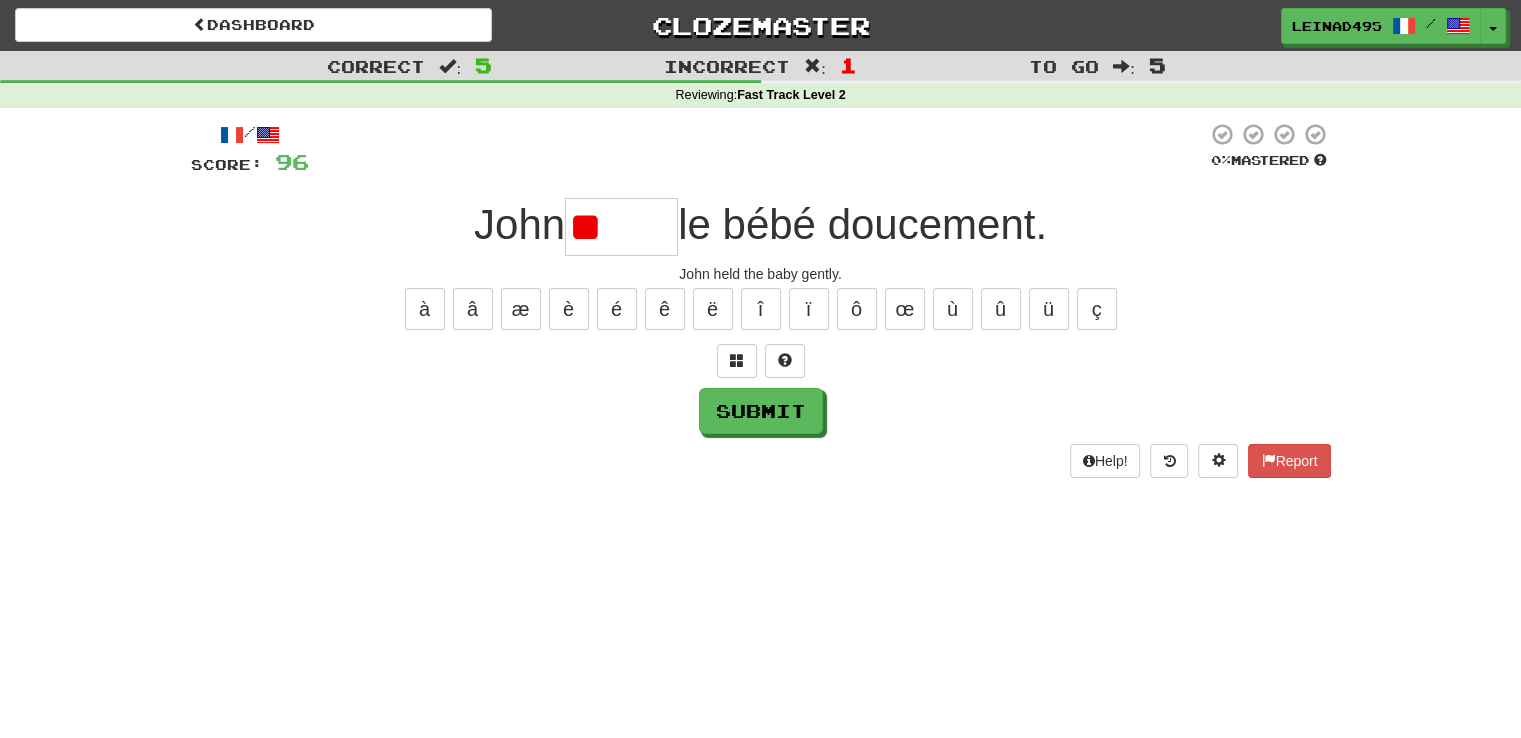 type on "*" 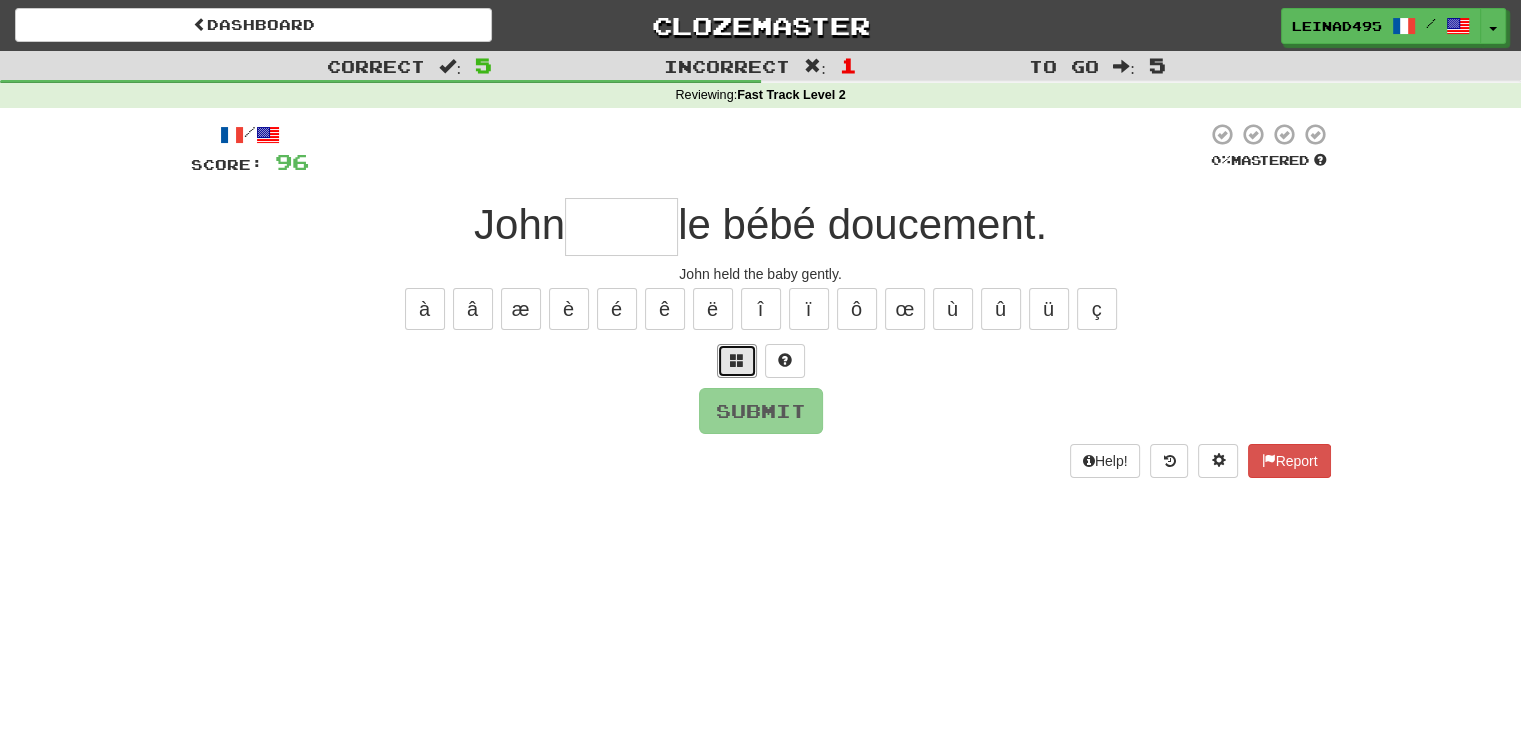 click at bounding box center [737, 361] 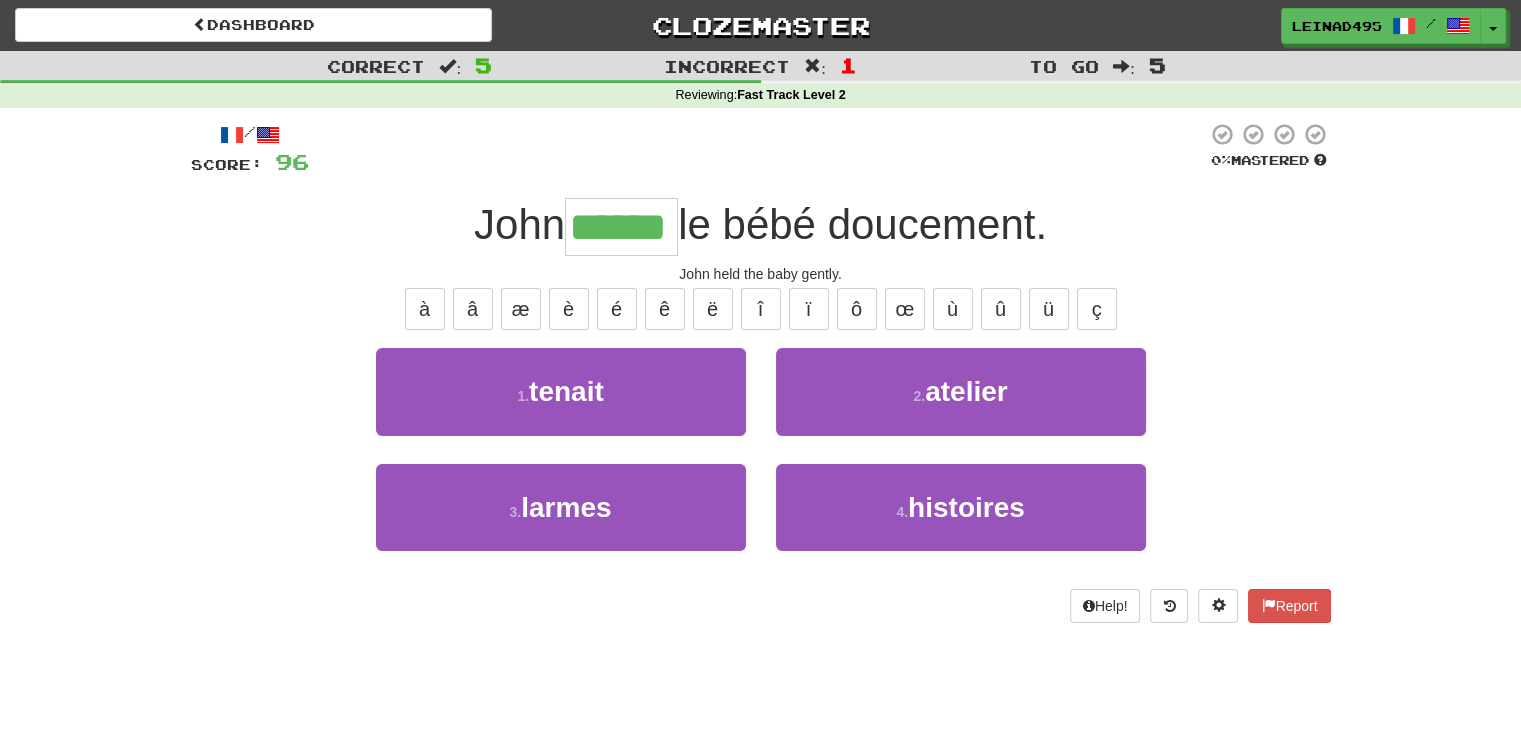 type on "******" 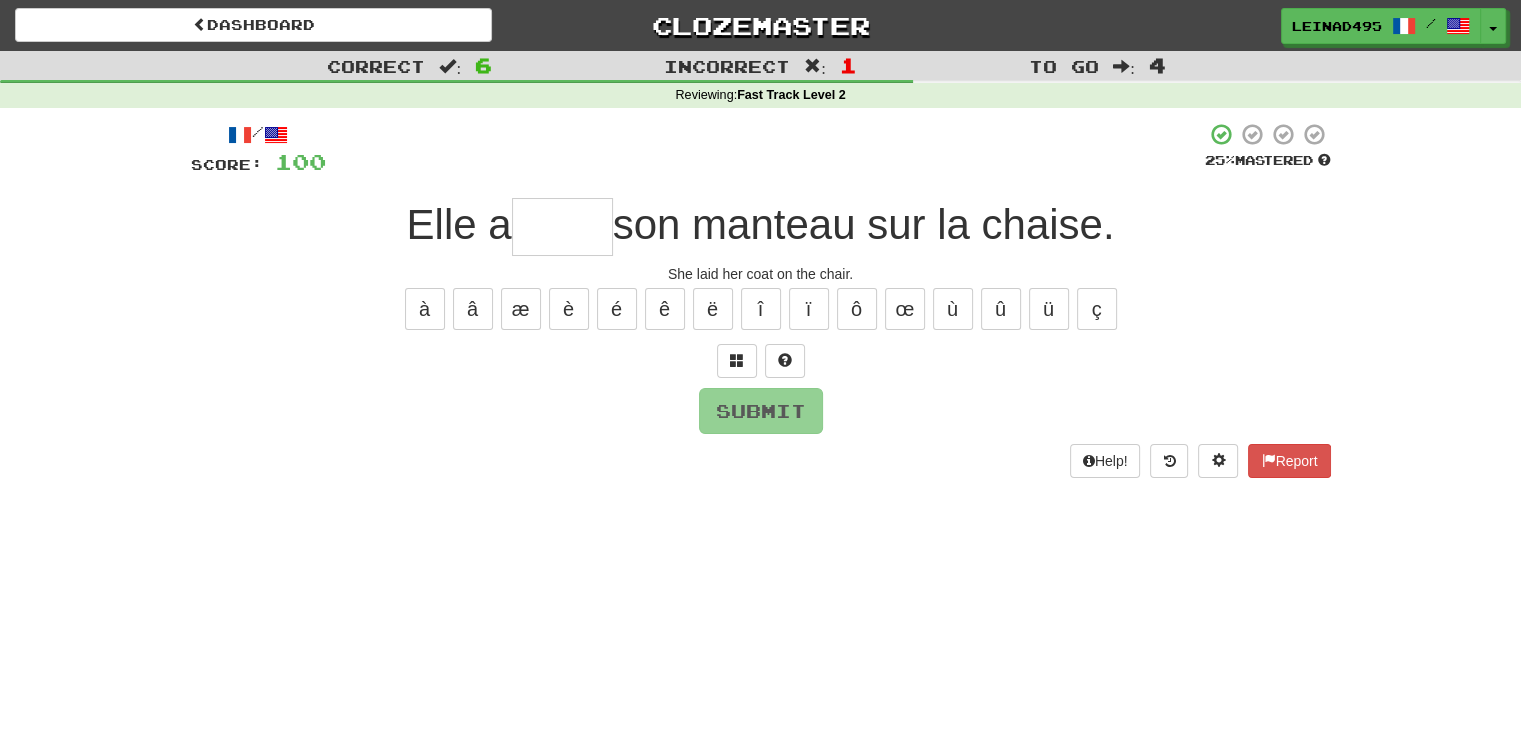 type on "*" 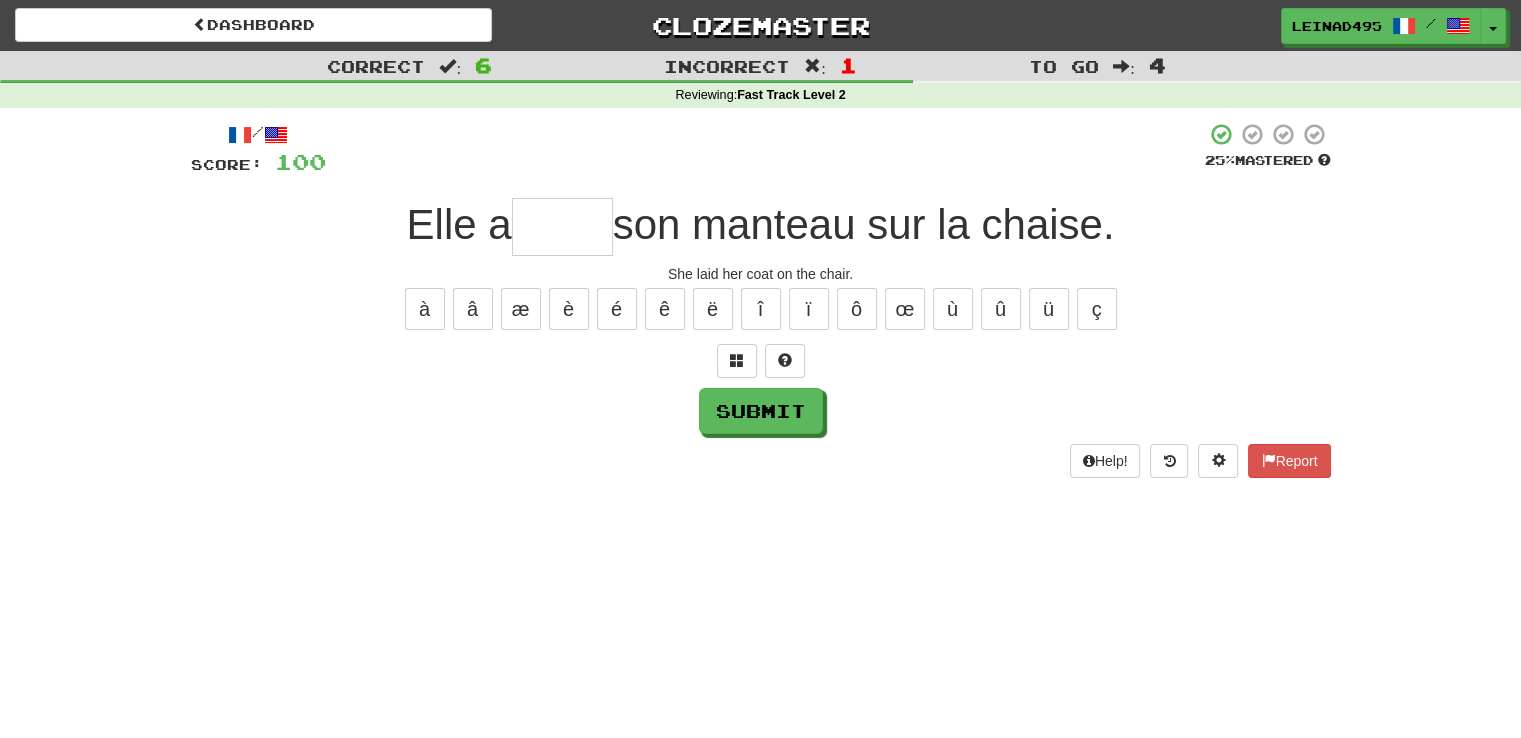 type on "*" 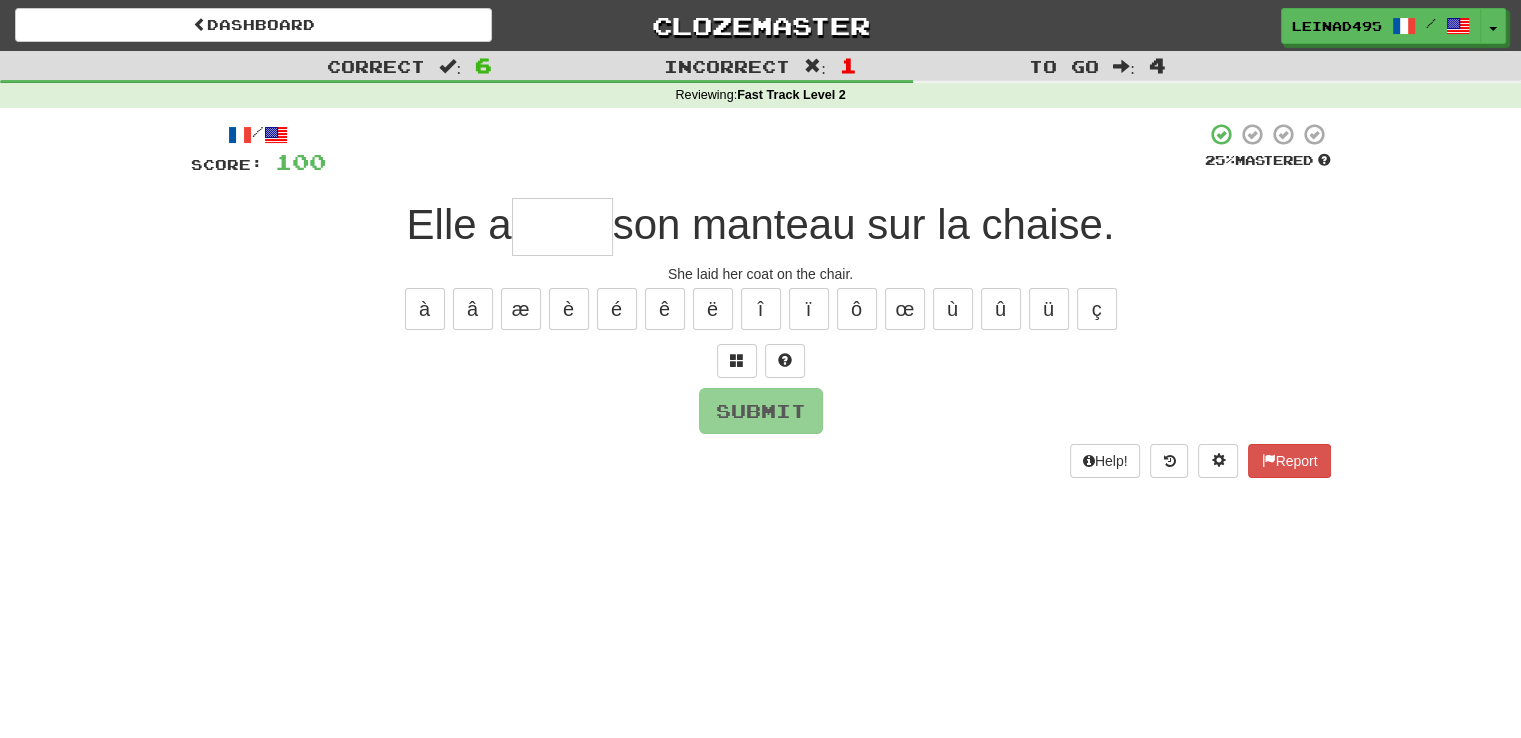 type on "*" 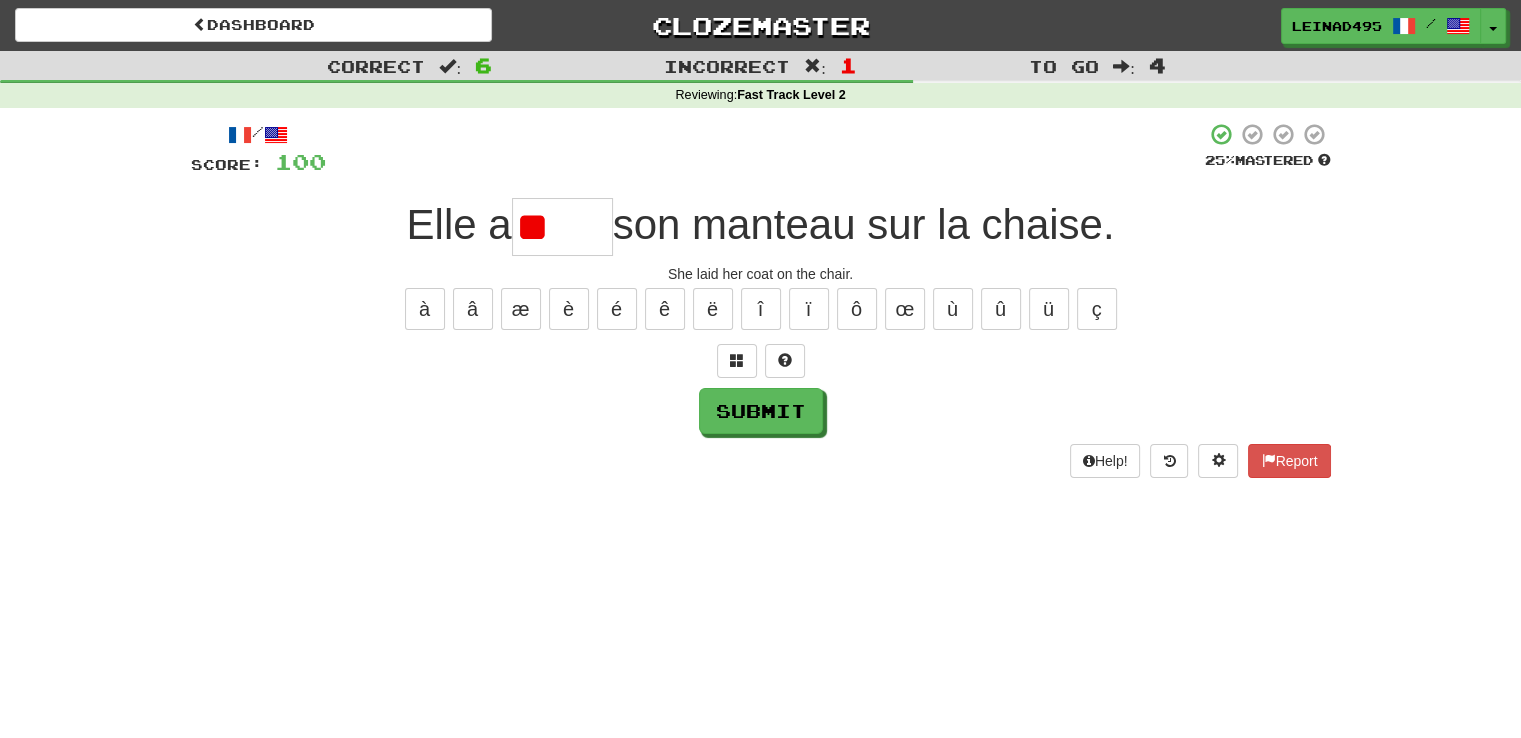 type on "*" 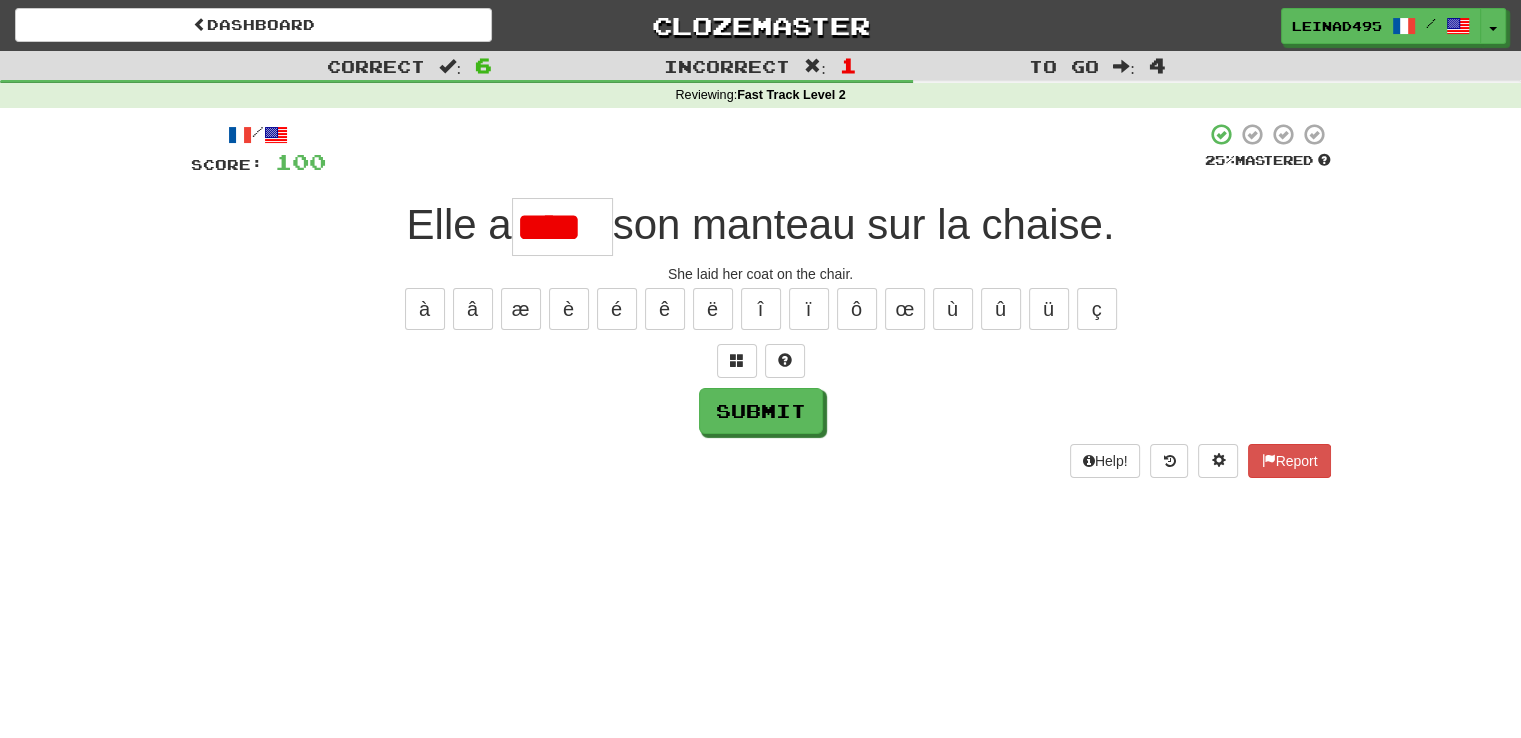 scroll, scrollTop: 0, scrollLeft: 0, axis: both 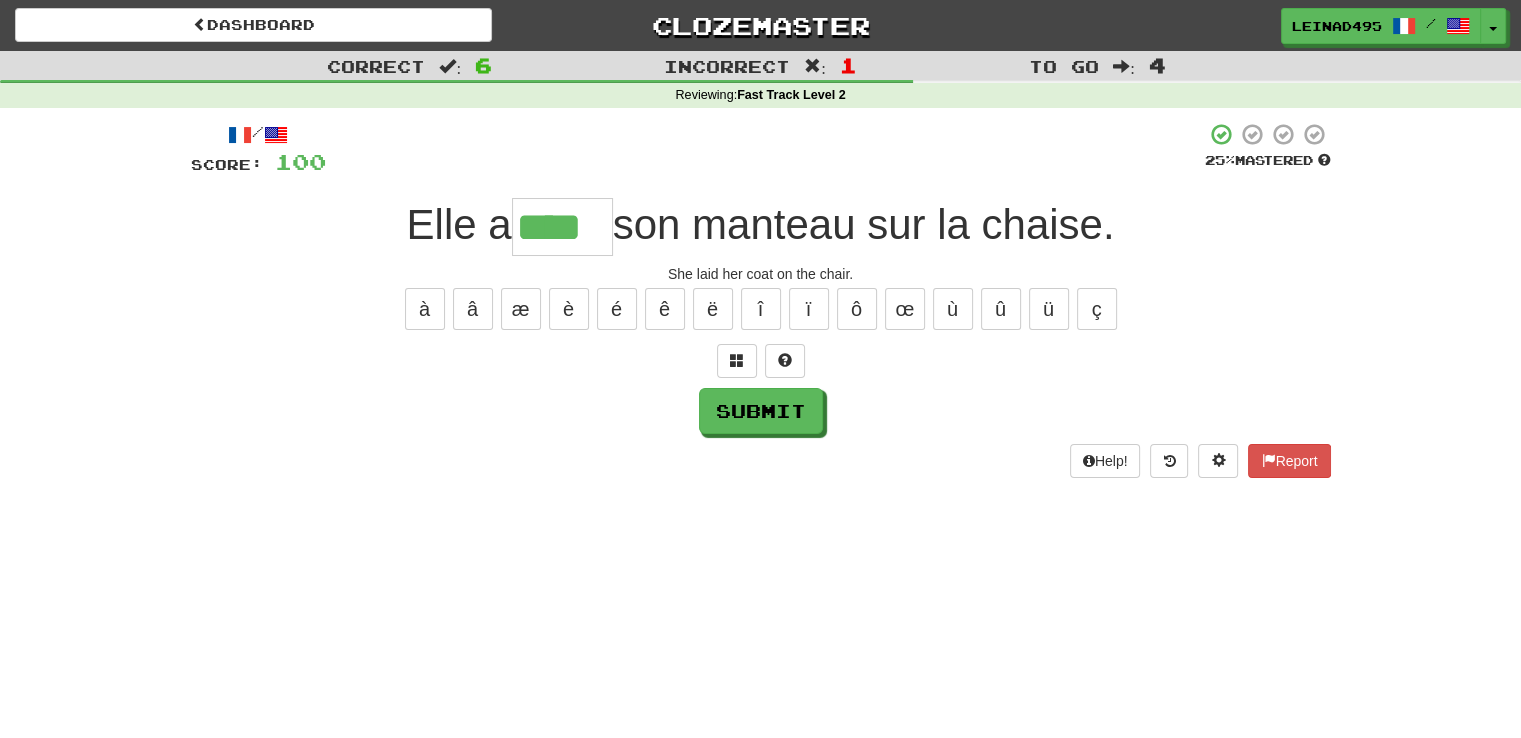 type on "****" 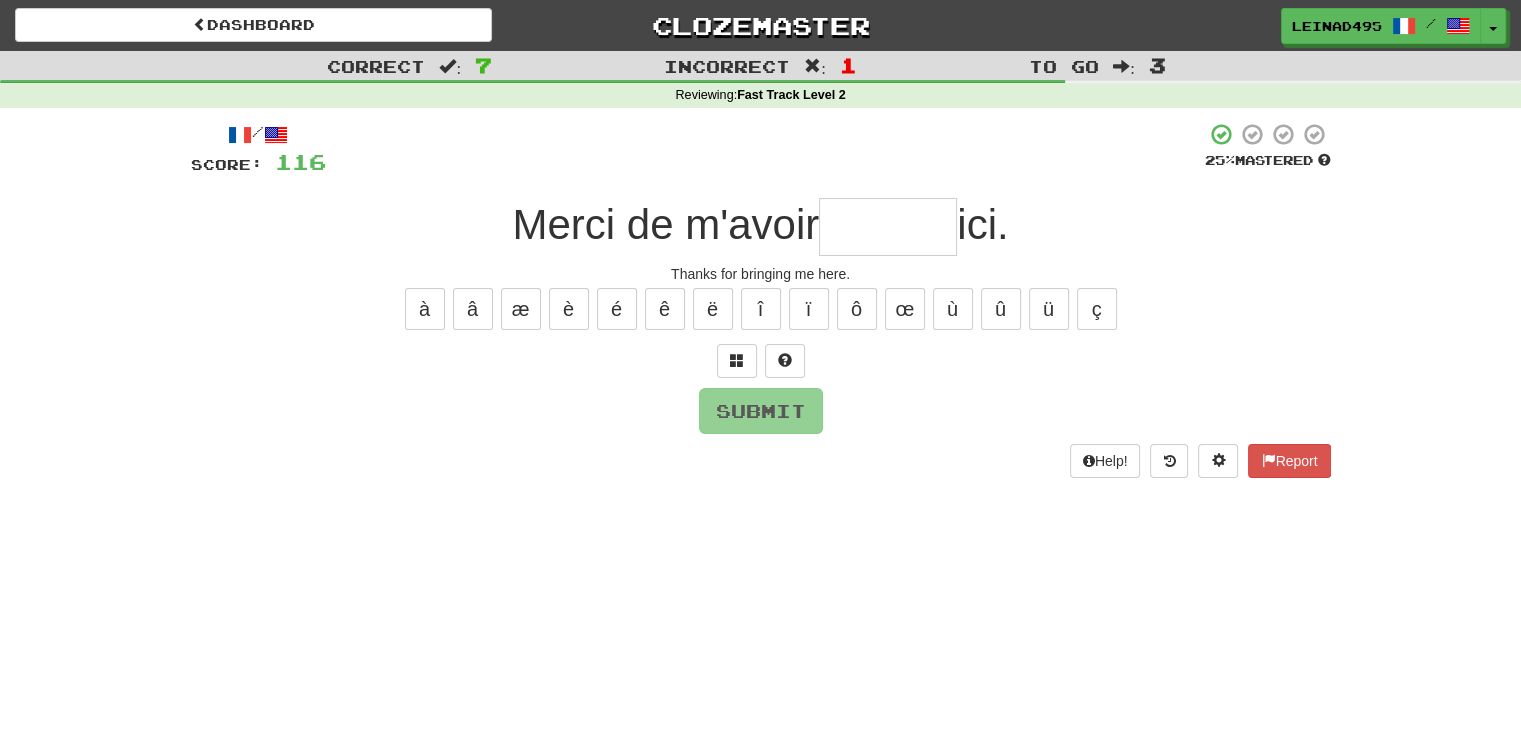 type on "*" 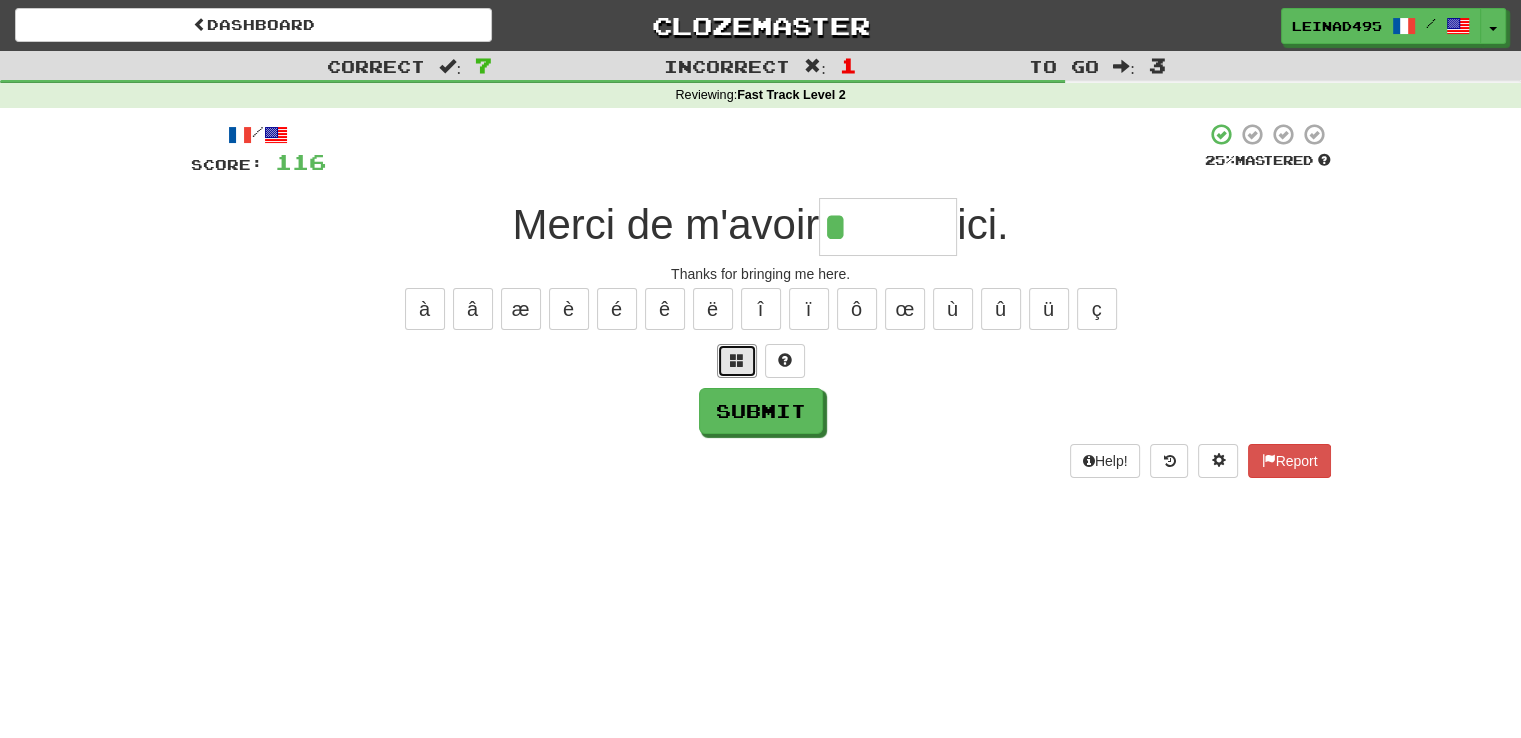 click at bounding box center [737, 361] 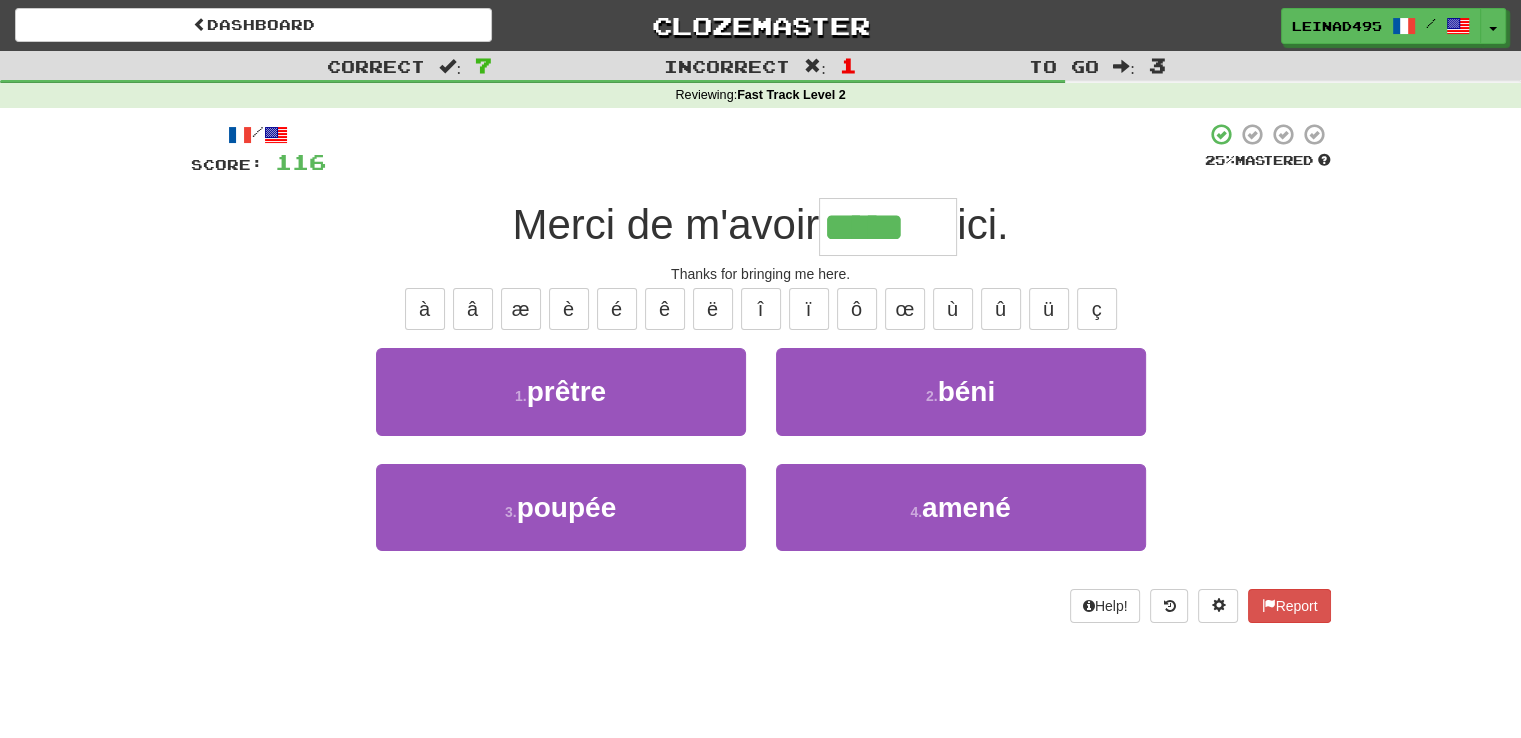 type on "*****" 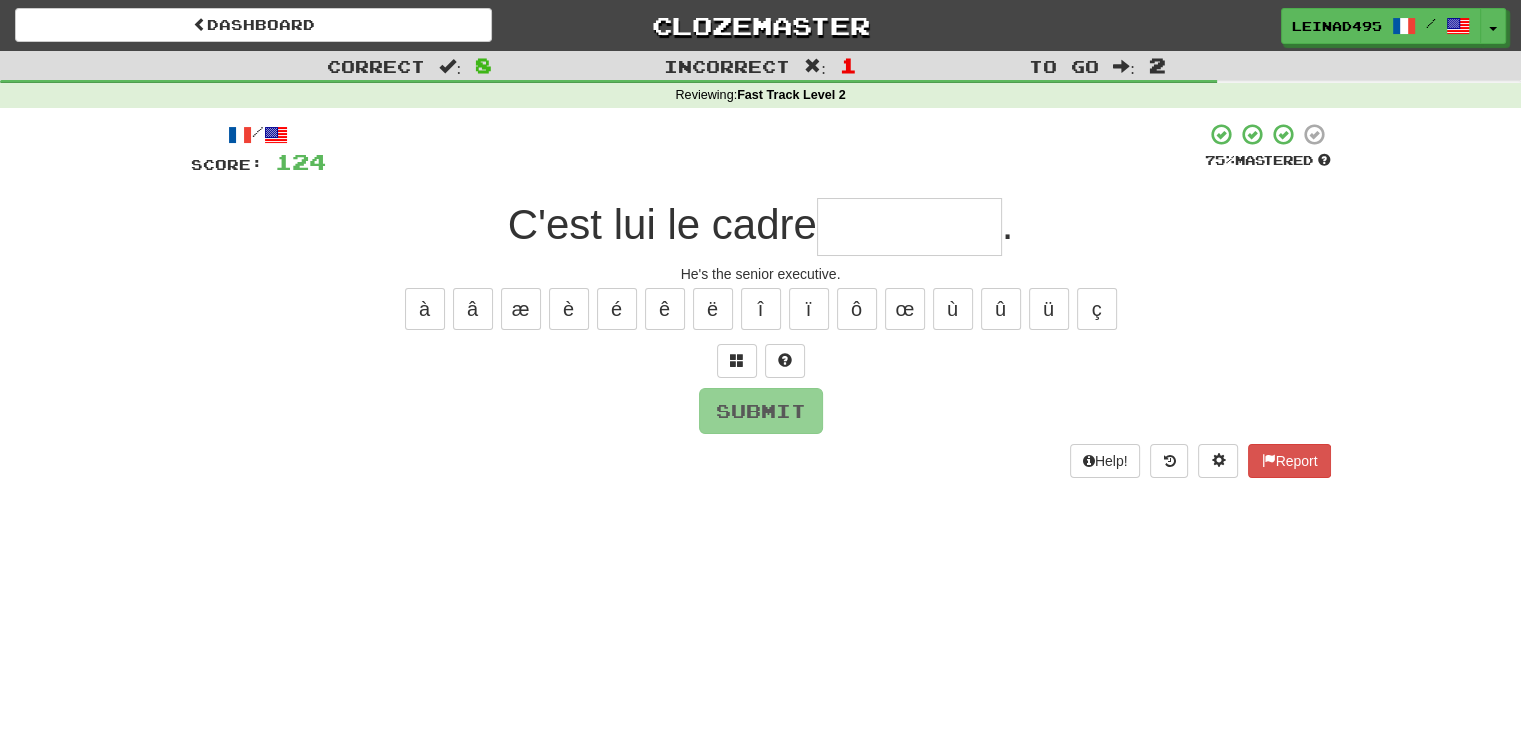 type on "*" 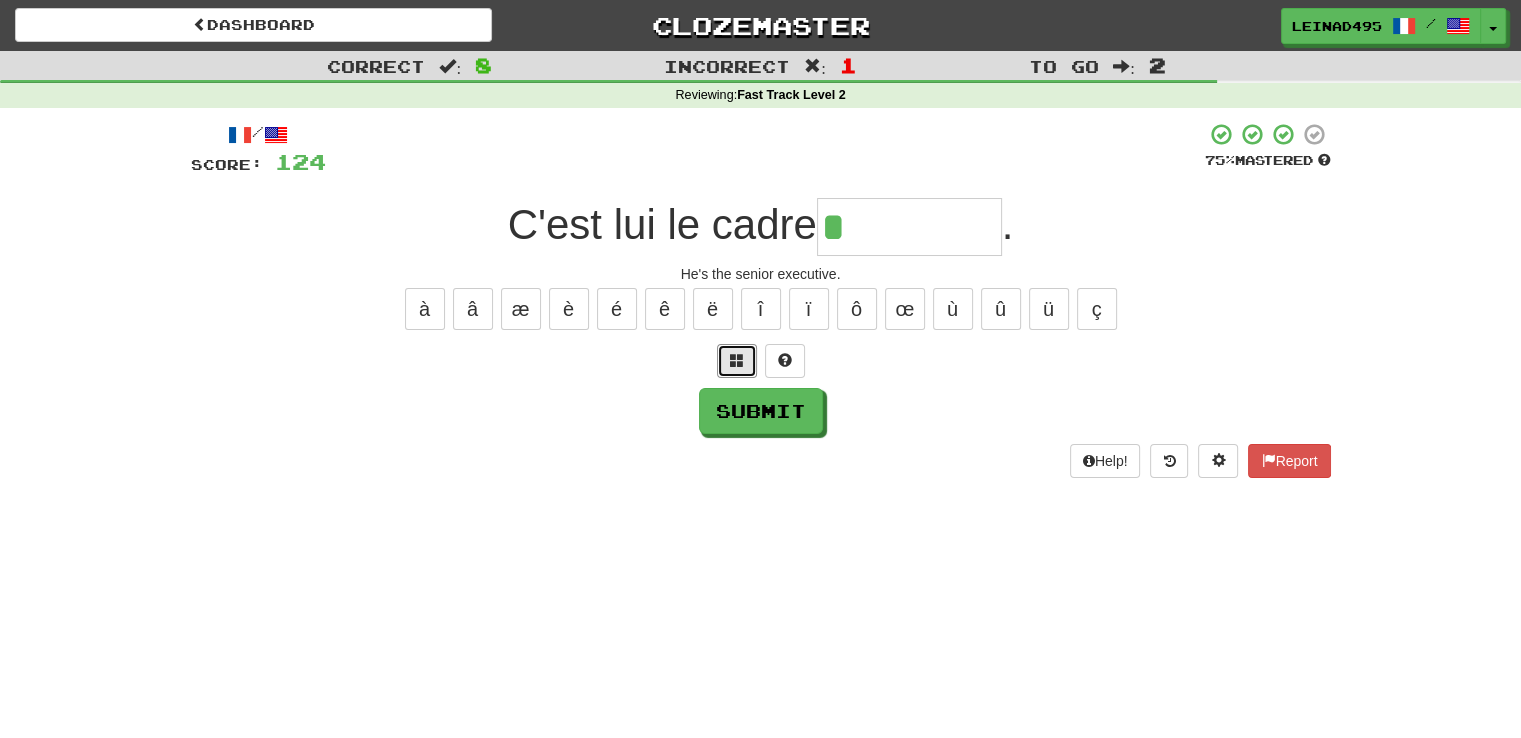 click at bounding box center (737, 361) 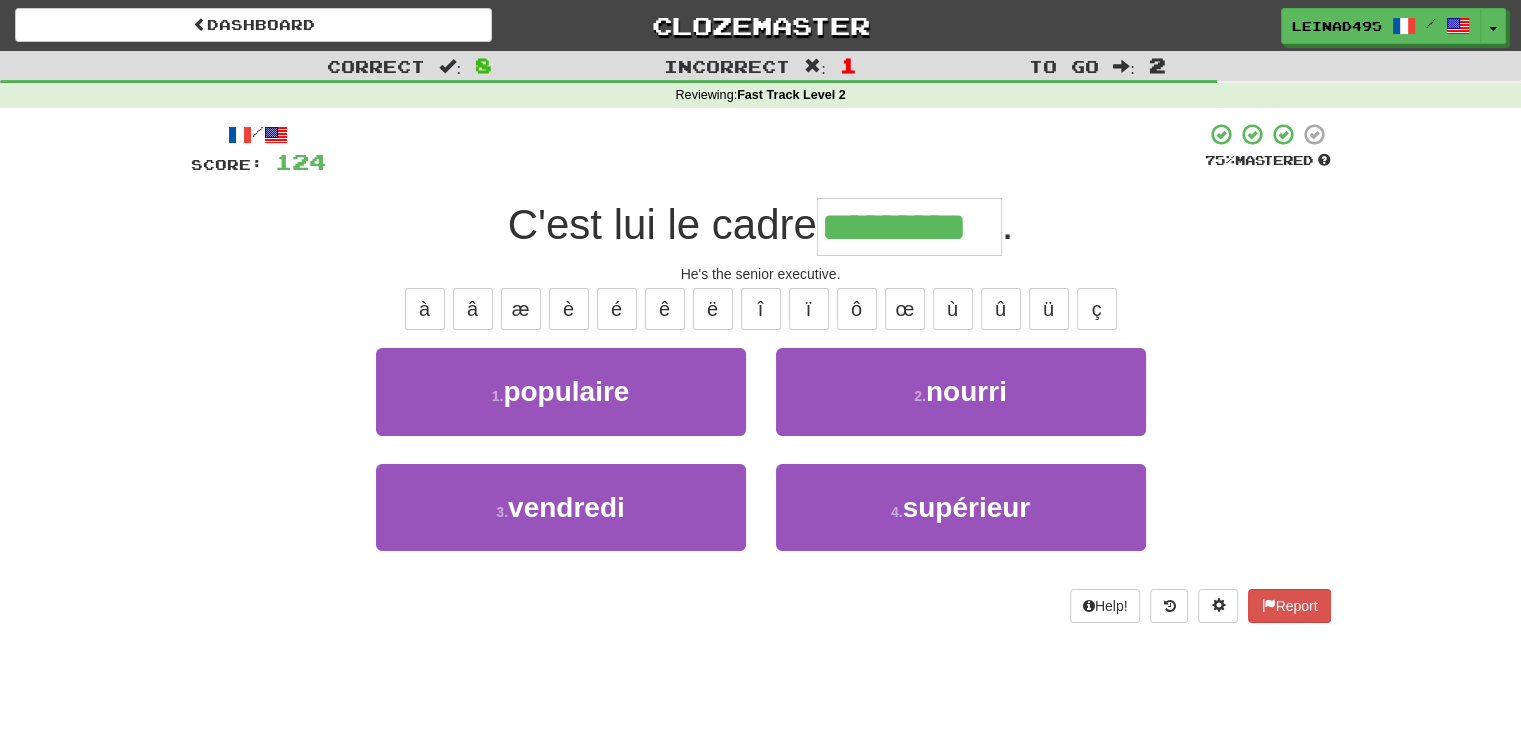 type on "*********" 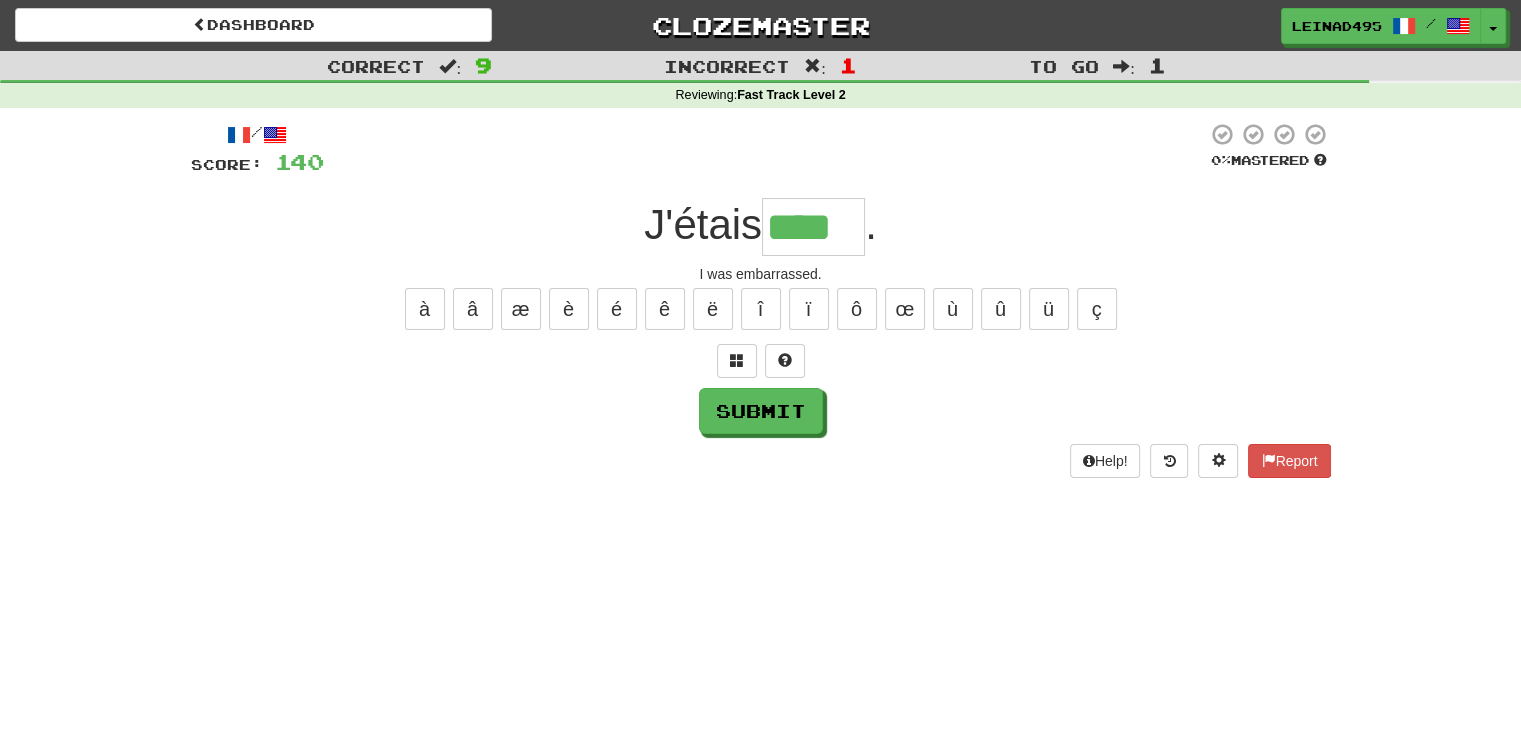 type on "****" 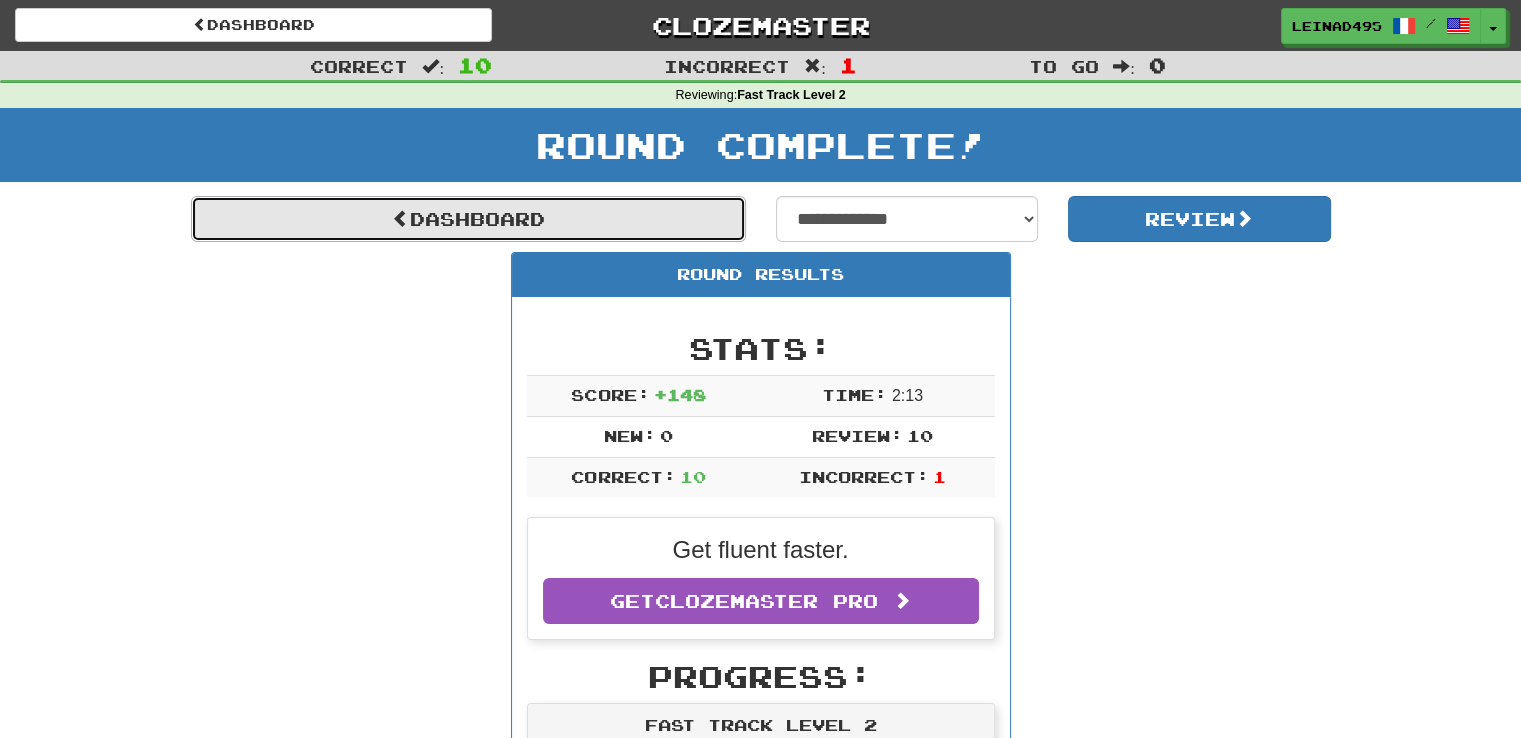 click on "Dashboard" at bounding box center [468, 219] 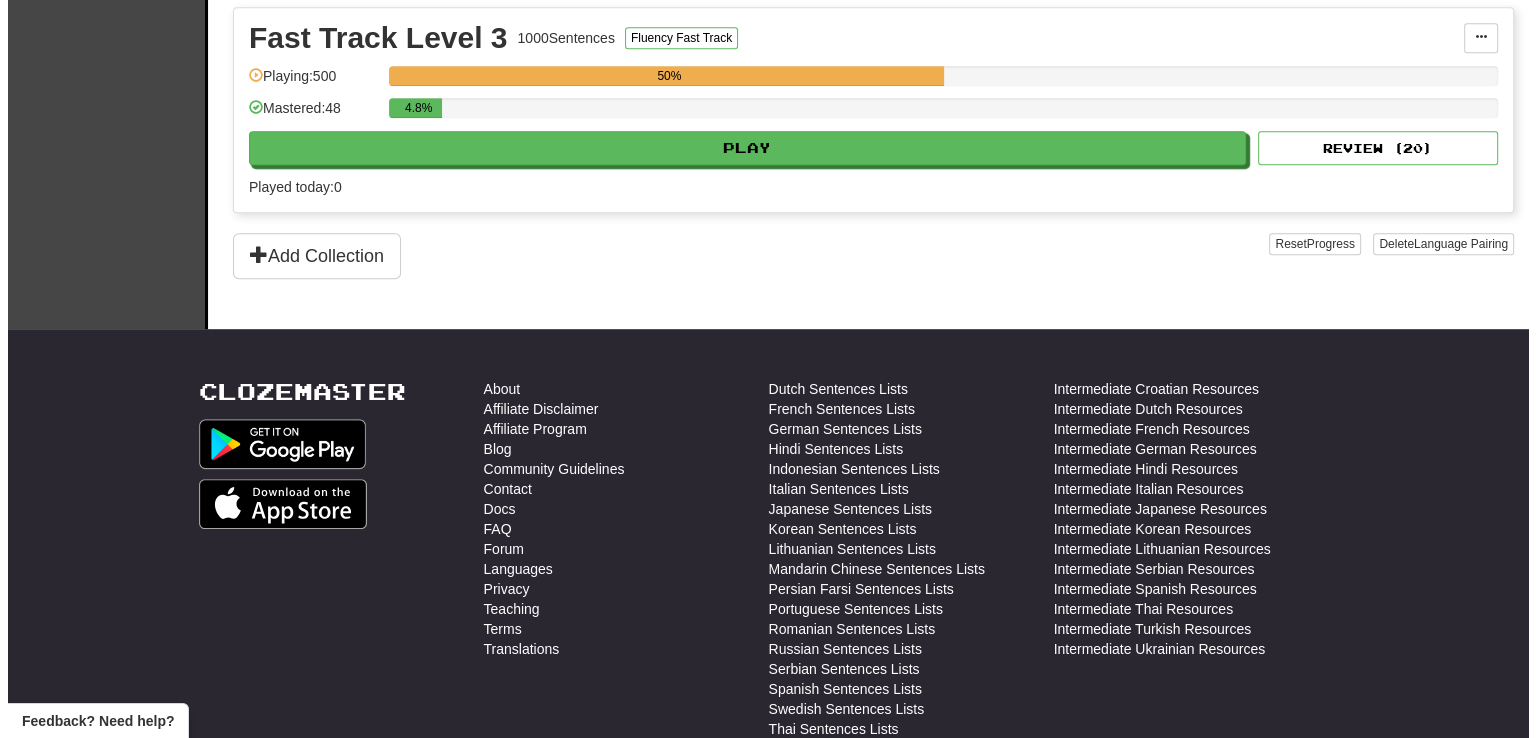 scroll, scrollTop: 1117, scrollLeft: 0, axis: vertical 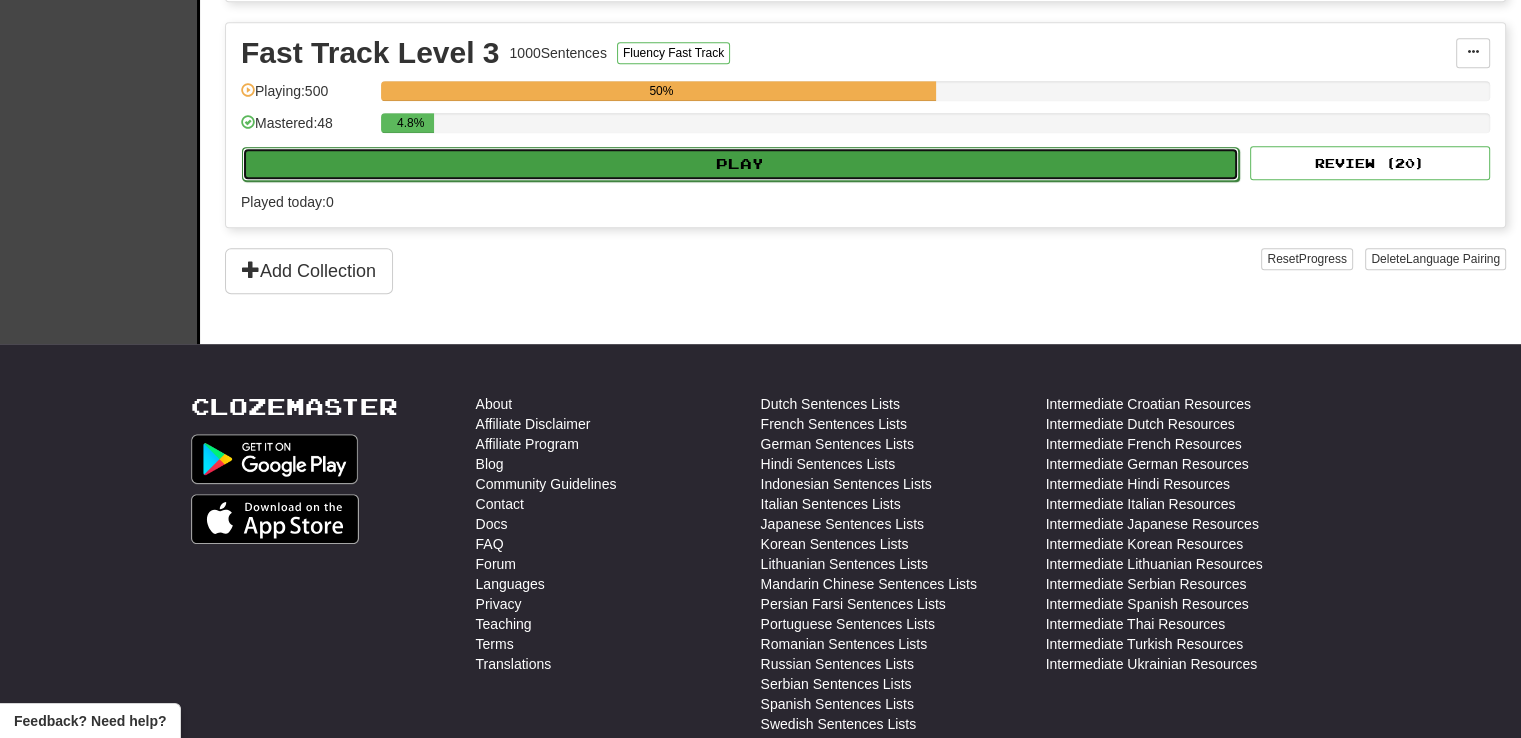 click on "Play" at bounding box center [740, 164] 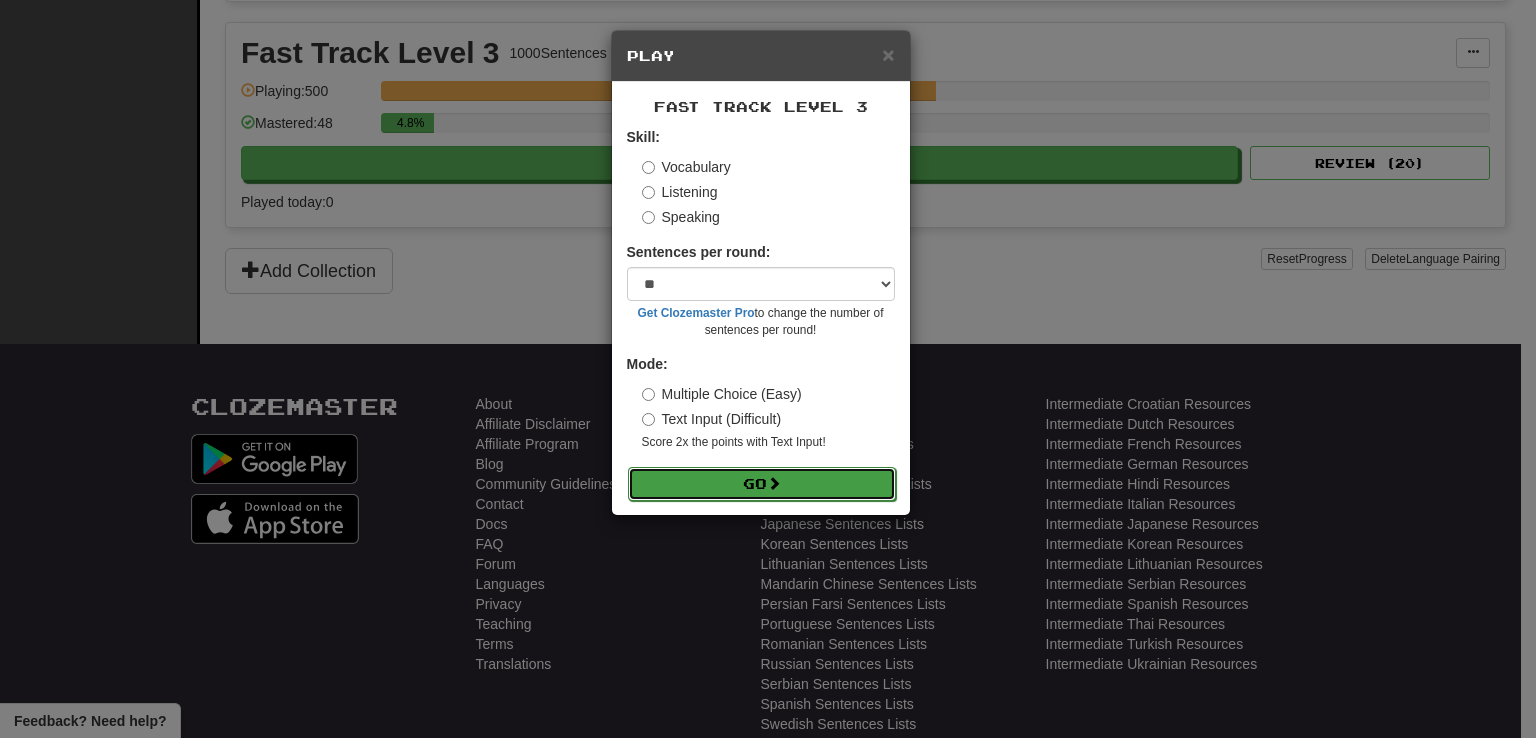 click on "Go" at bounding box center (762, 484) 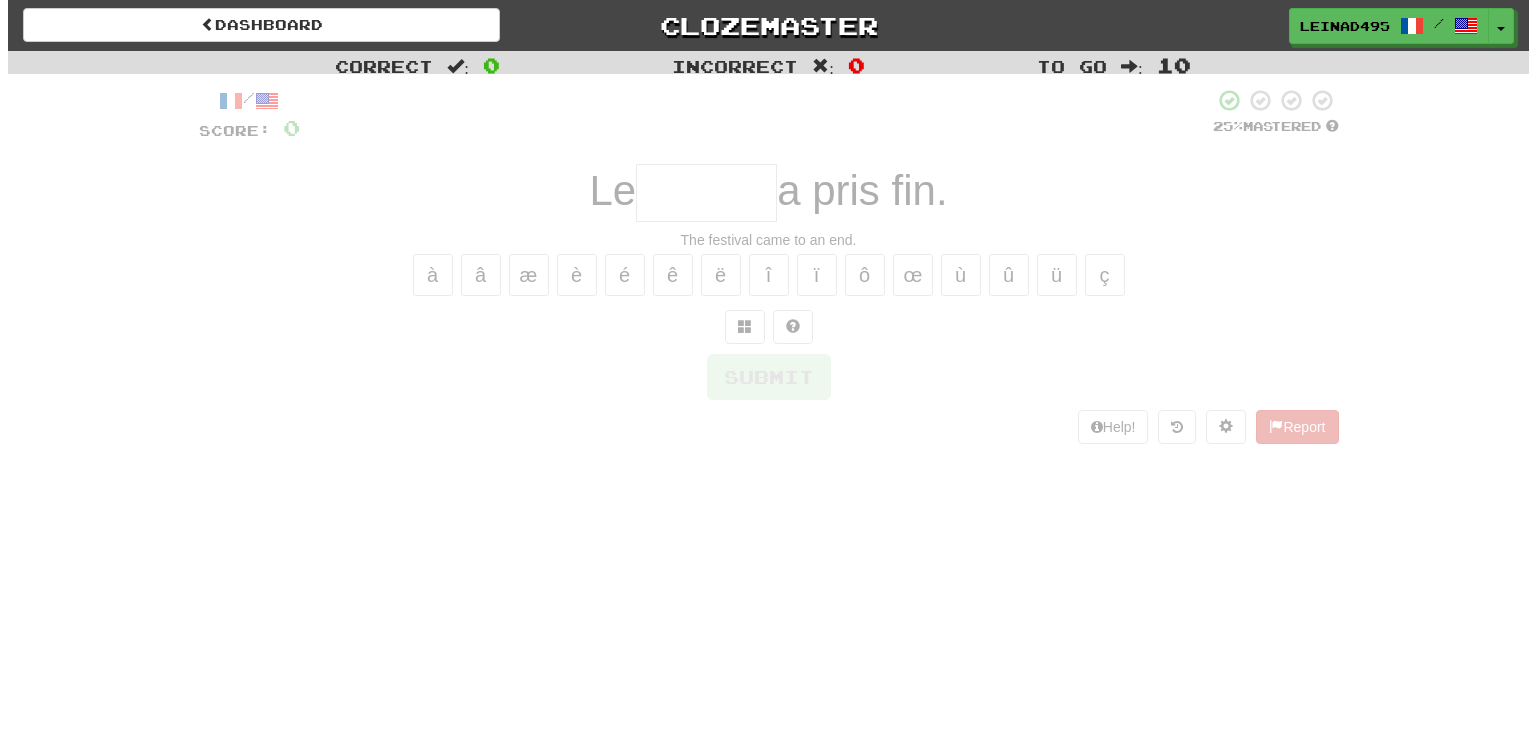 scroll, scrollTop: 0, scrollLeft: 0, axis: both 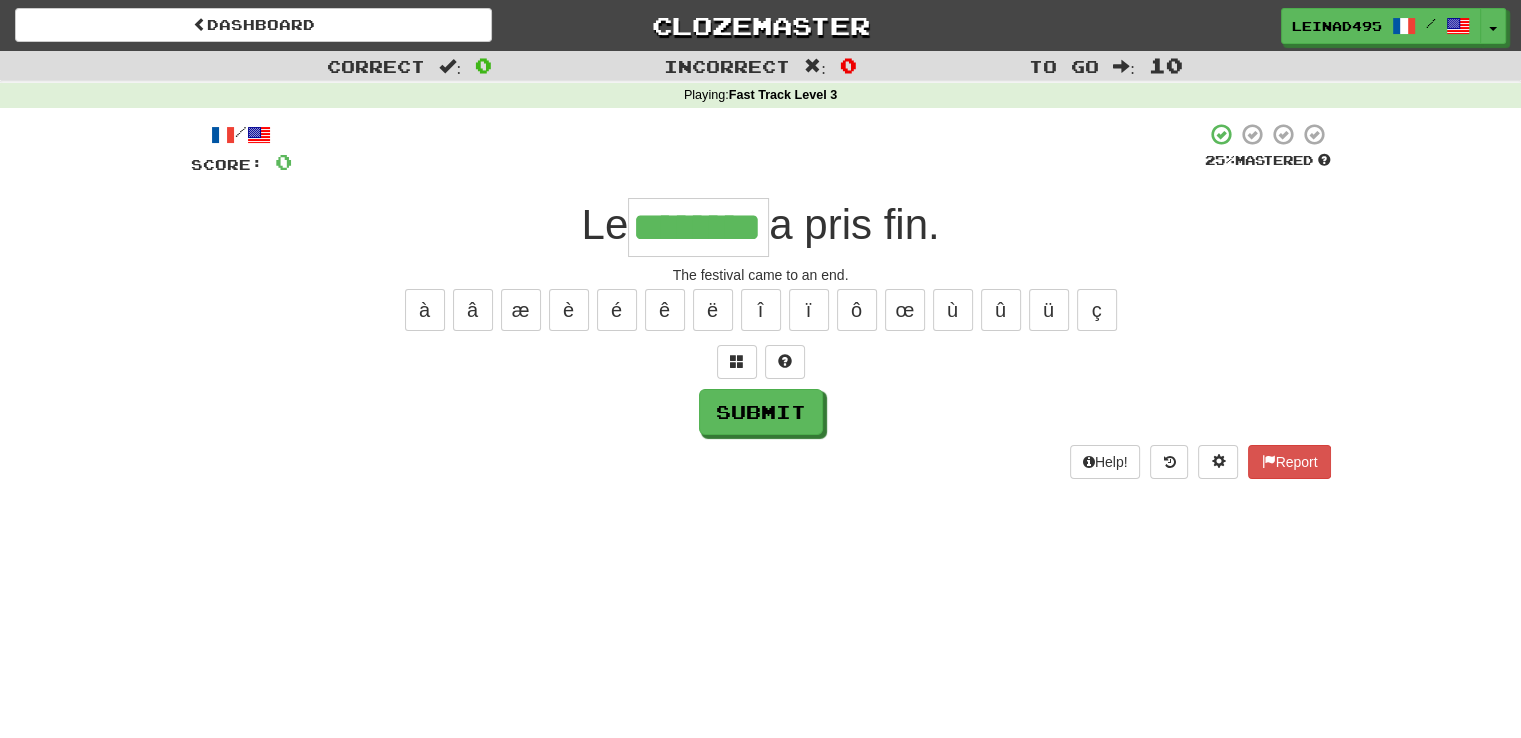 type on "********" 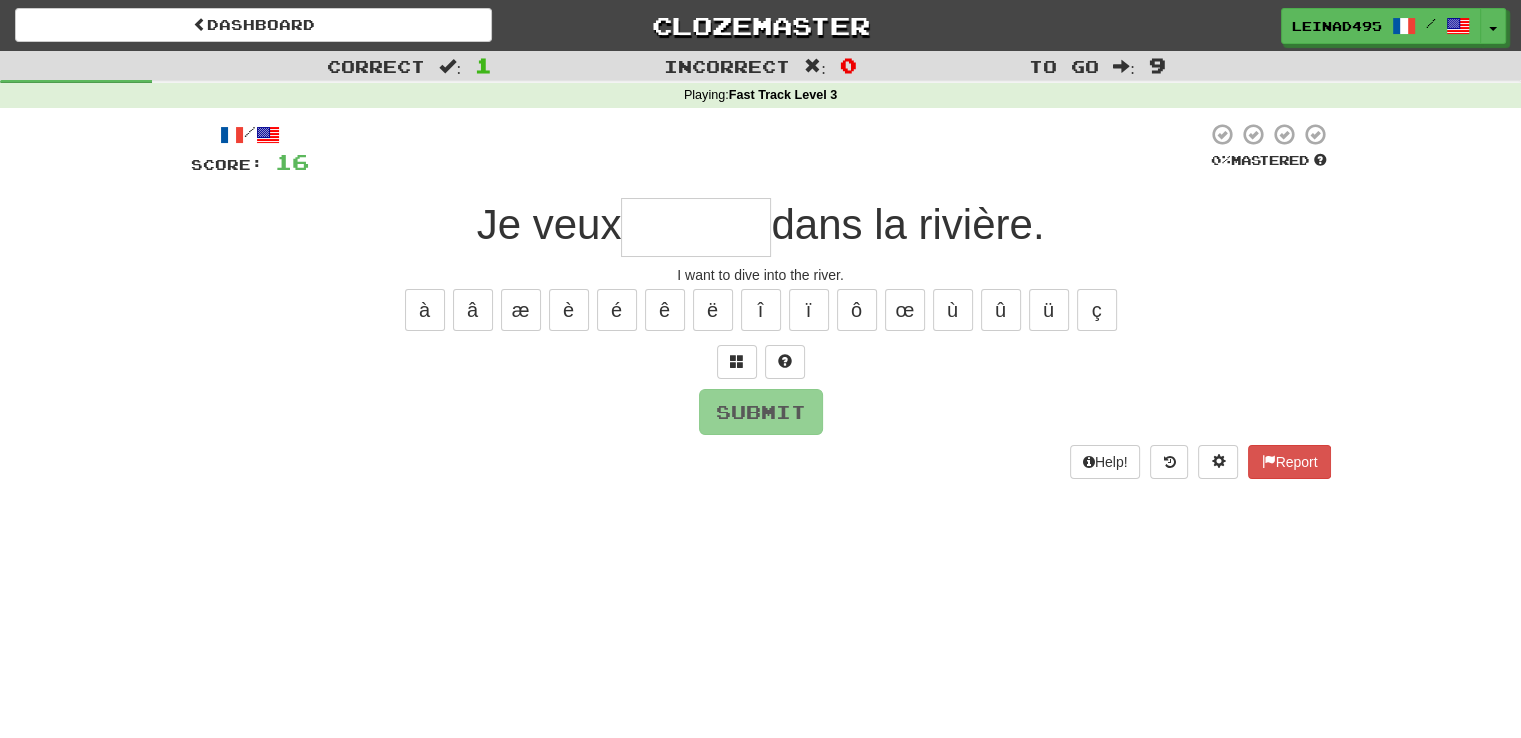 type on "*" 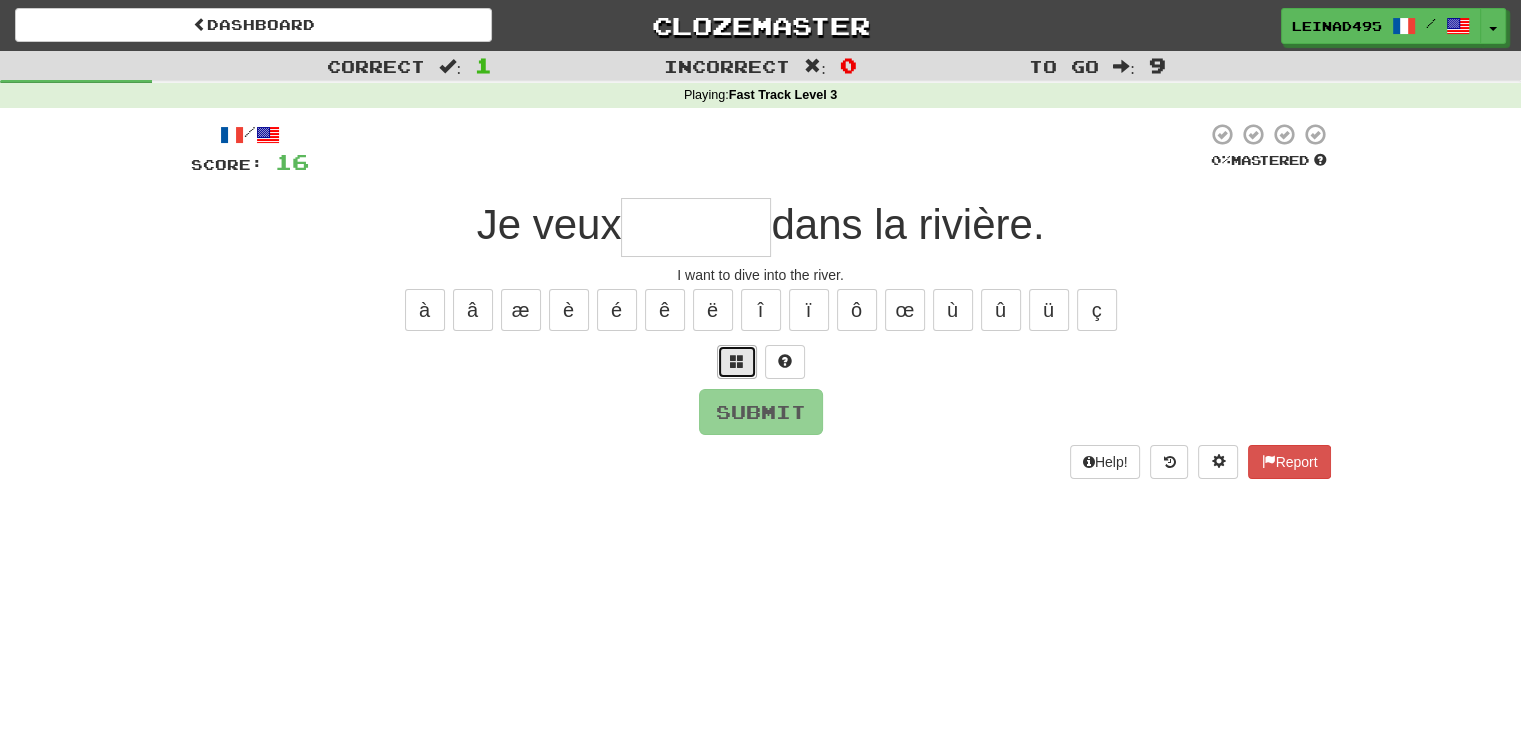 click at bounding box center (737, 362) 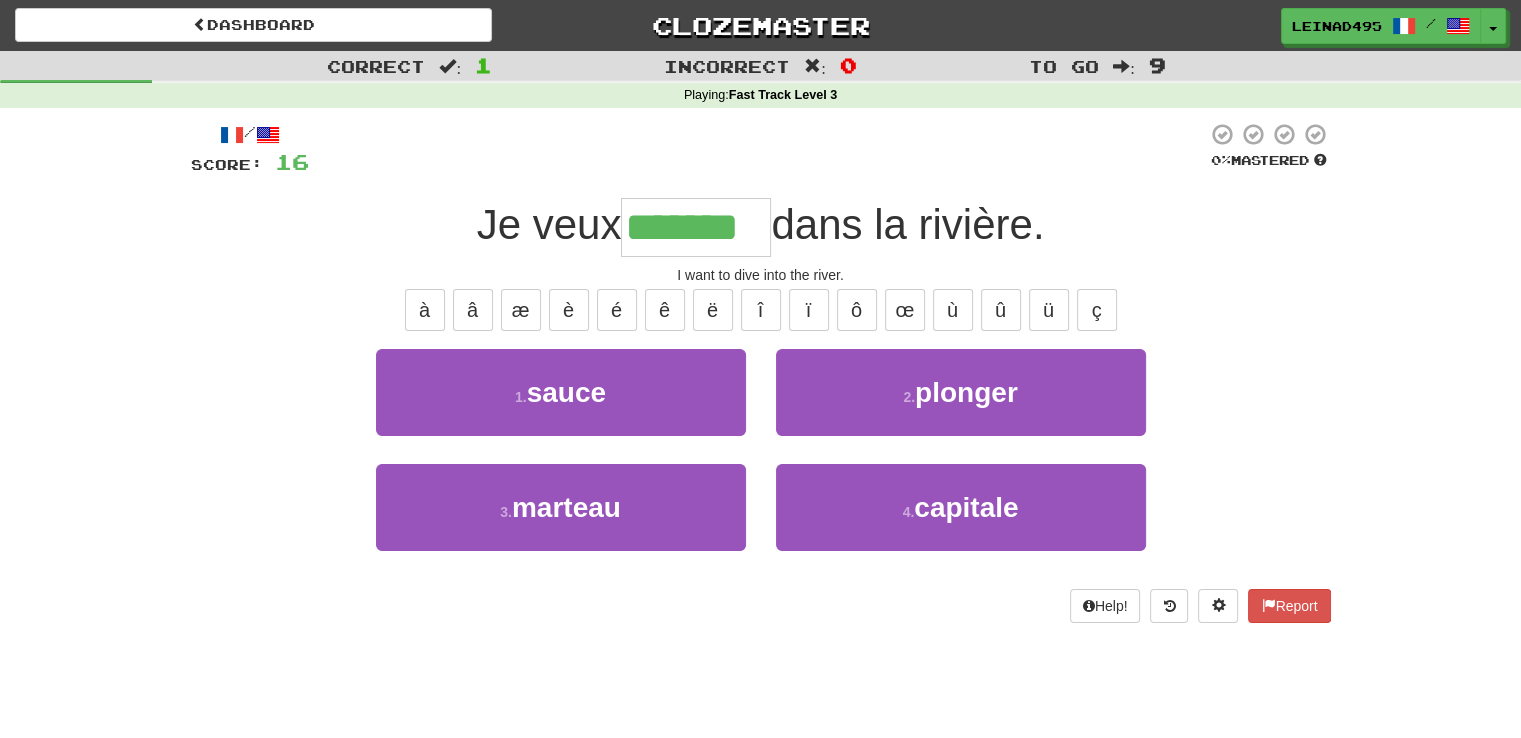 type on "*******" 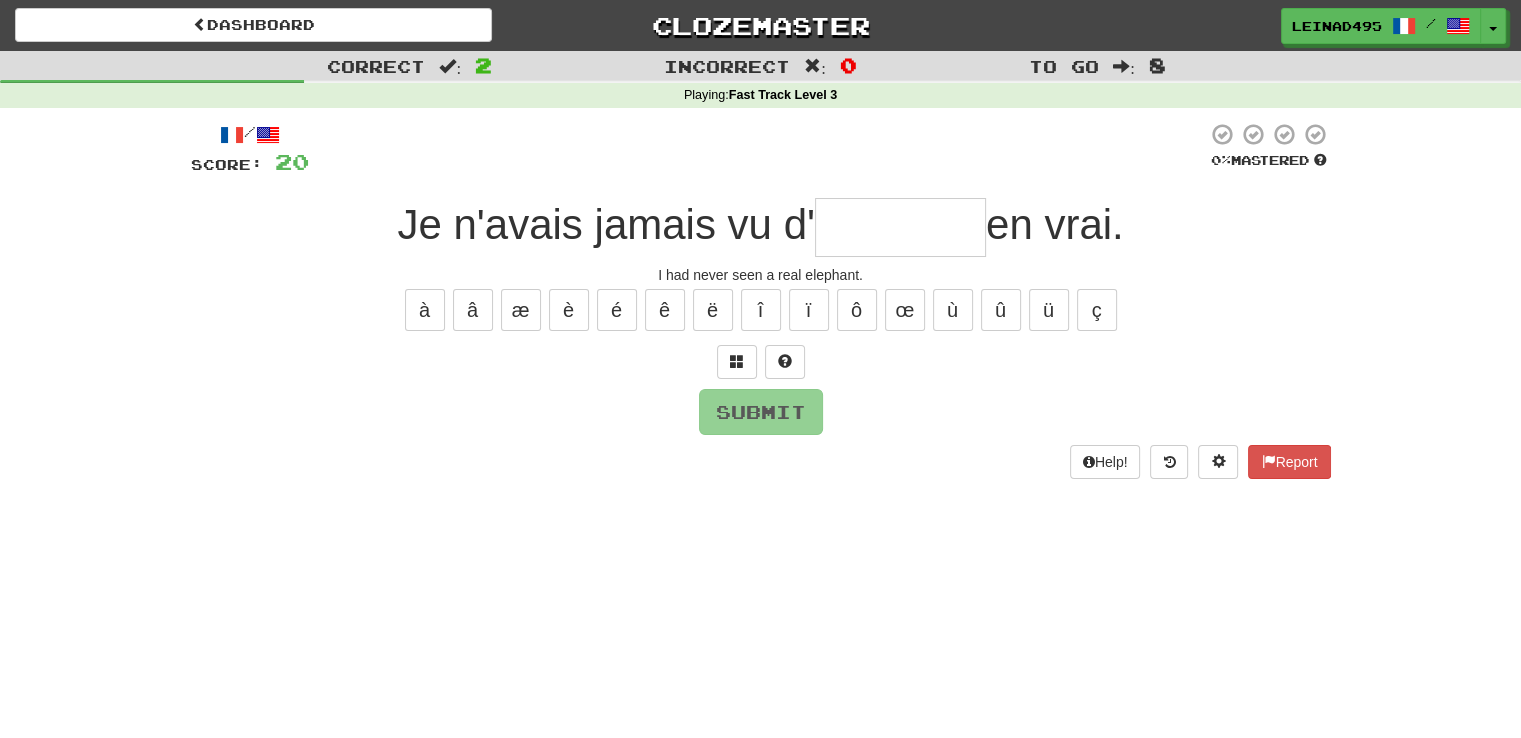 type on "*" 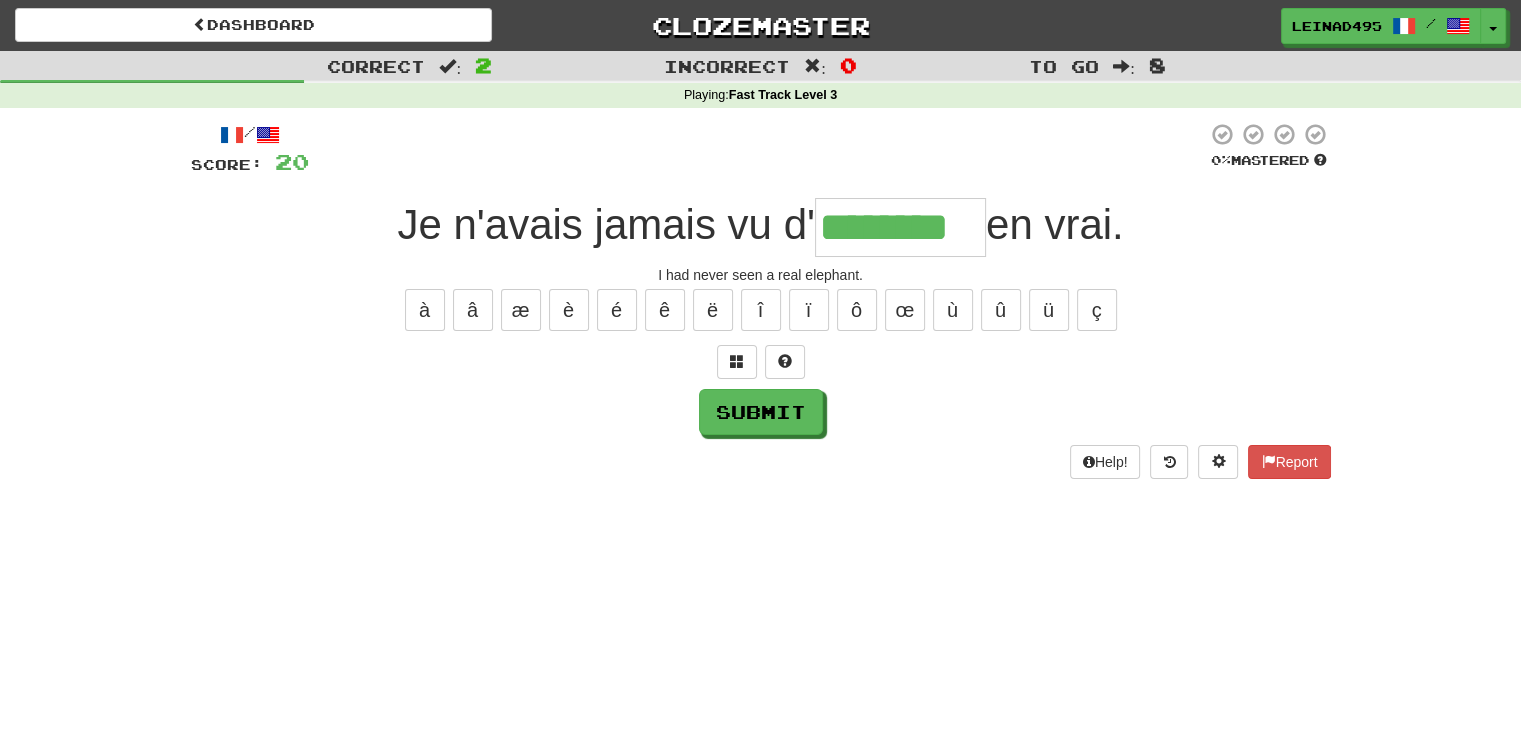 type on "********" 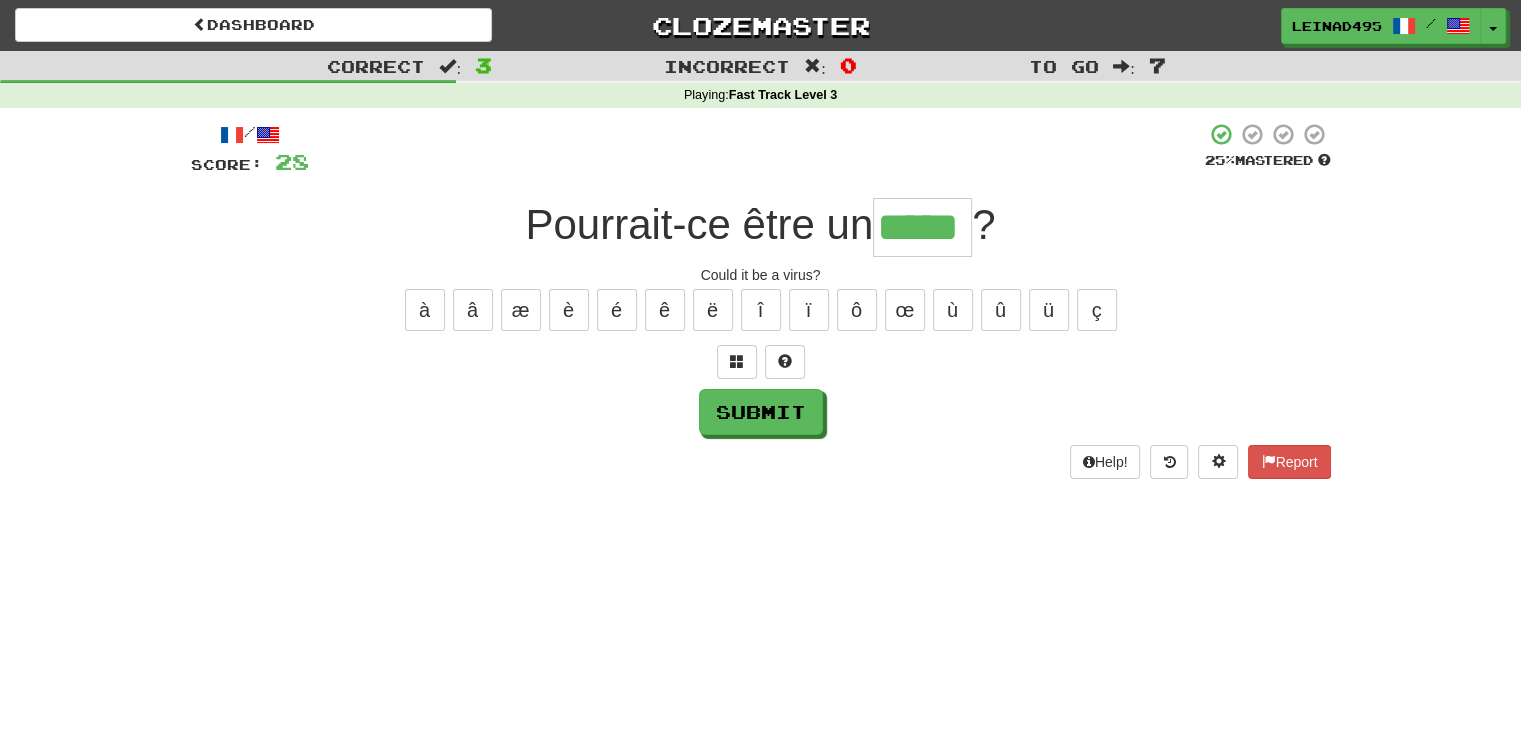 type on "*****" 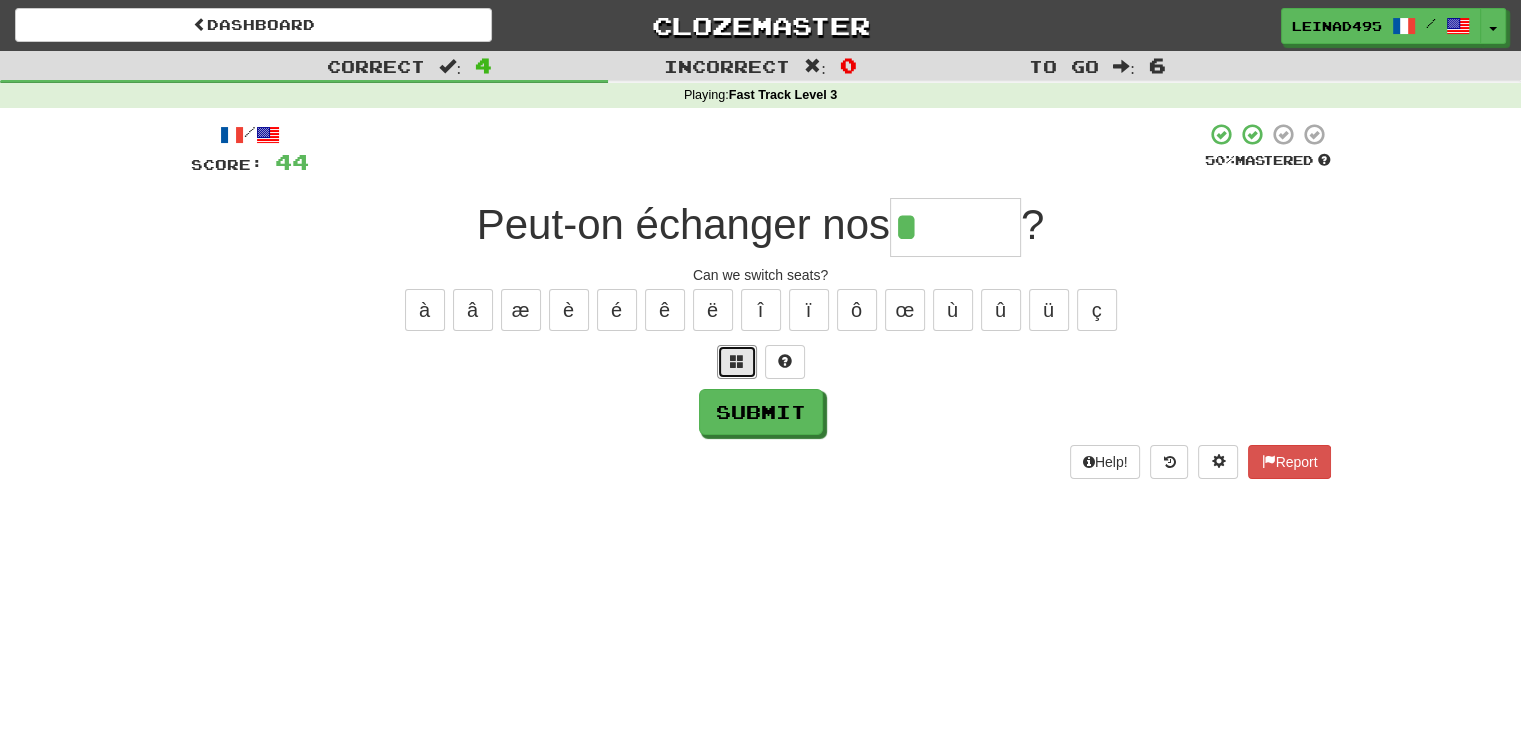 click at bounding box center [737, 362] 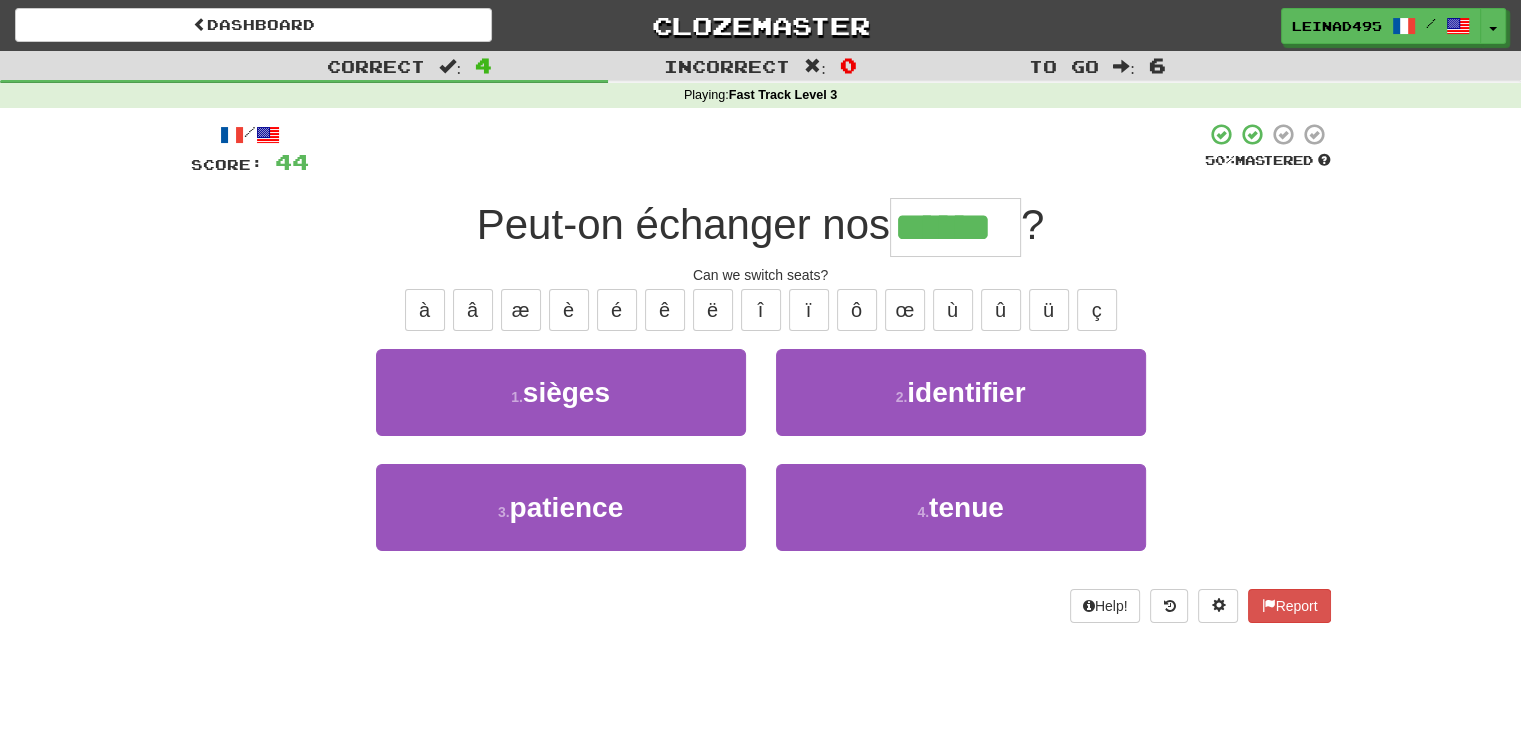 type on "******" 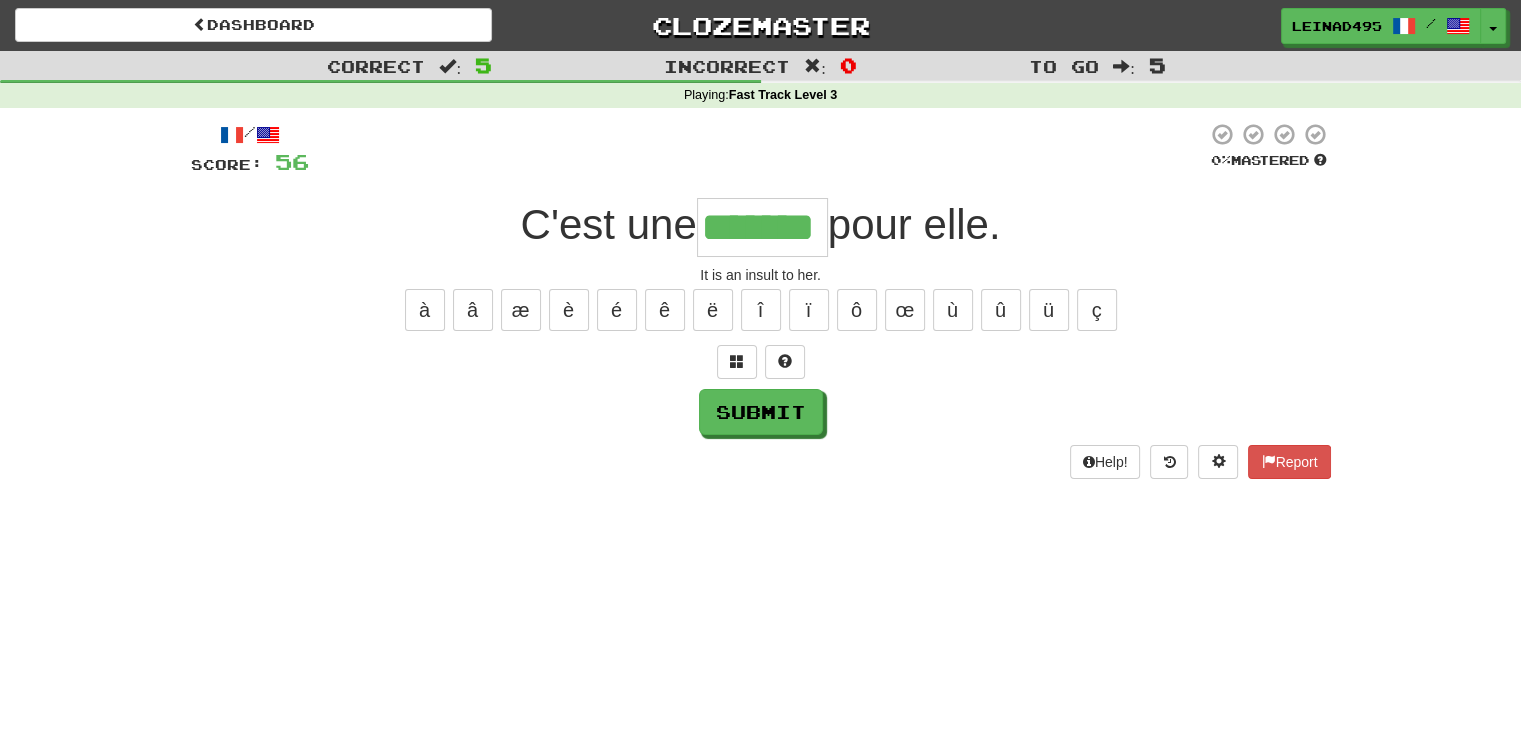 type on "*******" 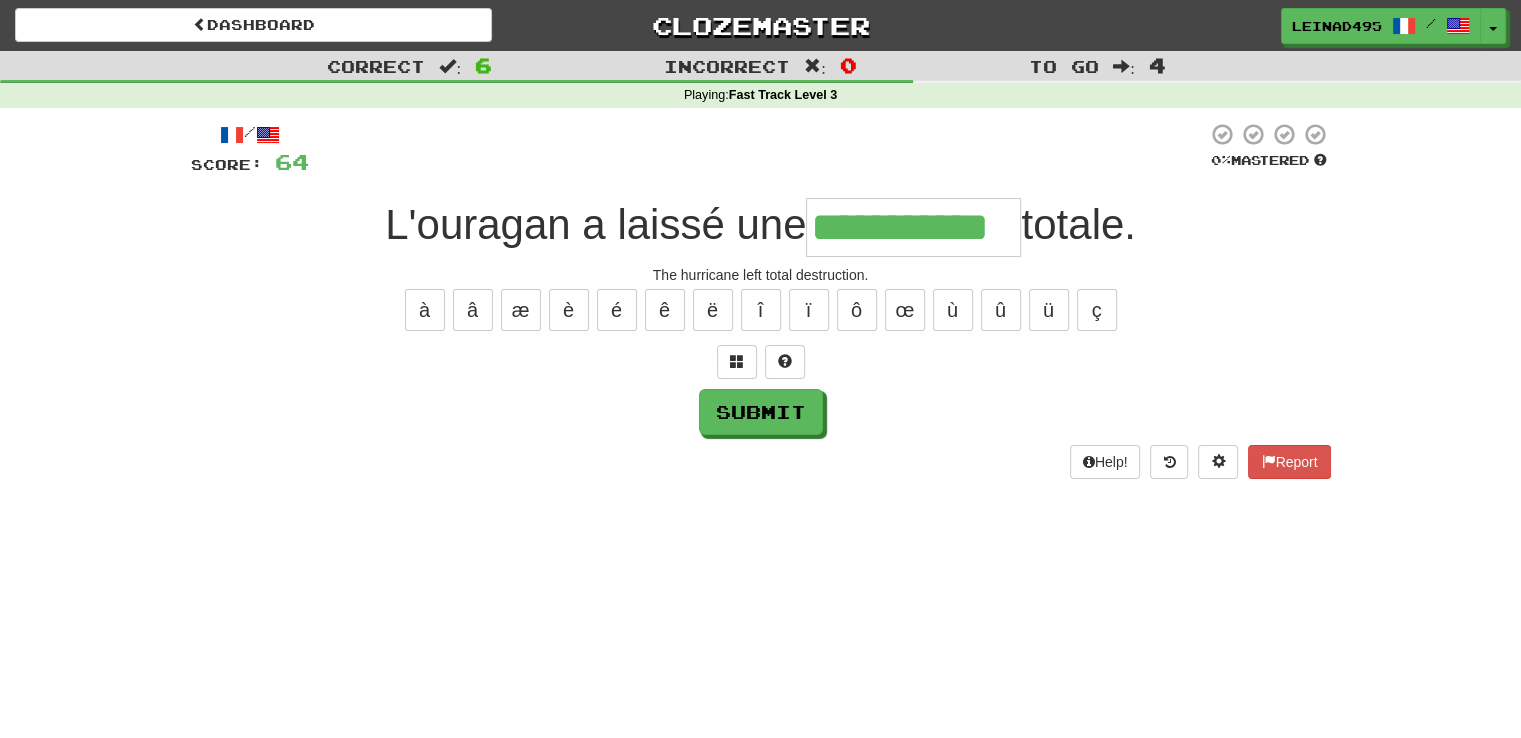type on "**********" 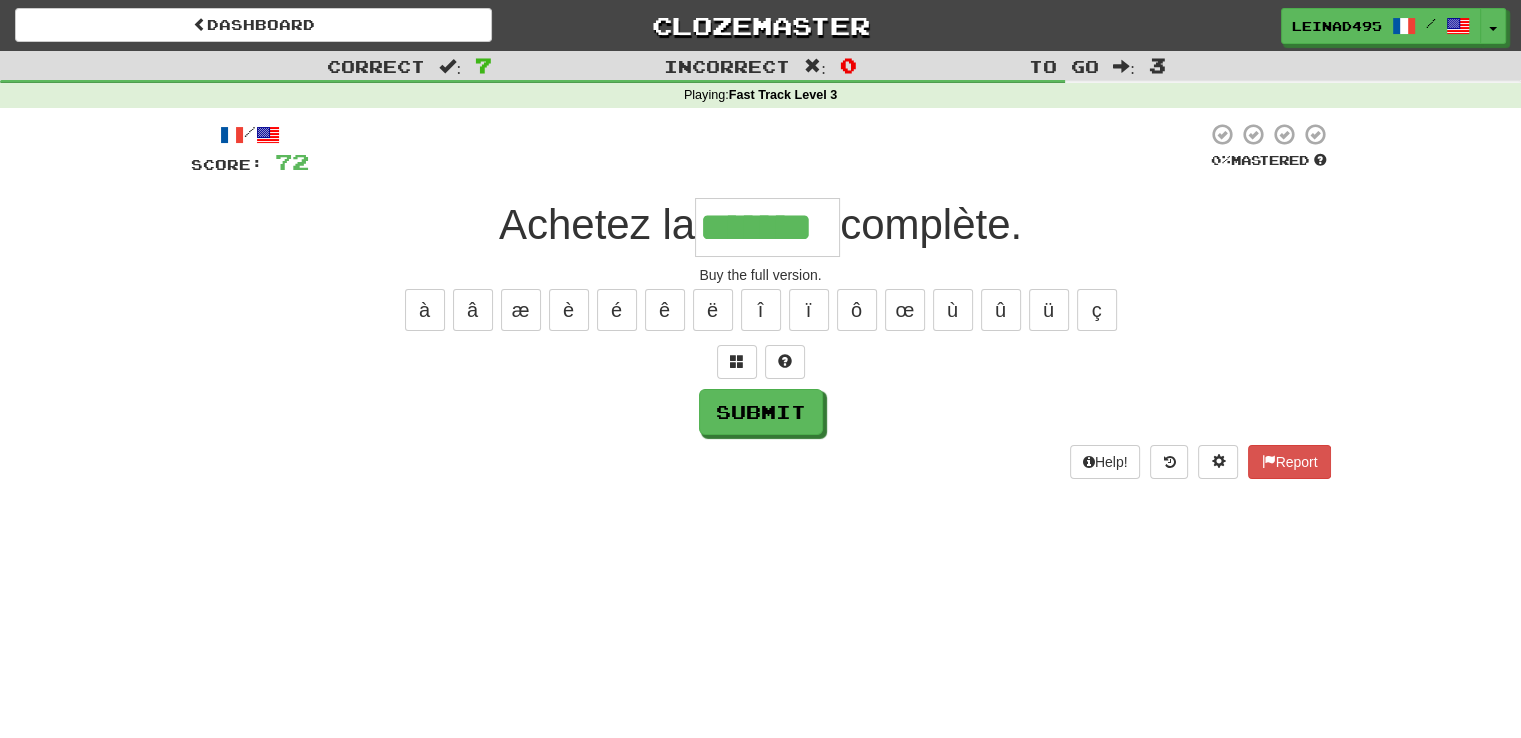 type on "*******" 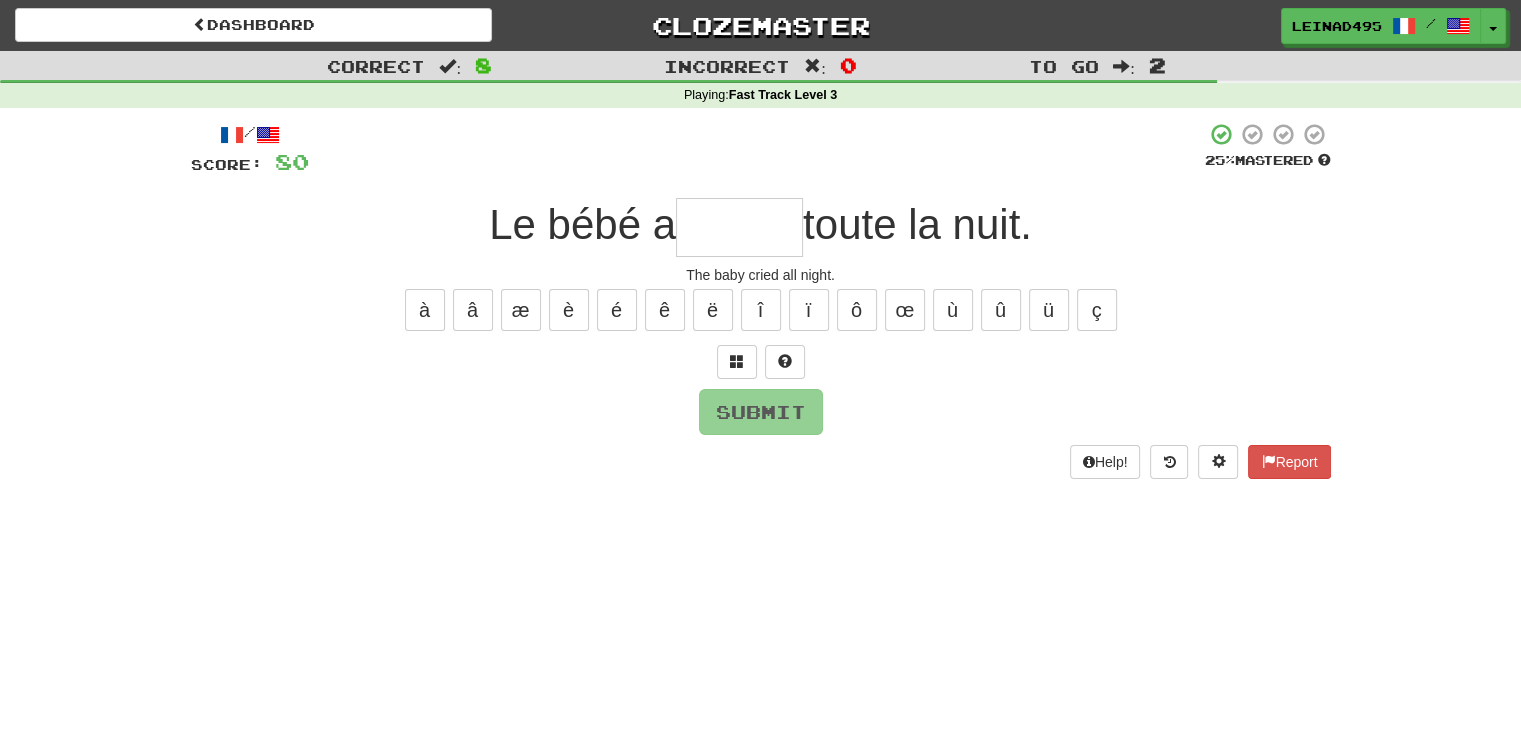 type on "*" 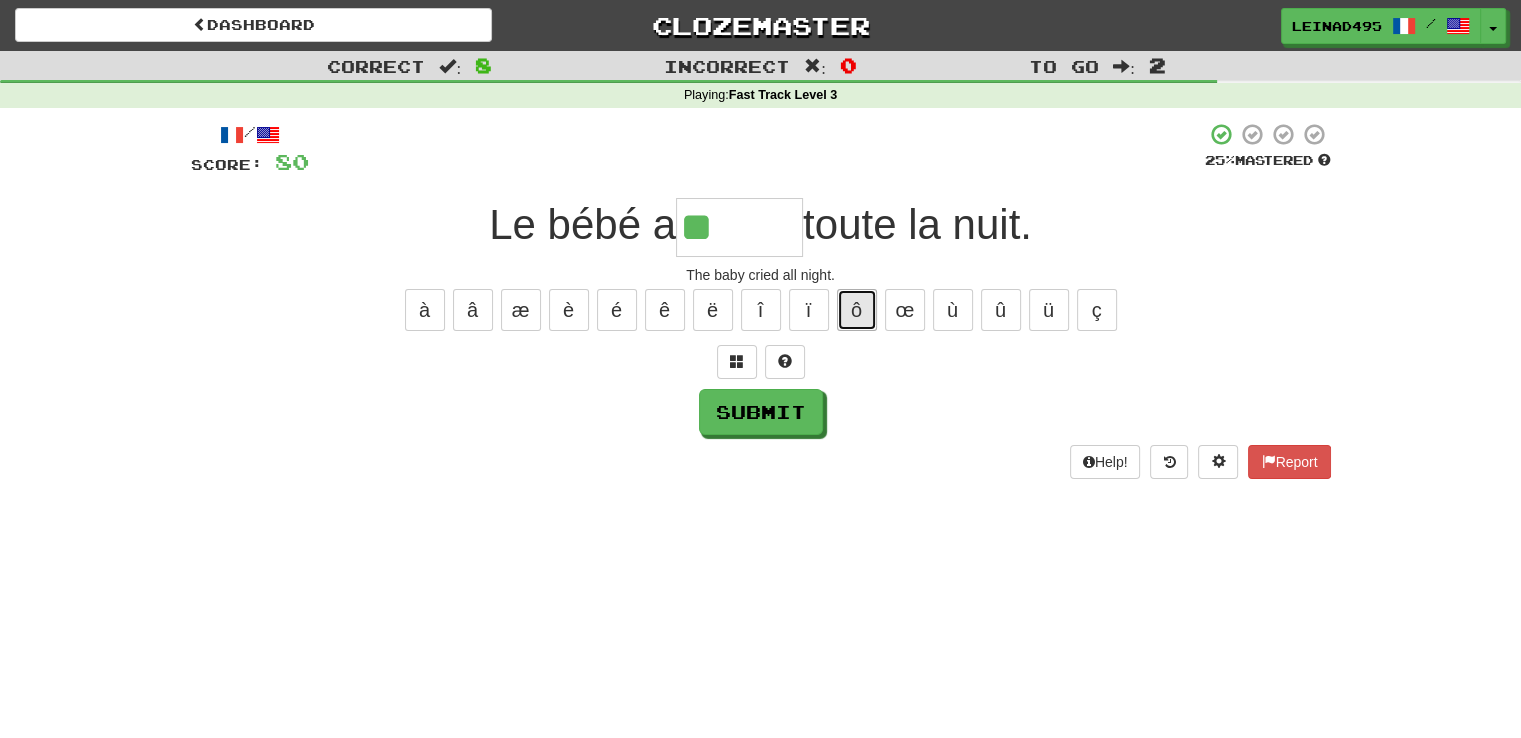 click on "ô" at bounding box center [857, 310] 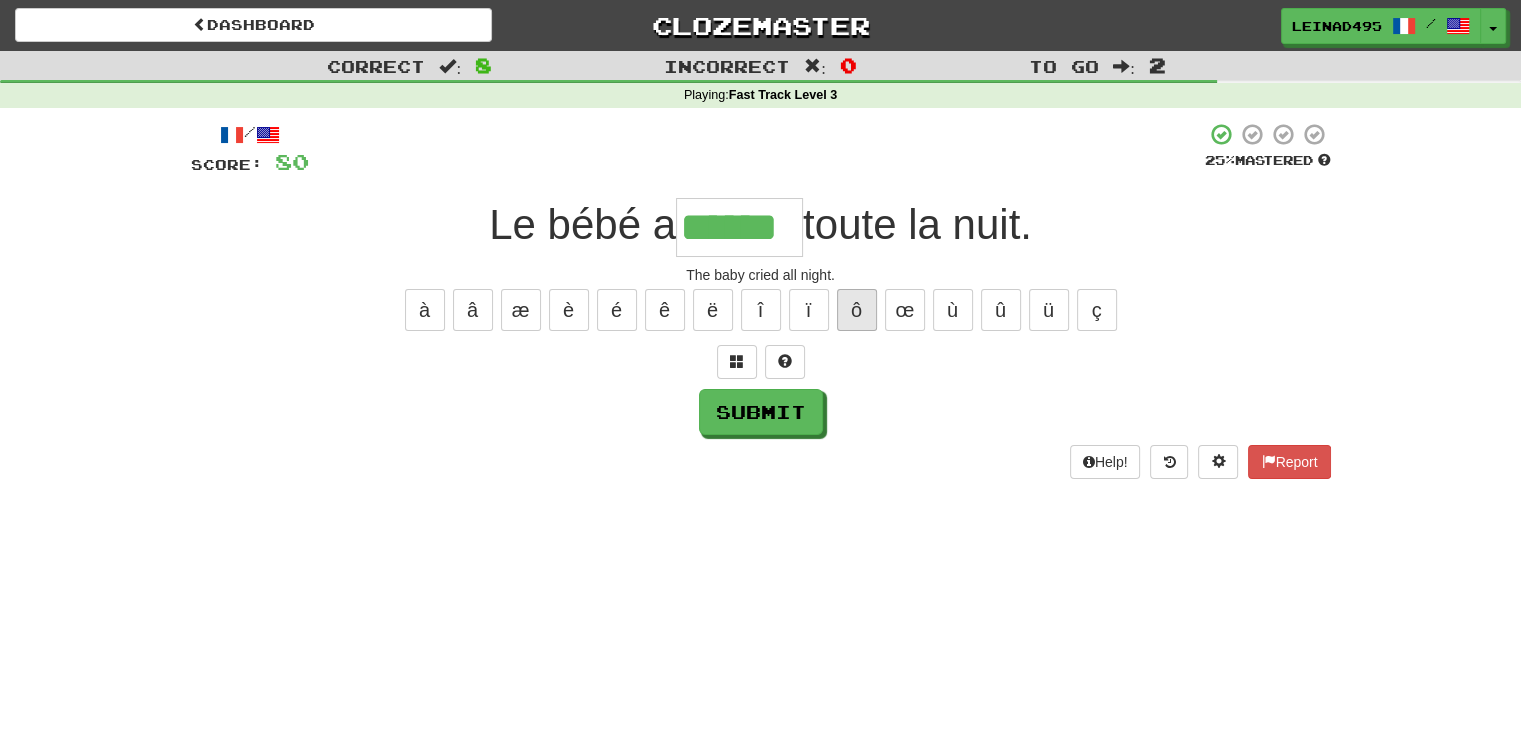 type on "******" 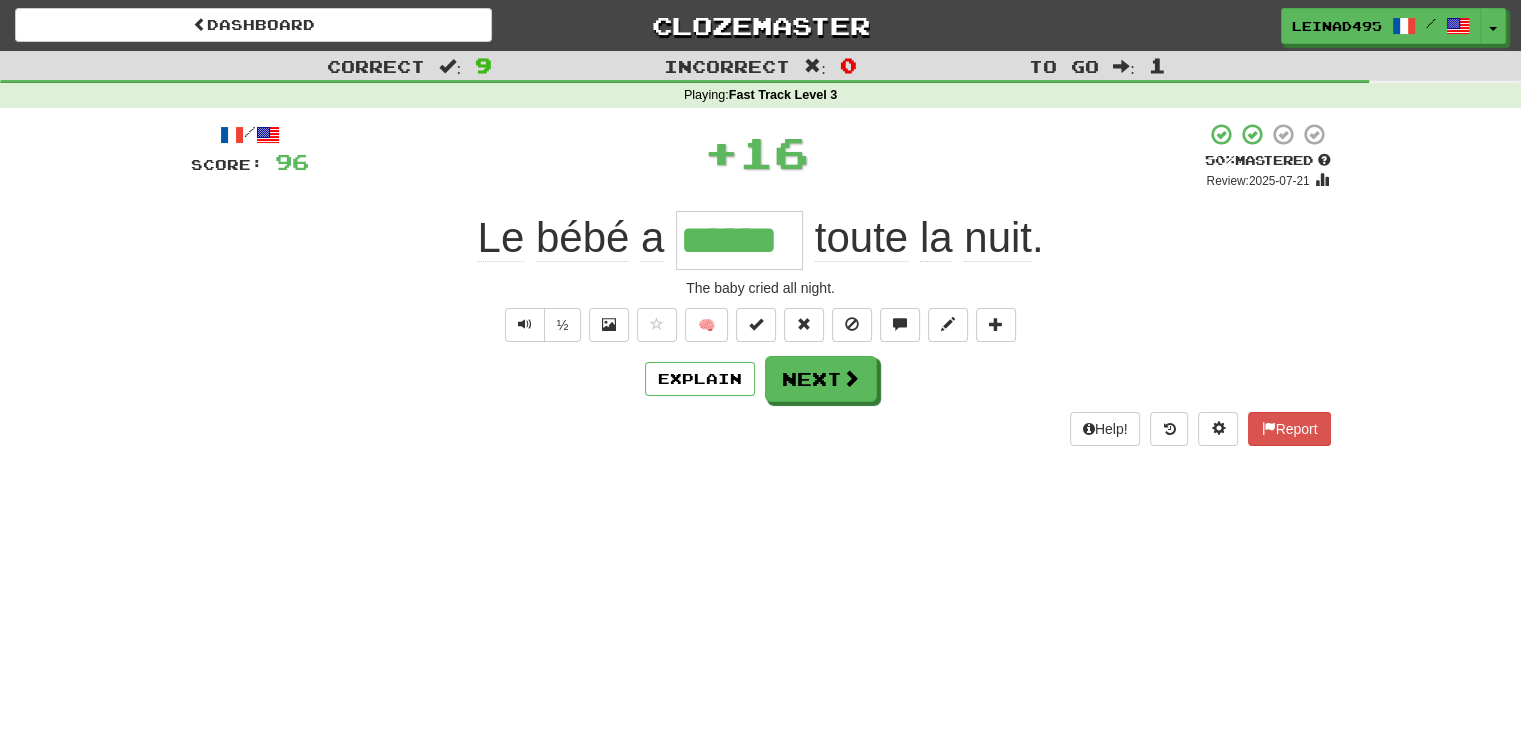 type 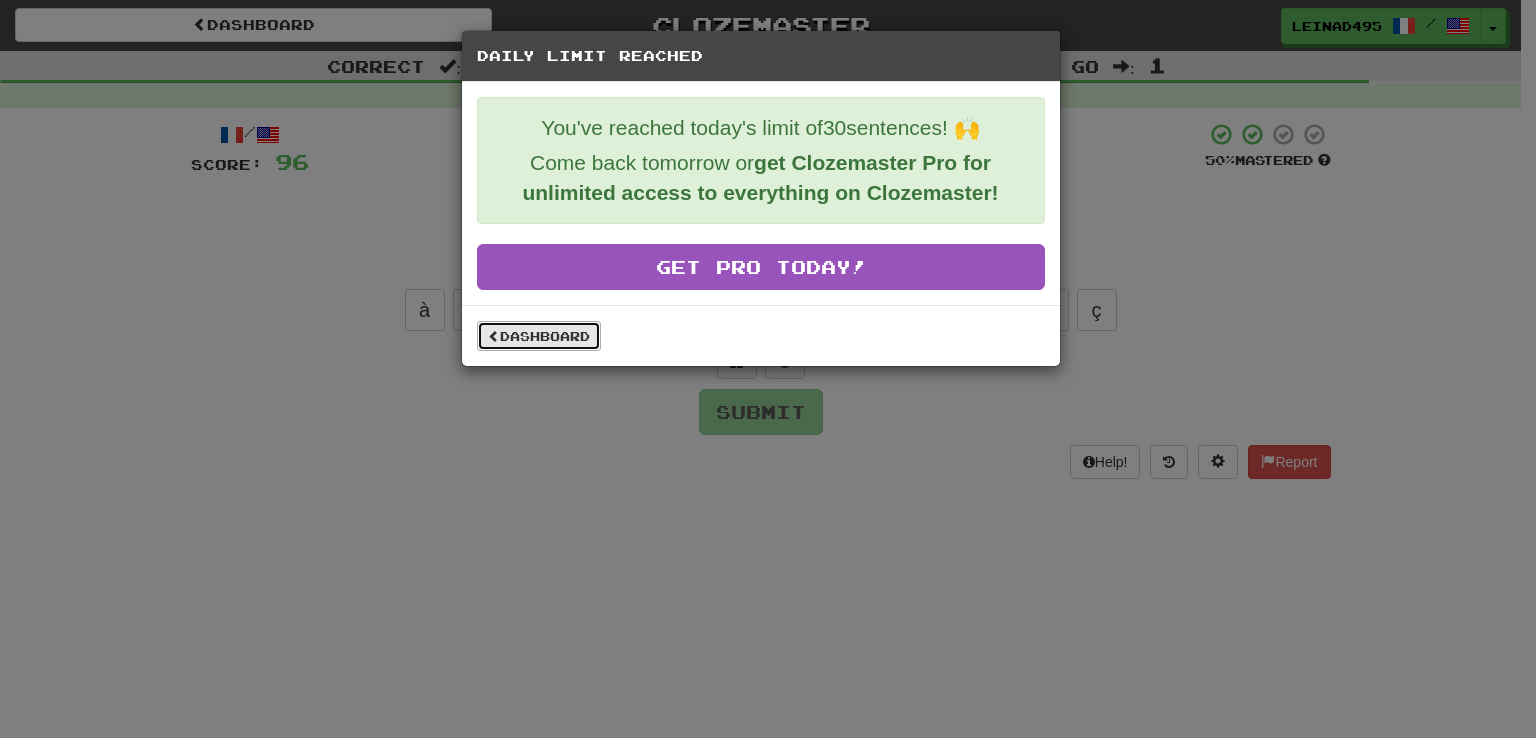 click on "Dashboard" at bounding box center (539, 336) 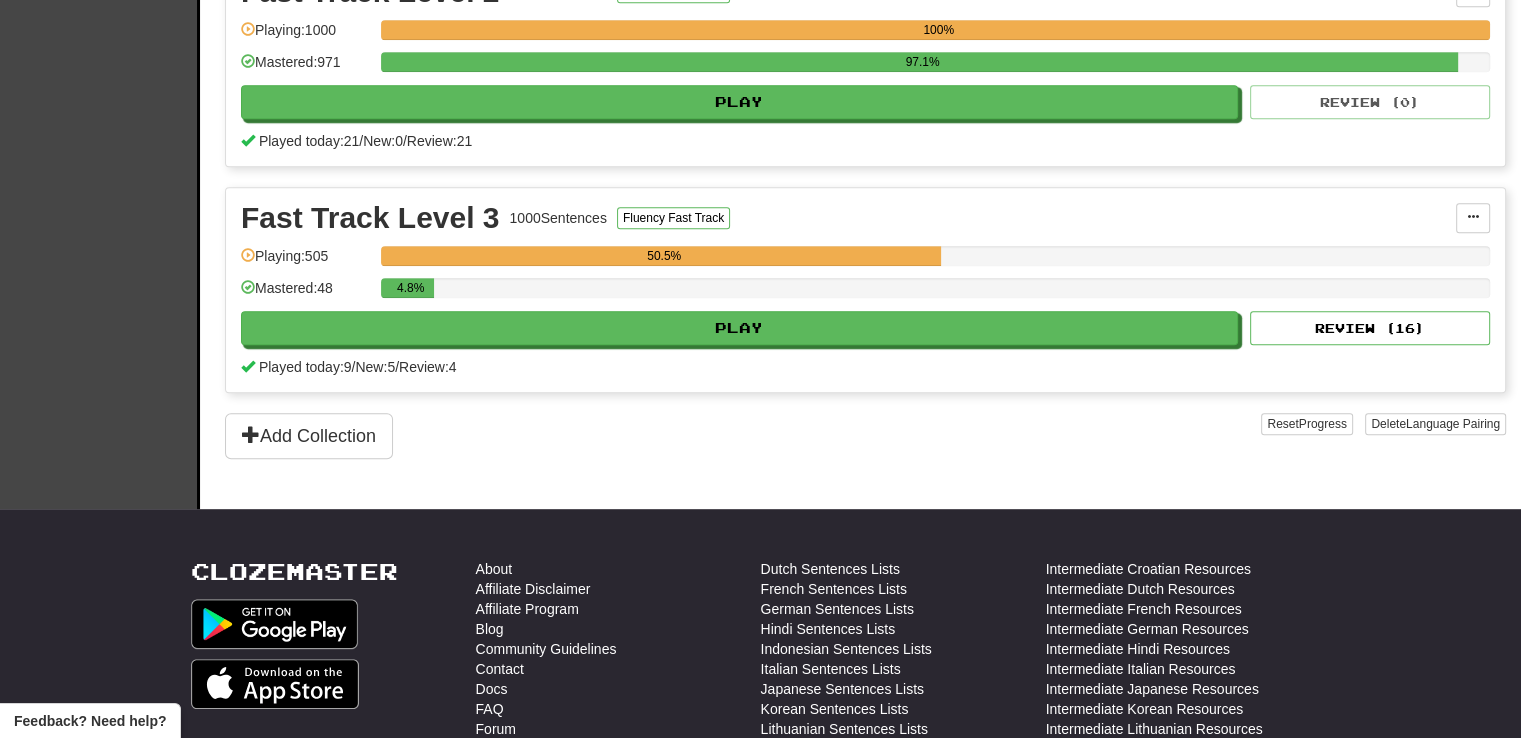 scroll, scrollTop: 910, scrollLeft: 0, axis: vertical 